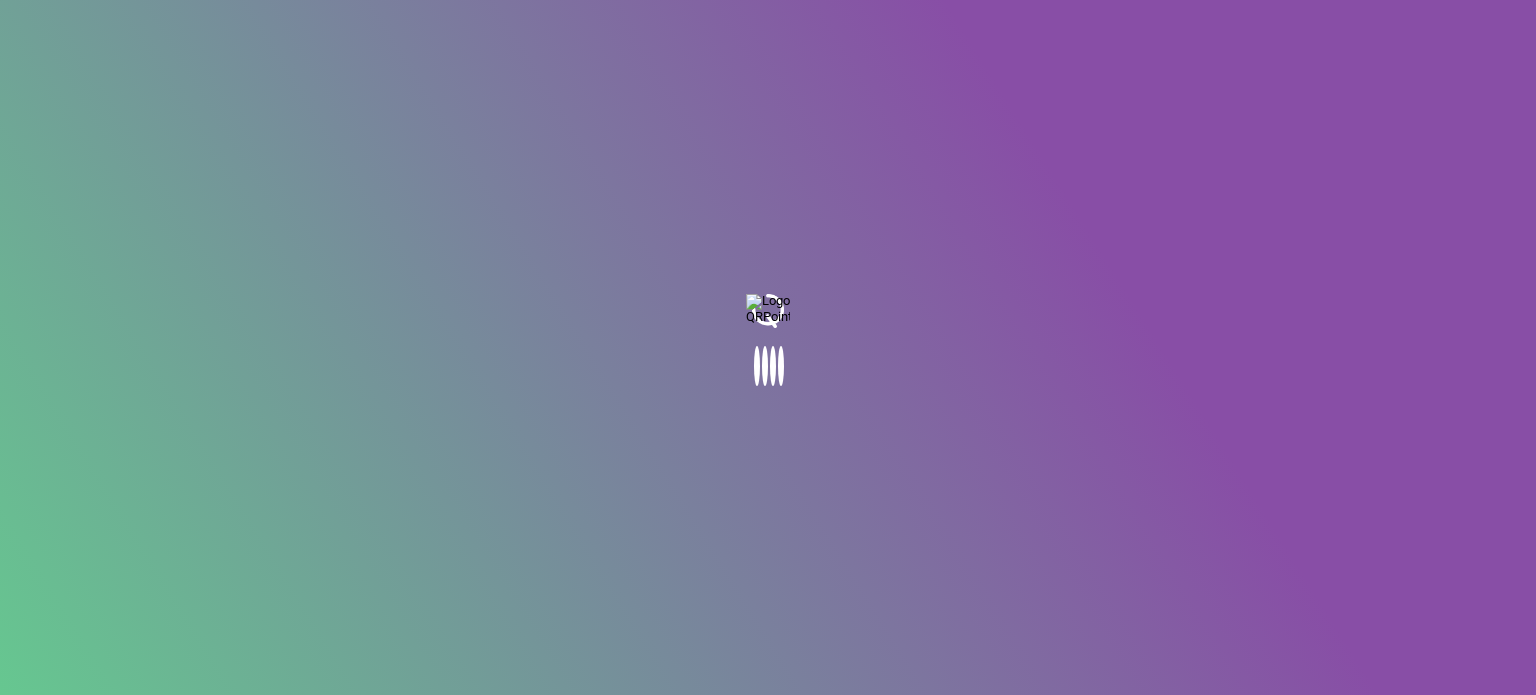 scroll, scrollTop: 0, scrollLeft: 0, axis: both 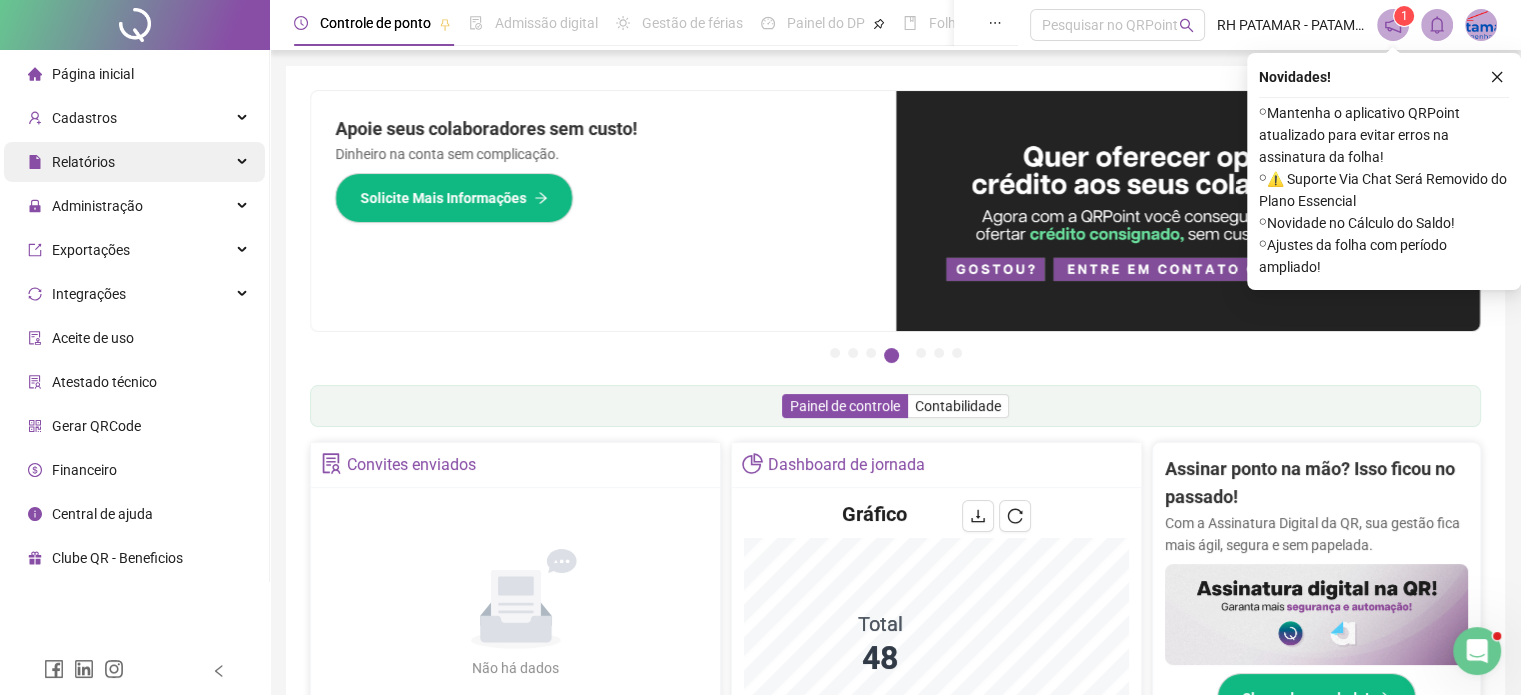 click on "Relatórios" at bounding box center (83, 162) 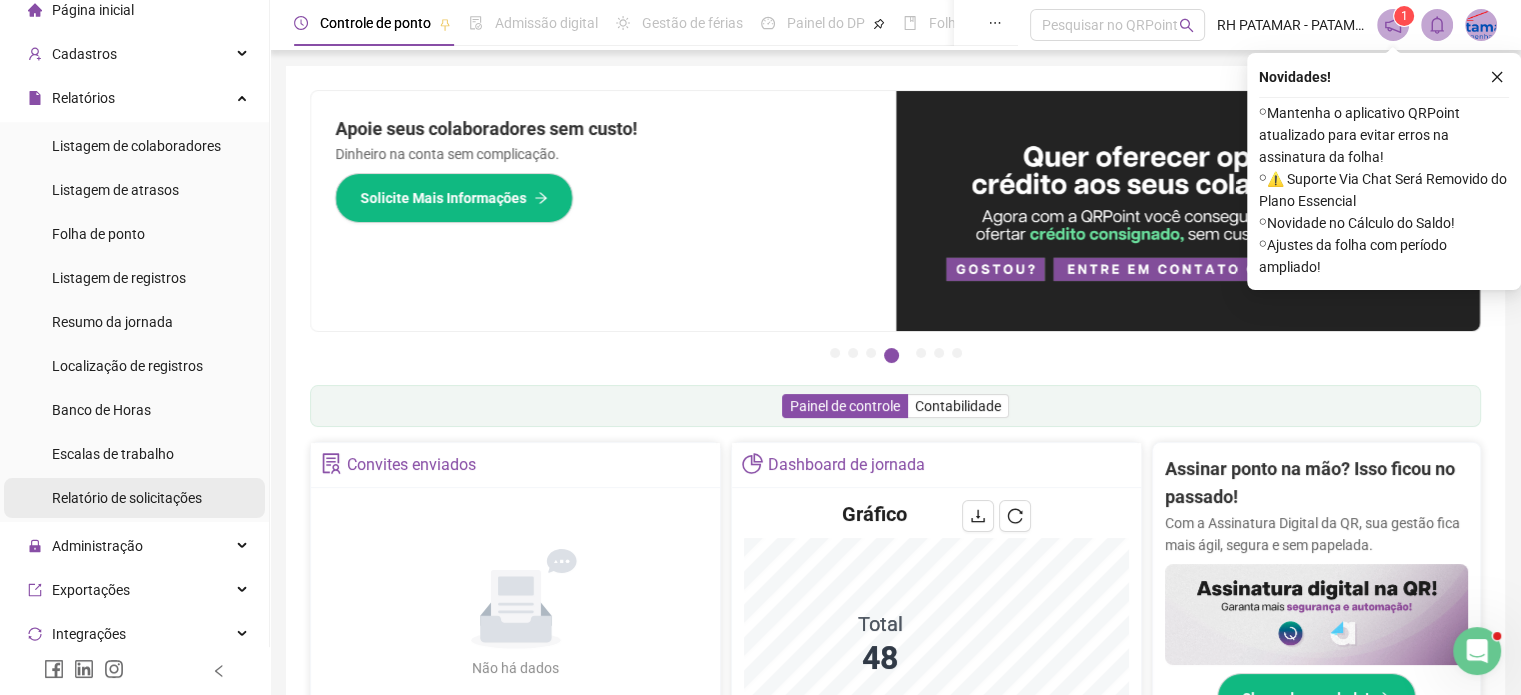 scroll, scrollTop: 100, scrollLeft: 0, axis: vertical 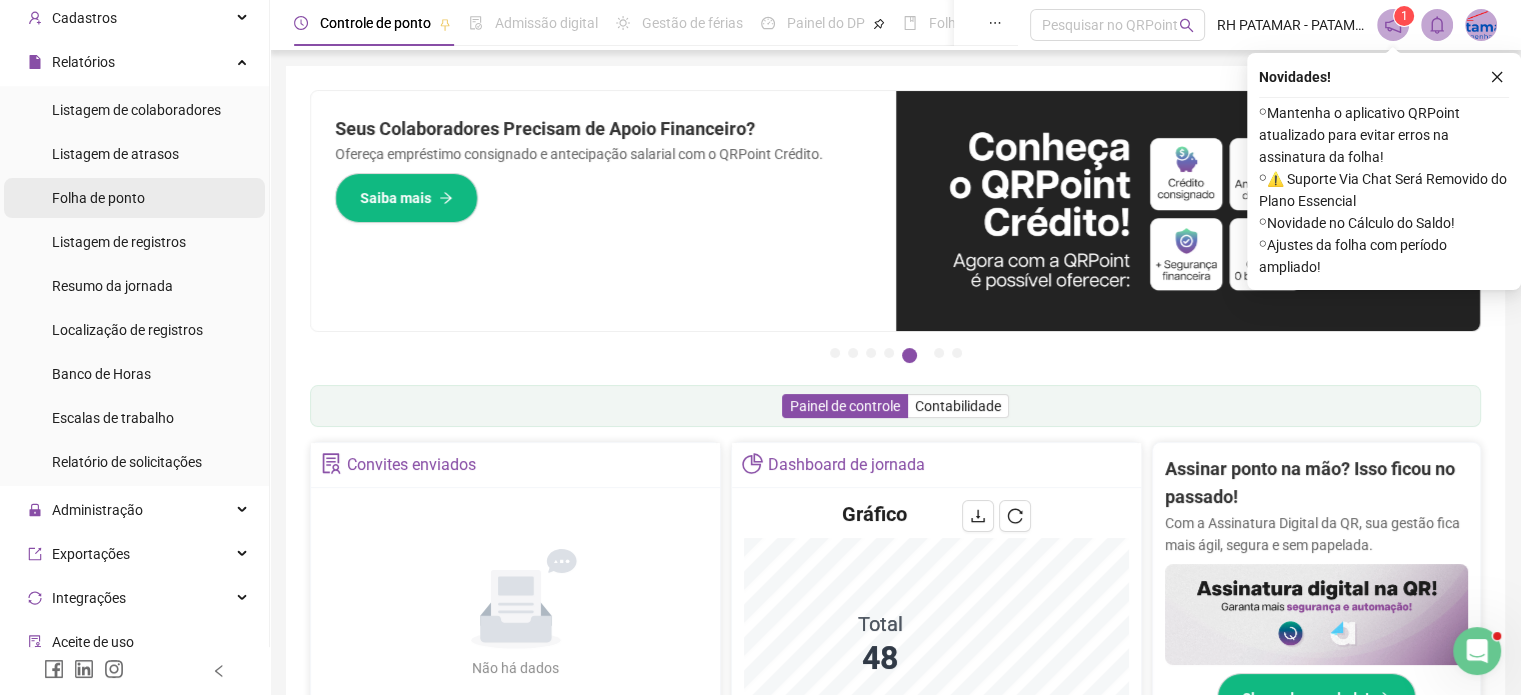 click on "Folha de ponto" at bounding box center [134, 198] 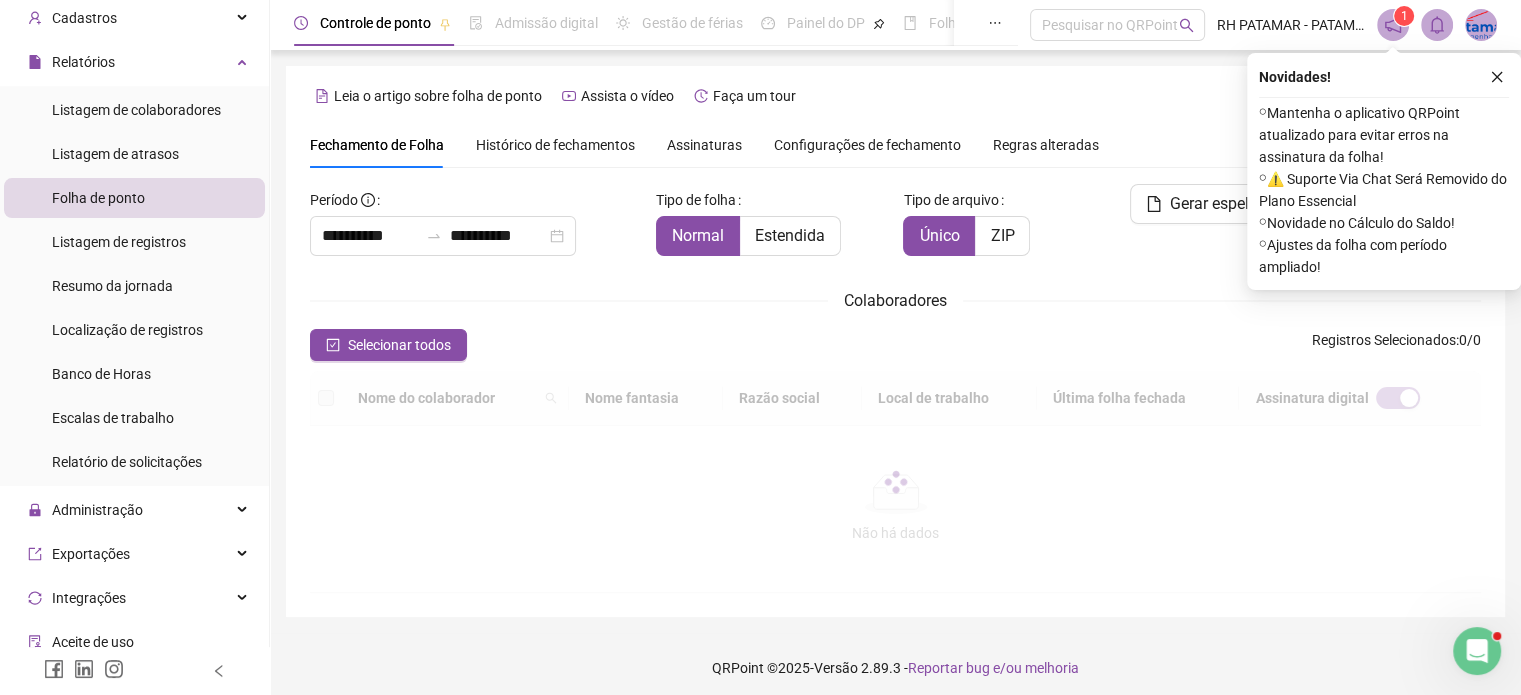 type on "**********" 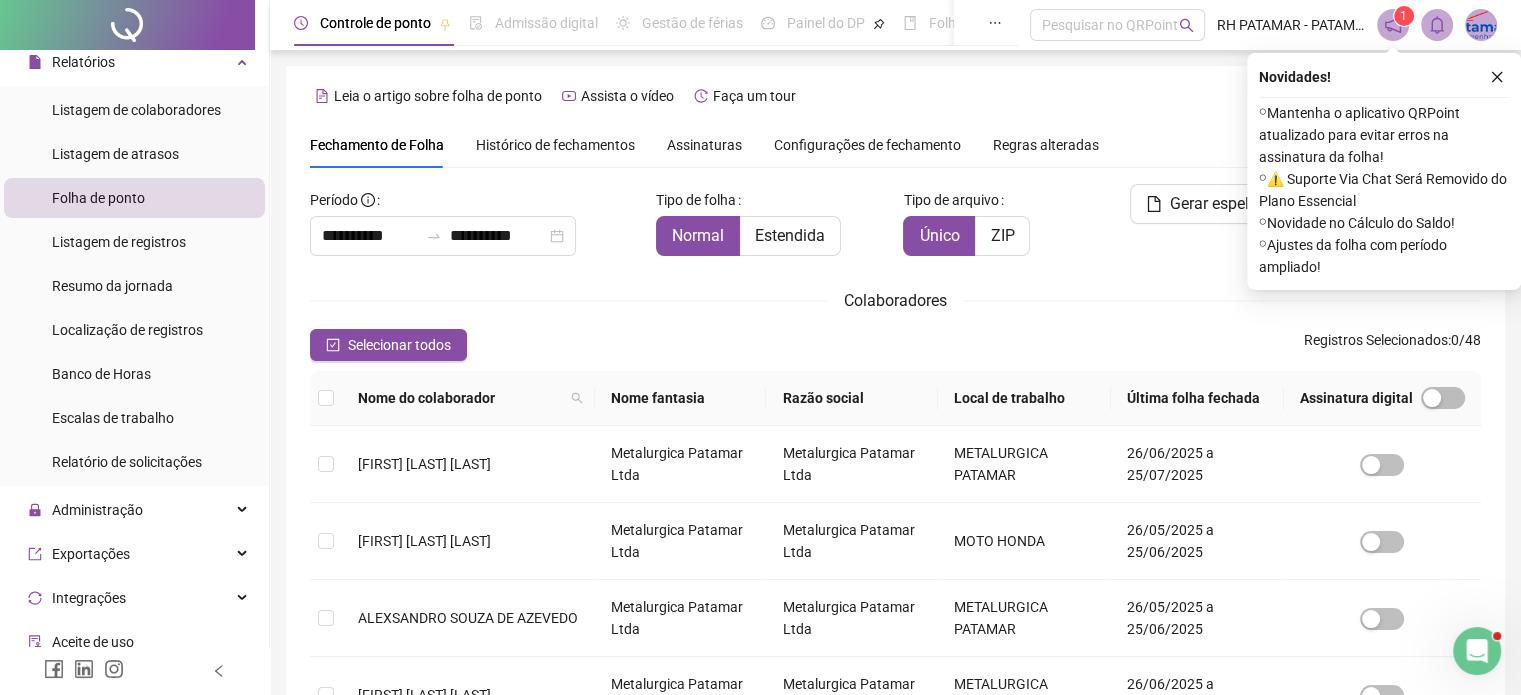 scroll, scrollTop: 51, scrollLeft: 0, axis: vertical 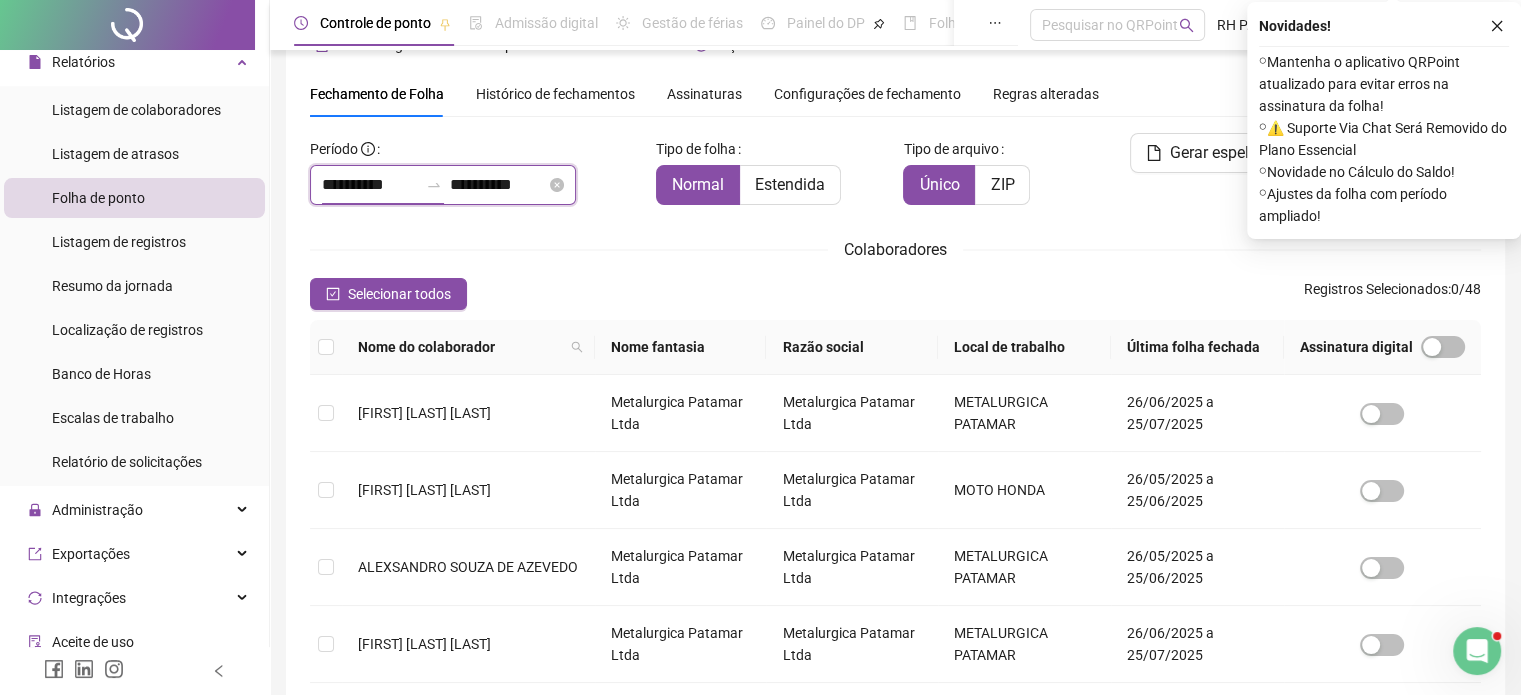 click on "**********" at bounding box center (370, 185) 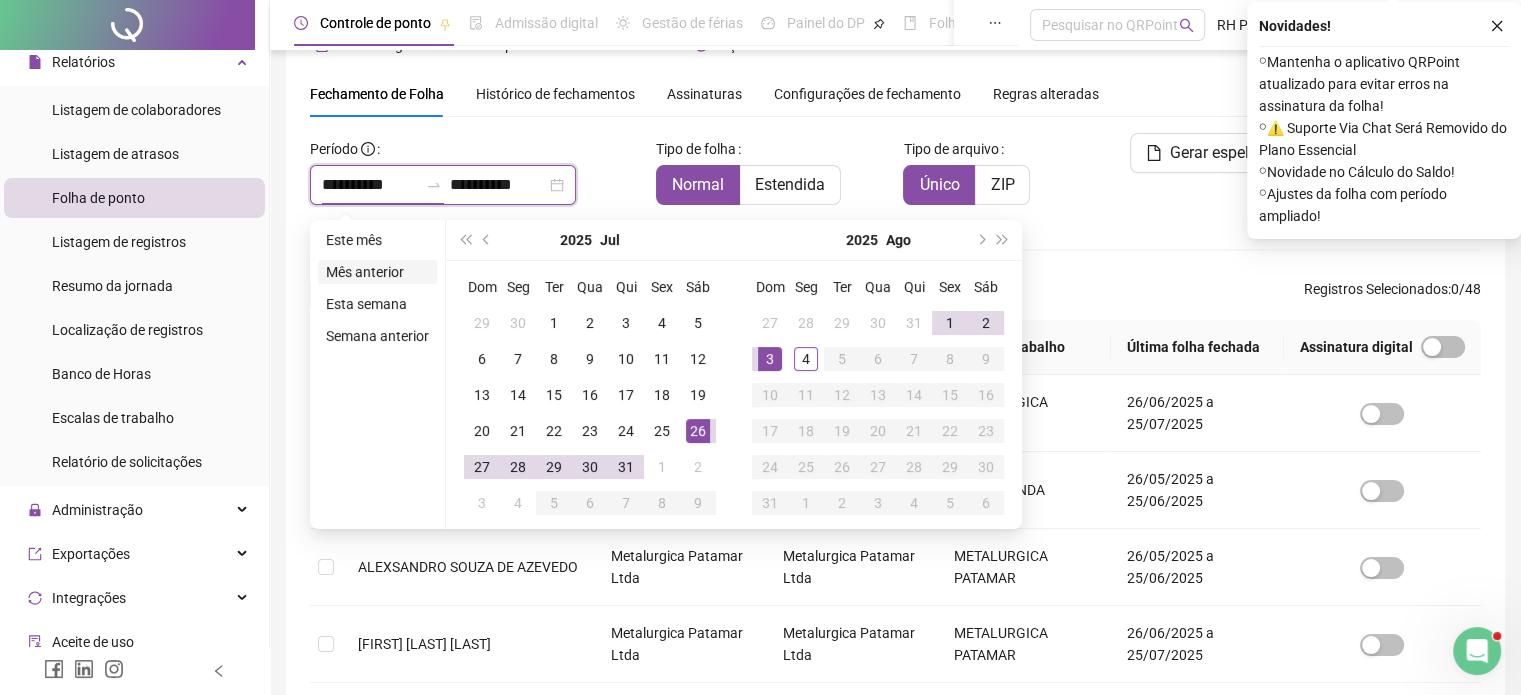 type on "**********" 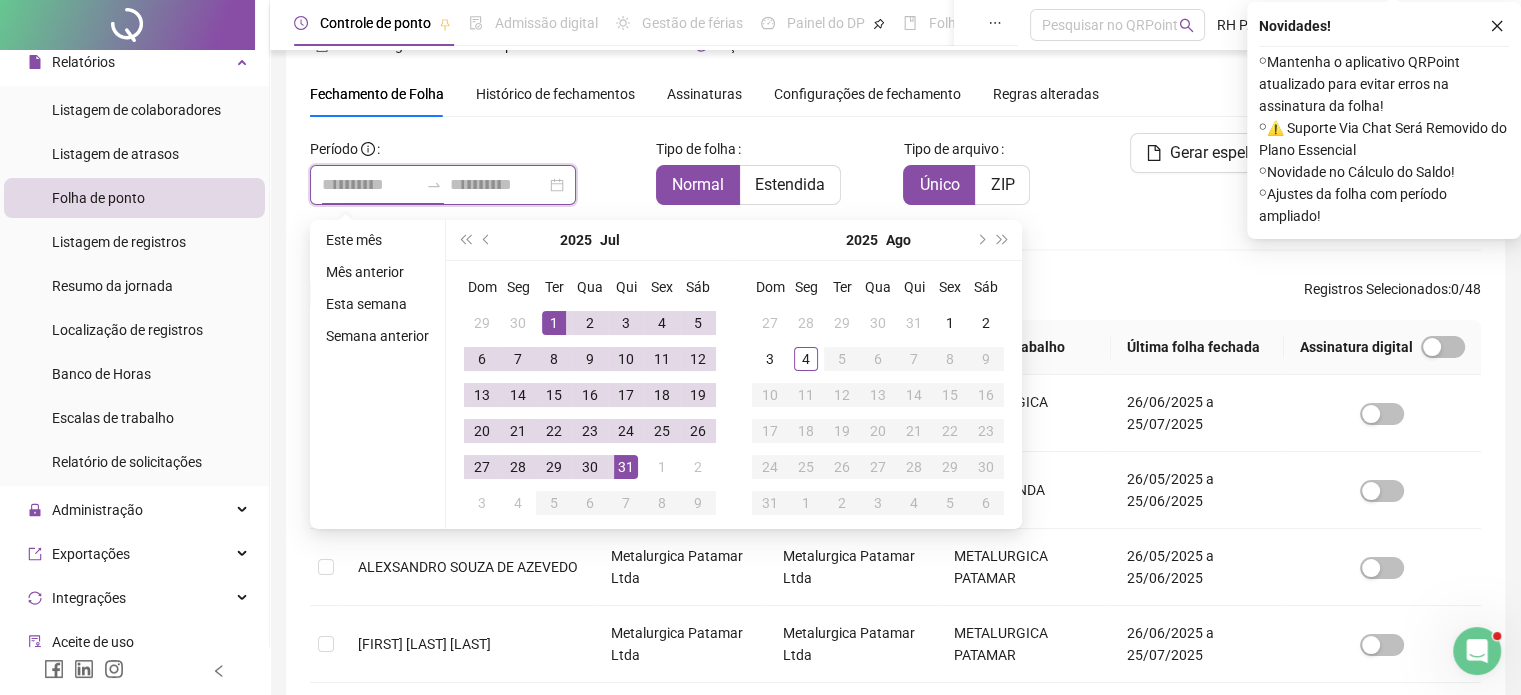 type on "**********" 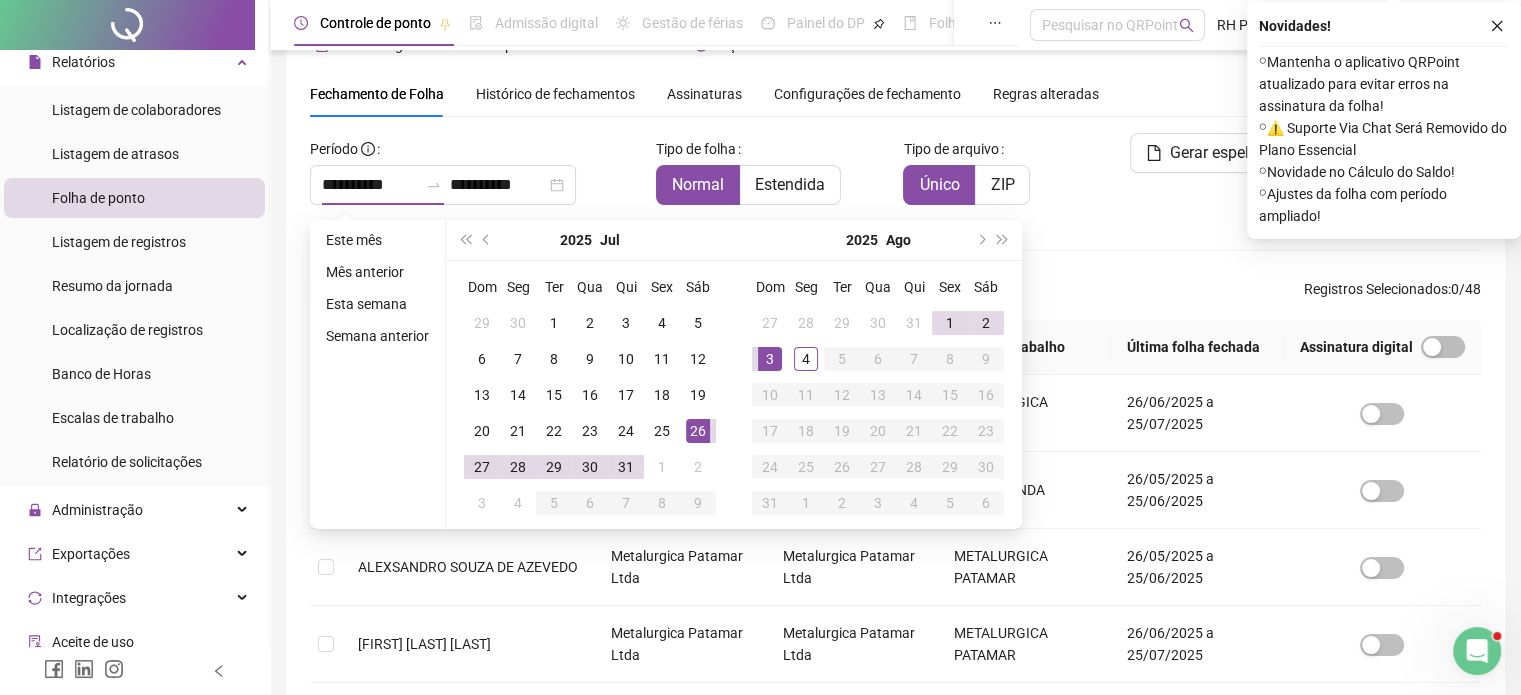 click on "2025 Jul" at bounding box center (590, 240) 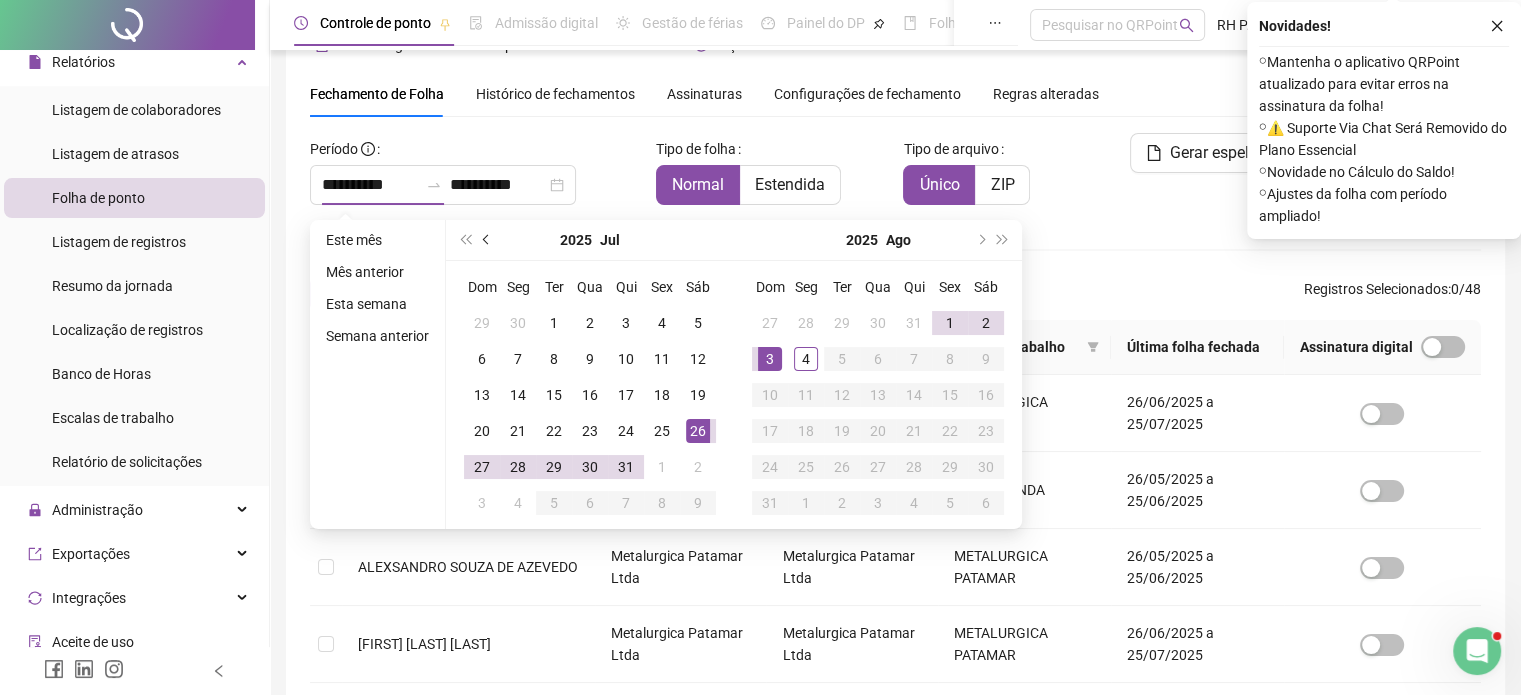 click at bounding box center [488, 240] 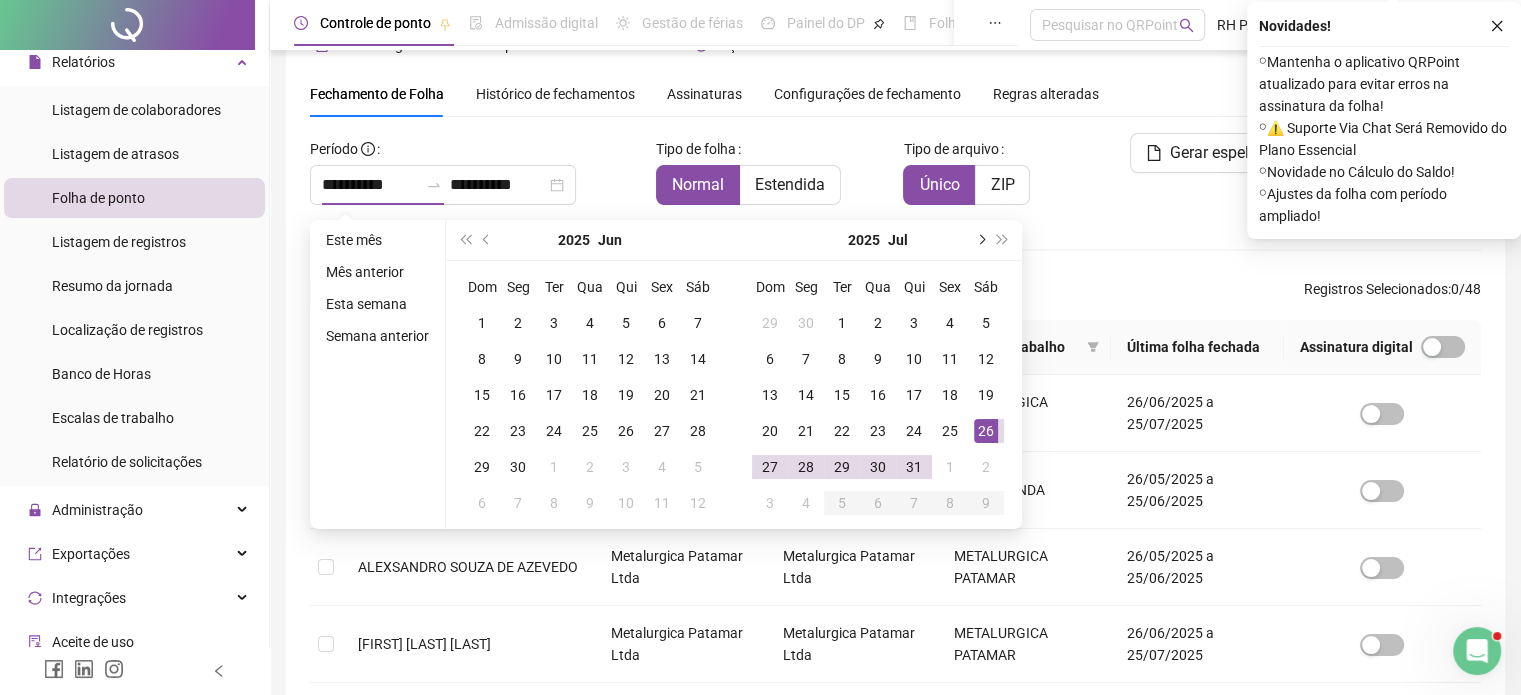 click at bounding box center (980, 240) 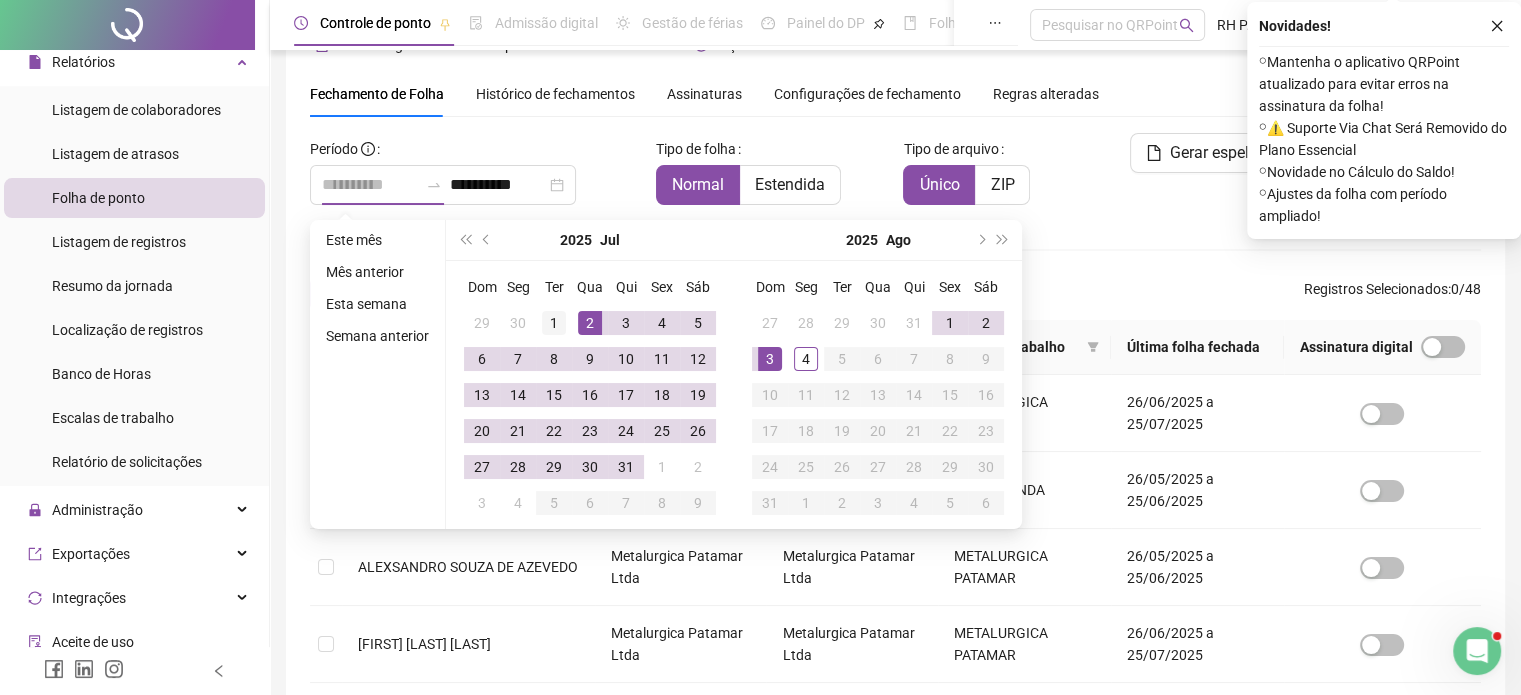 type on "**********" 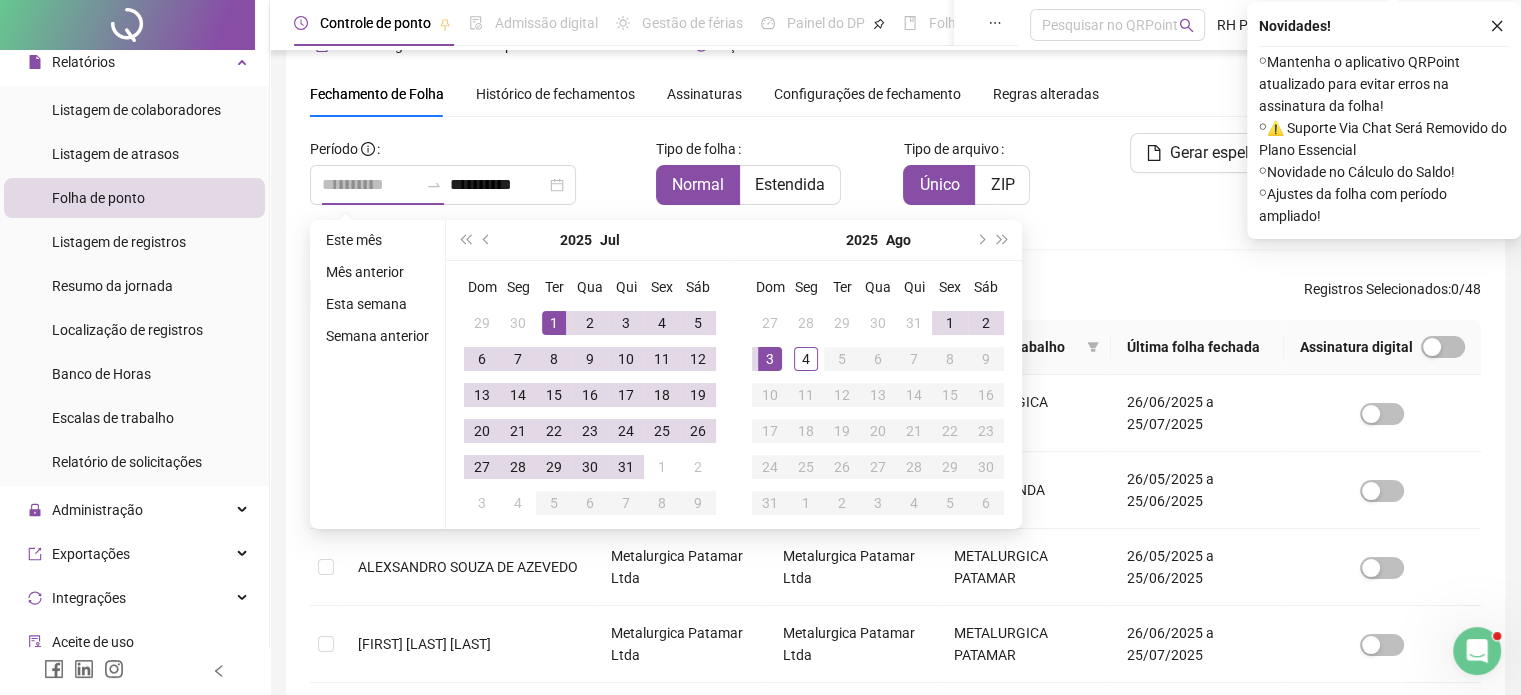 click on "1" at bounding box center (554, 323) 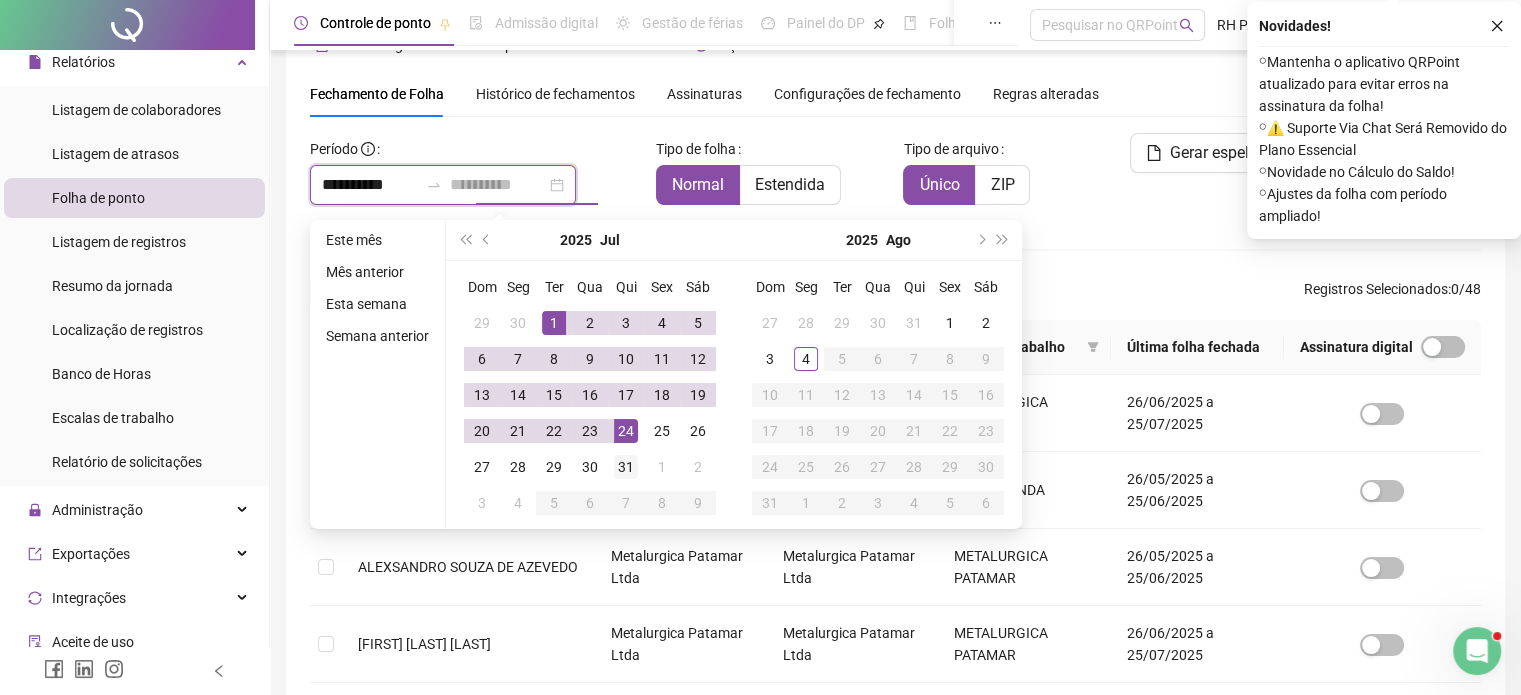 type on "**********" 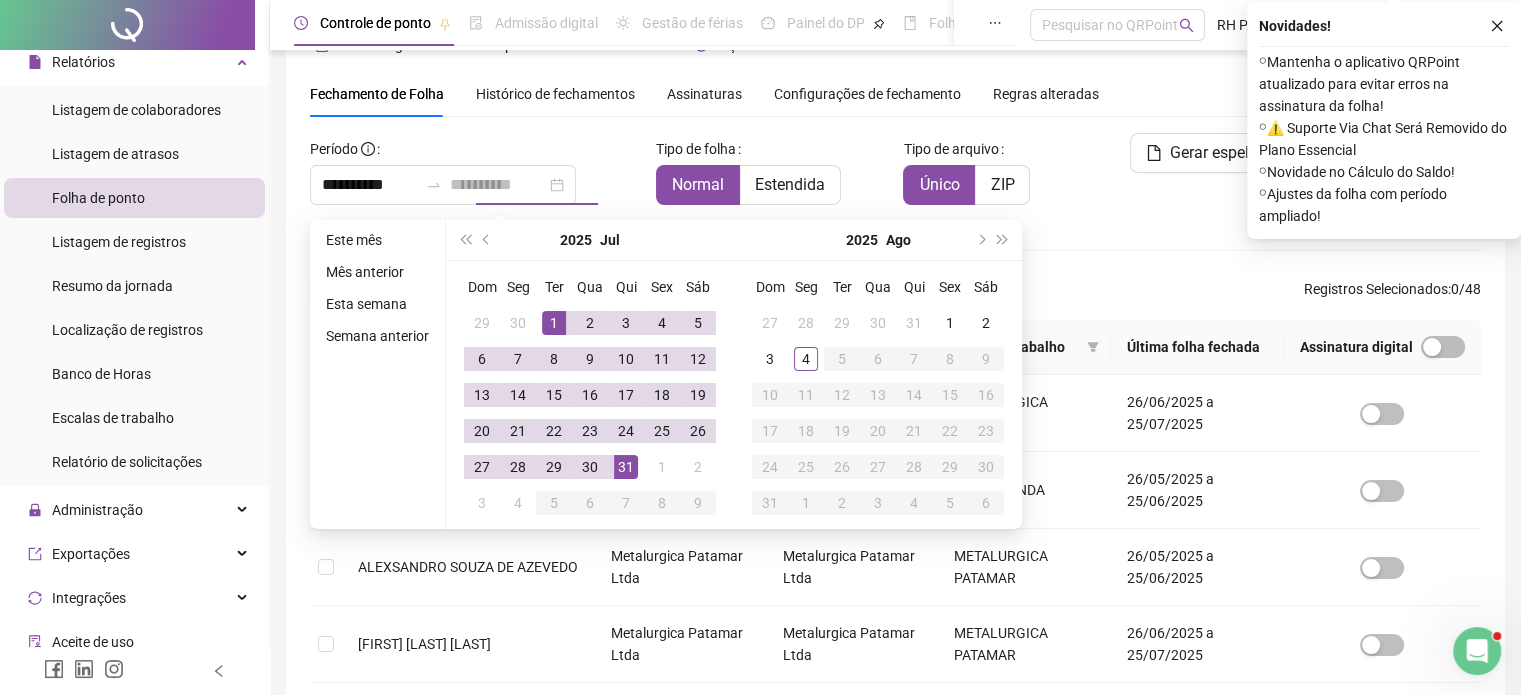click on "31" at bounding box center [626, 467] 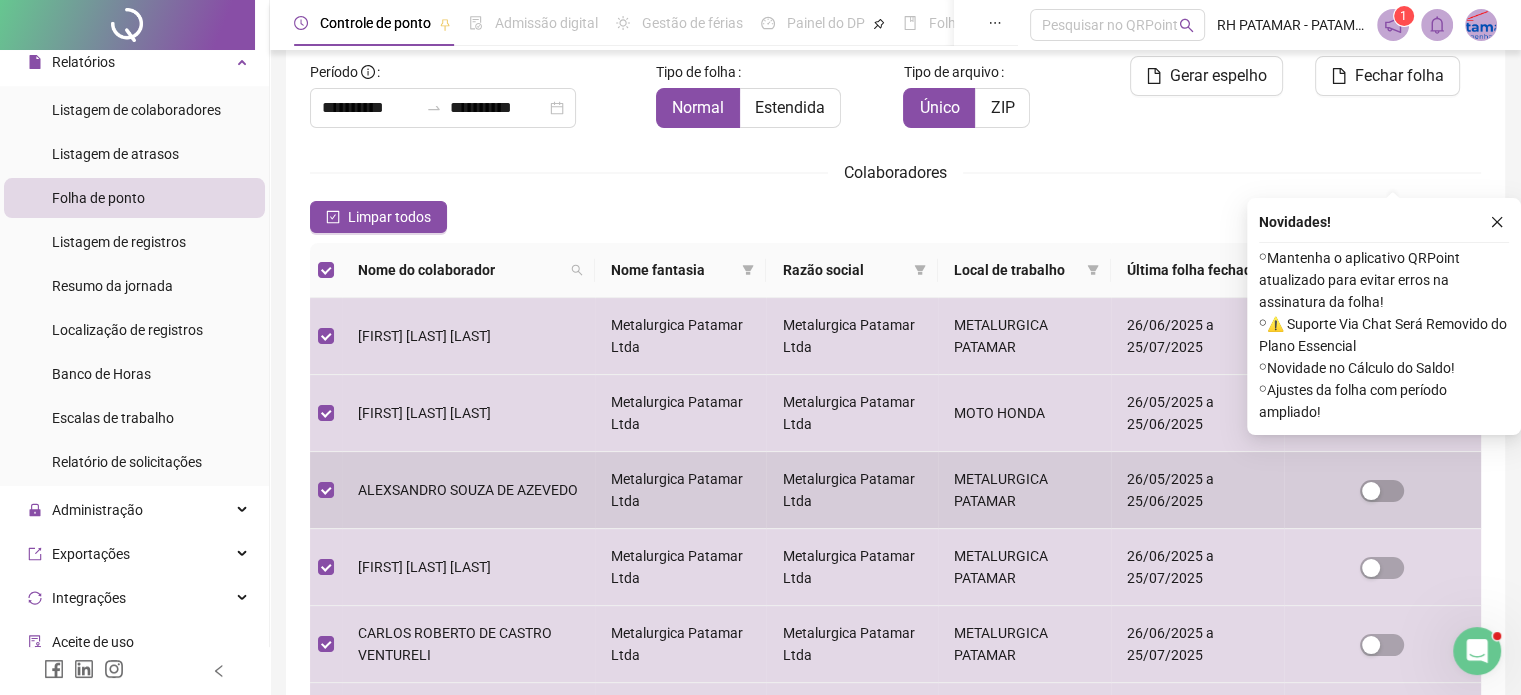 scroll, scrollTop: 0, scrollLeft: 0, axis: both 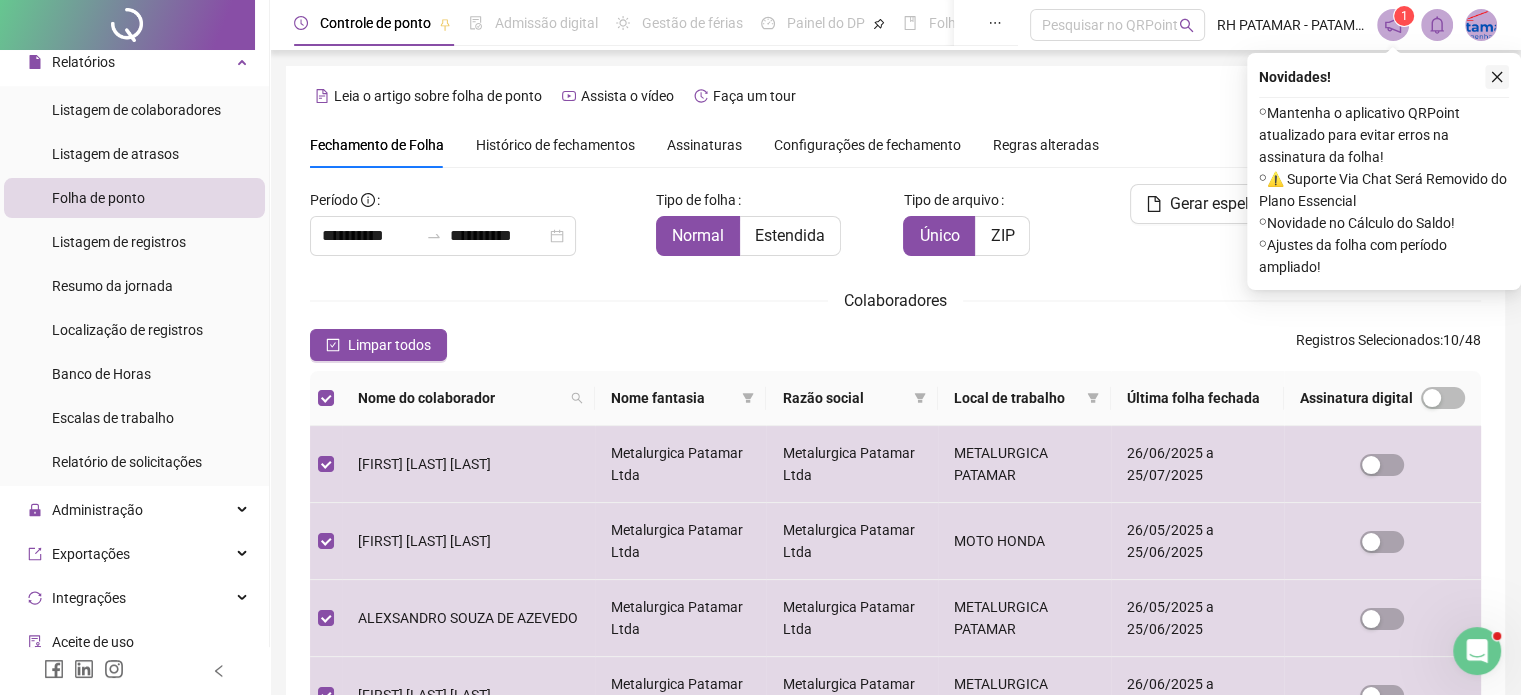 click 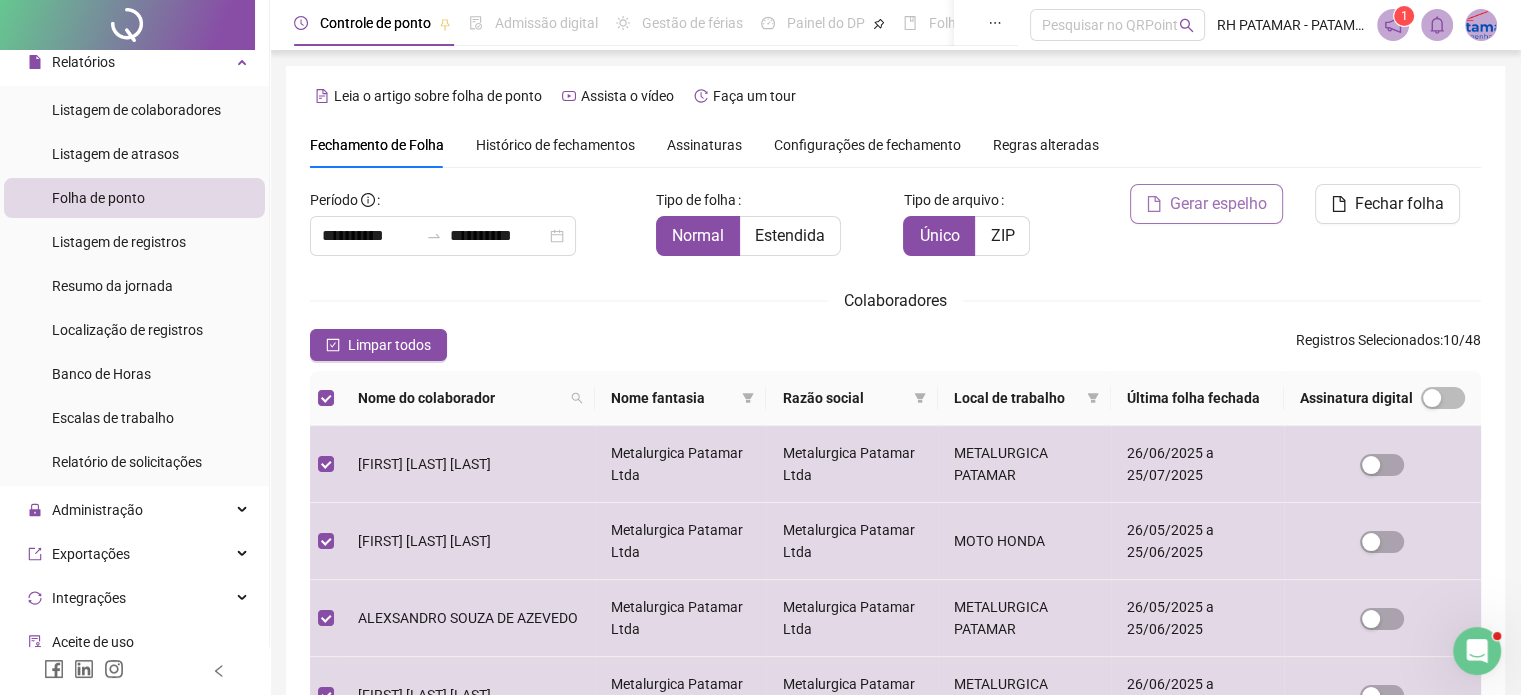 click on "Gerar espelho" at bounding box center (1206, 204) 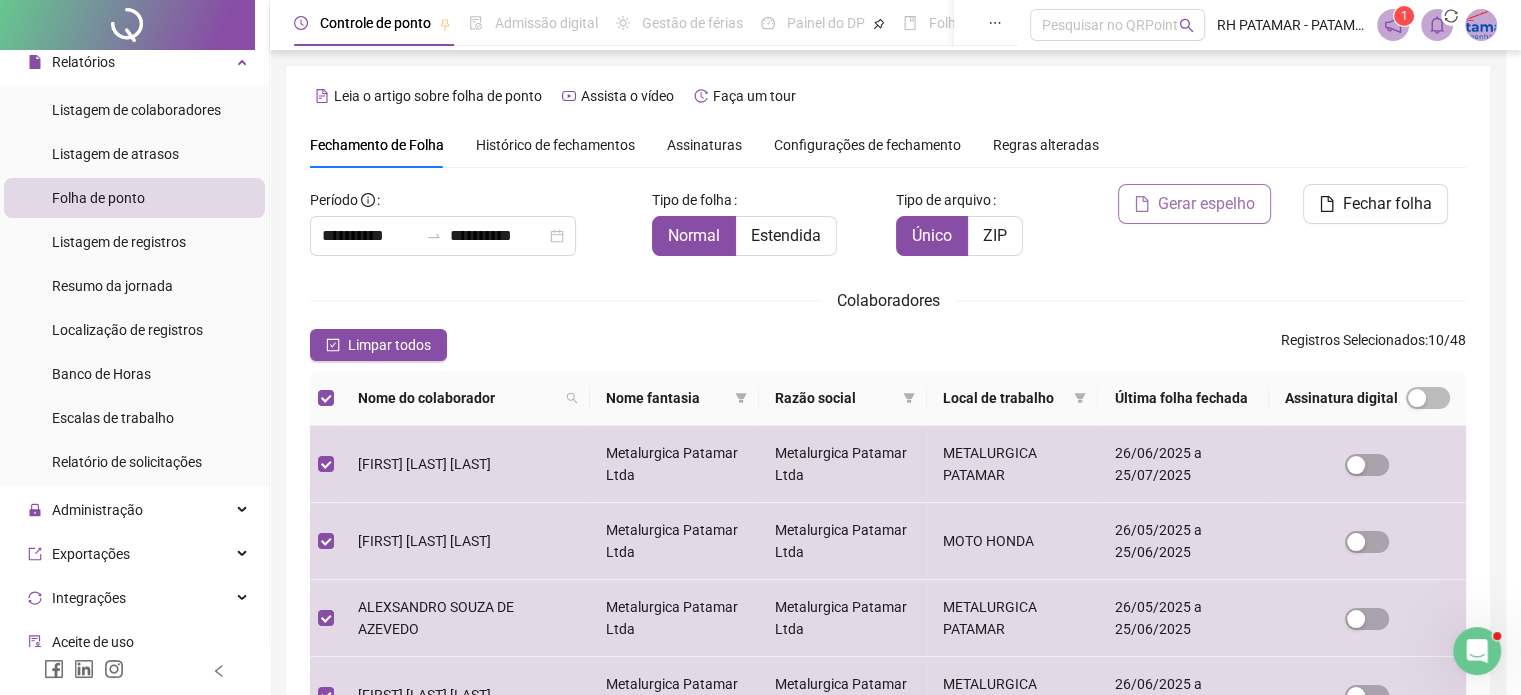 scroll, scrollTop: 51, scrollLeft: 0, axis: vertical 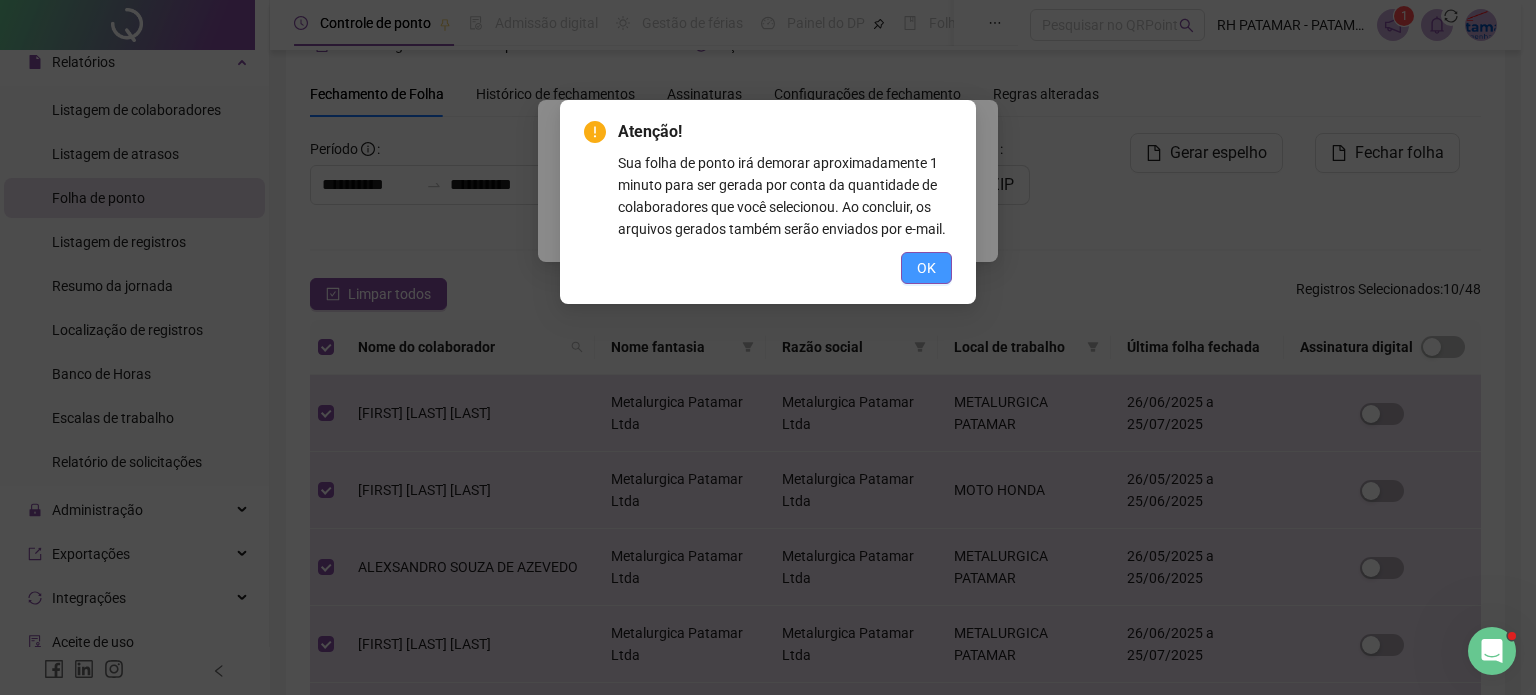 click on "OK" at bounding box center (926, 268) 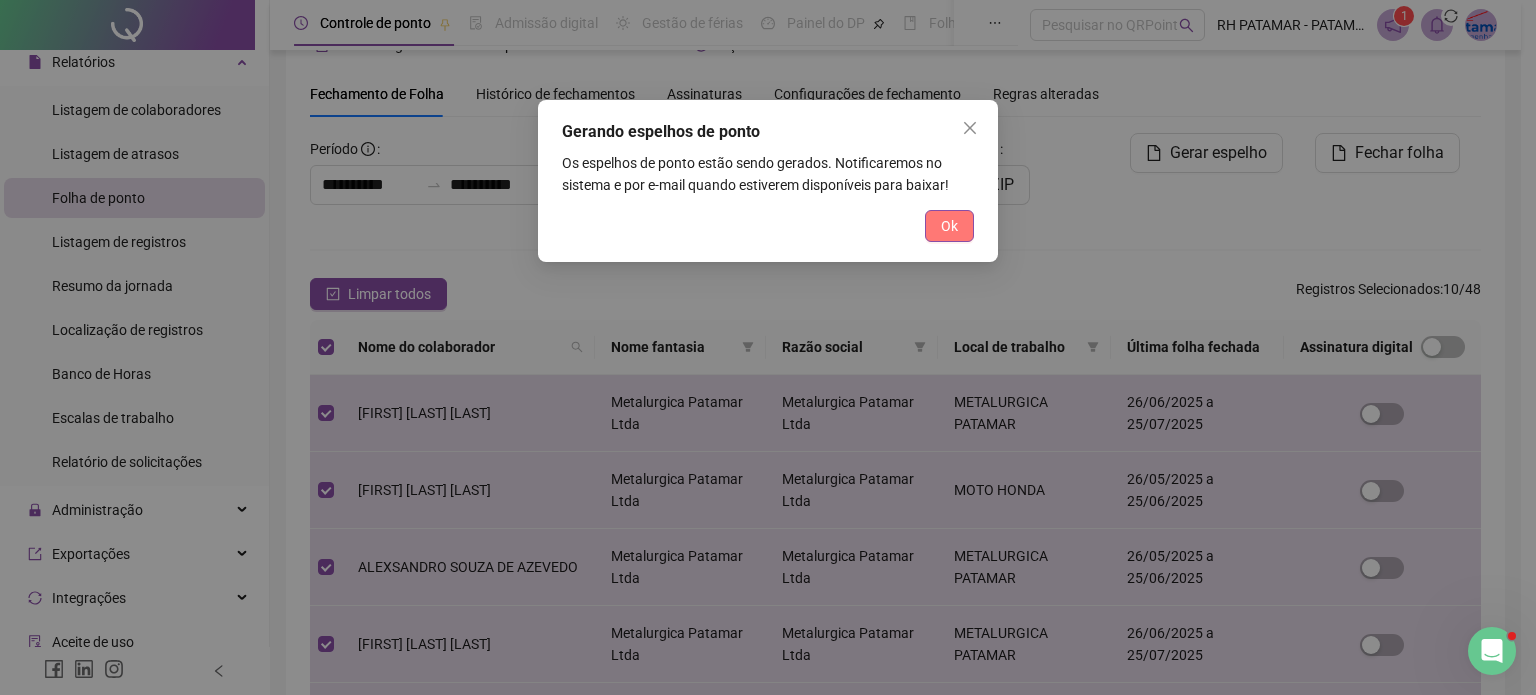 click on "Ok" at bounding box center (949, 226) 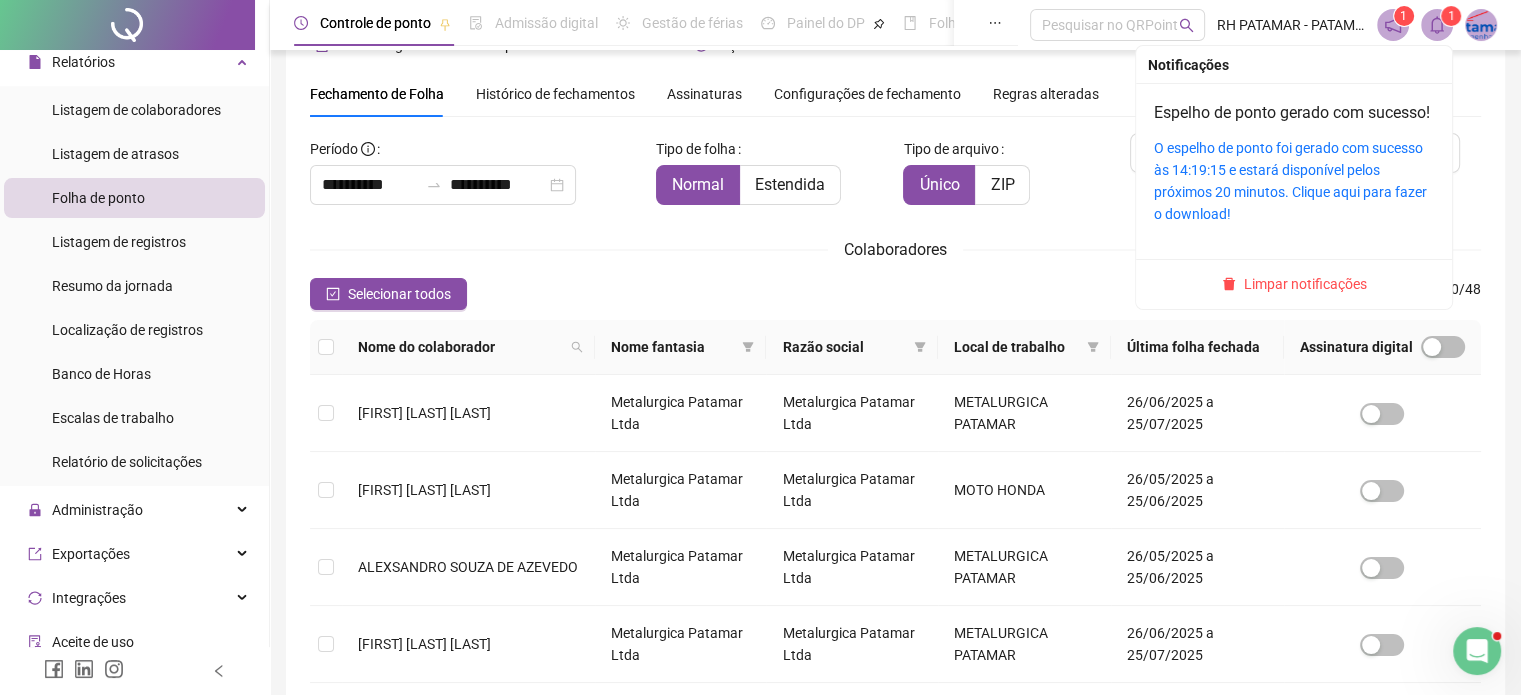 click 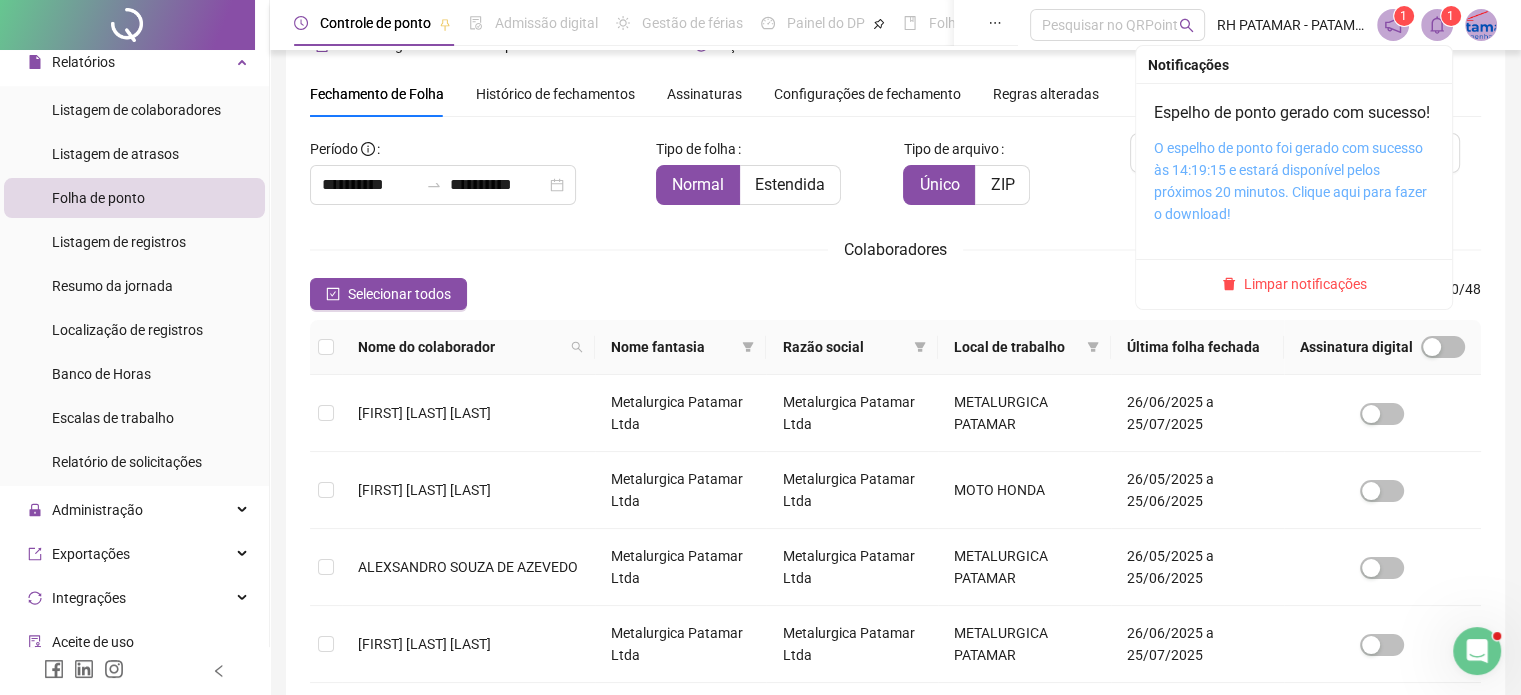 click on "O espelho de ponto foi gerado com sucesso às 14:19:15 e estará disponível pelos próximos 20 minutos.
Clique aqui para fazer o download!" at bounding box center (1290, 181) 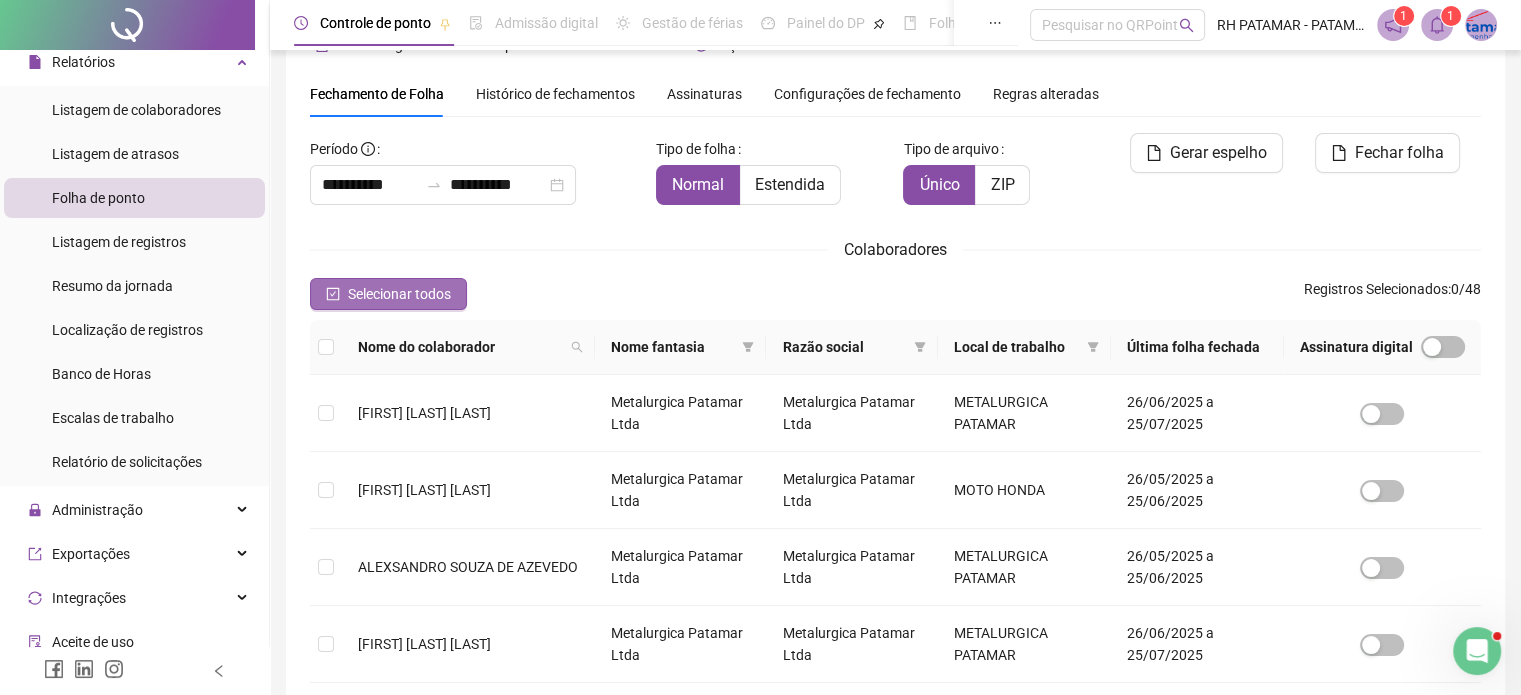 click 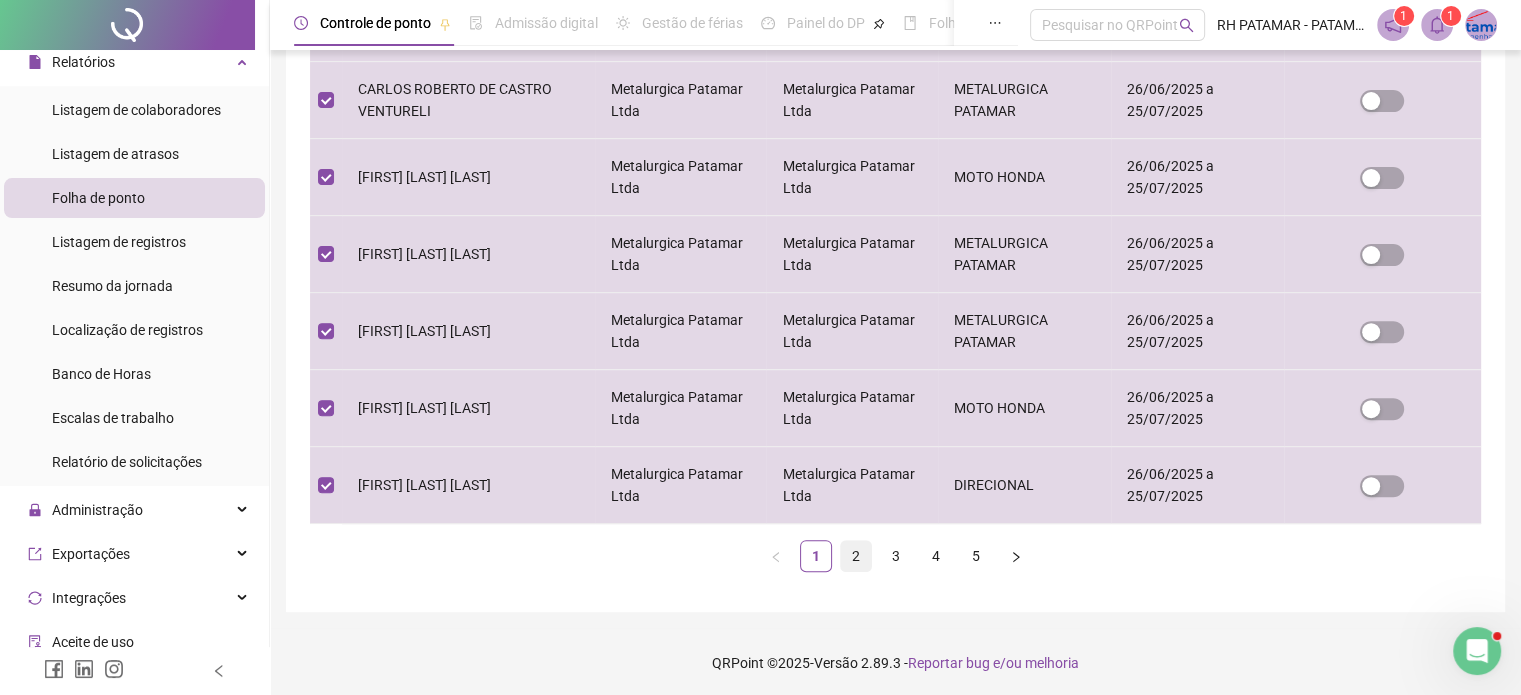 click on "2" at bounding box center (856, 556) 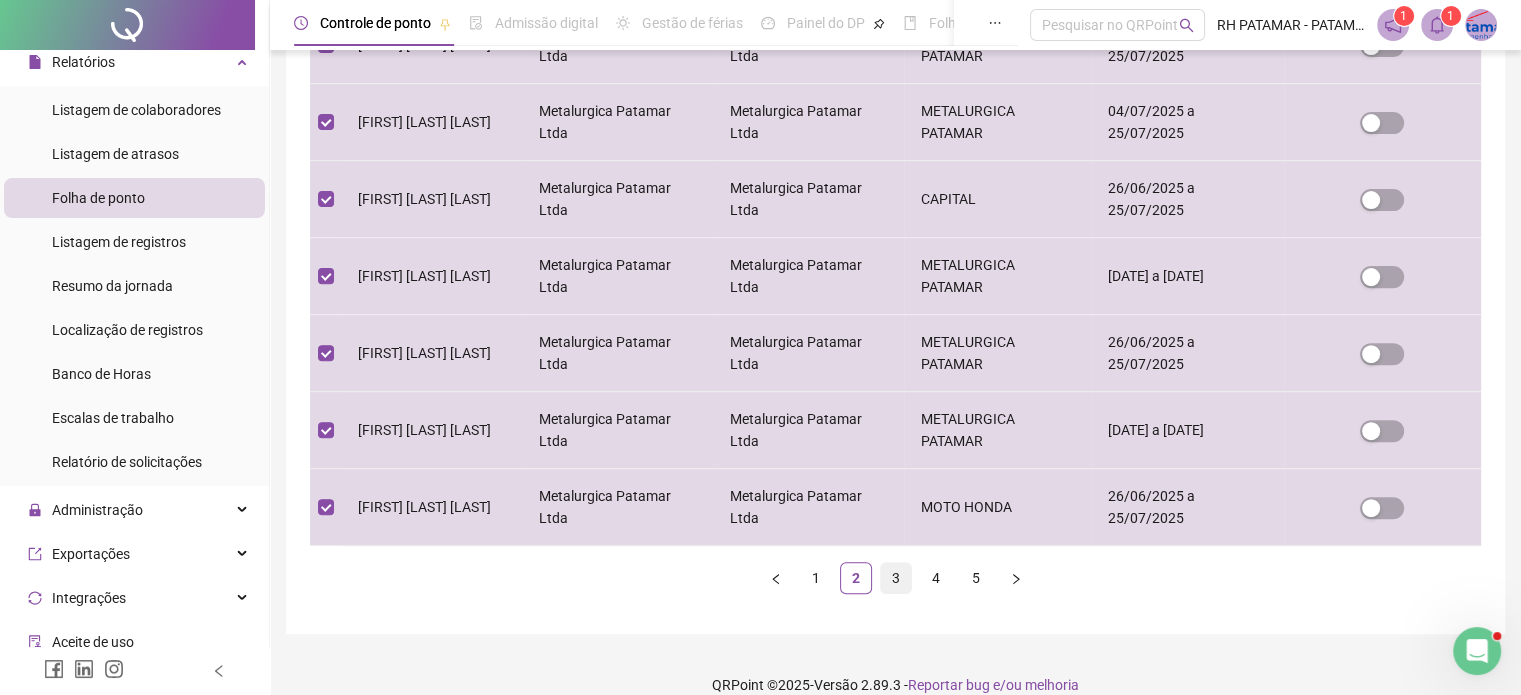 click on "3" at bounding box center [896, 578] 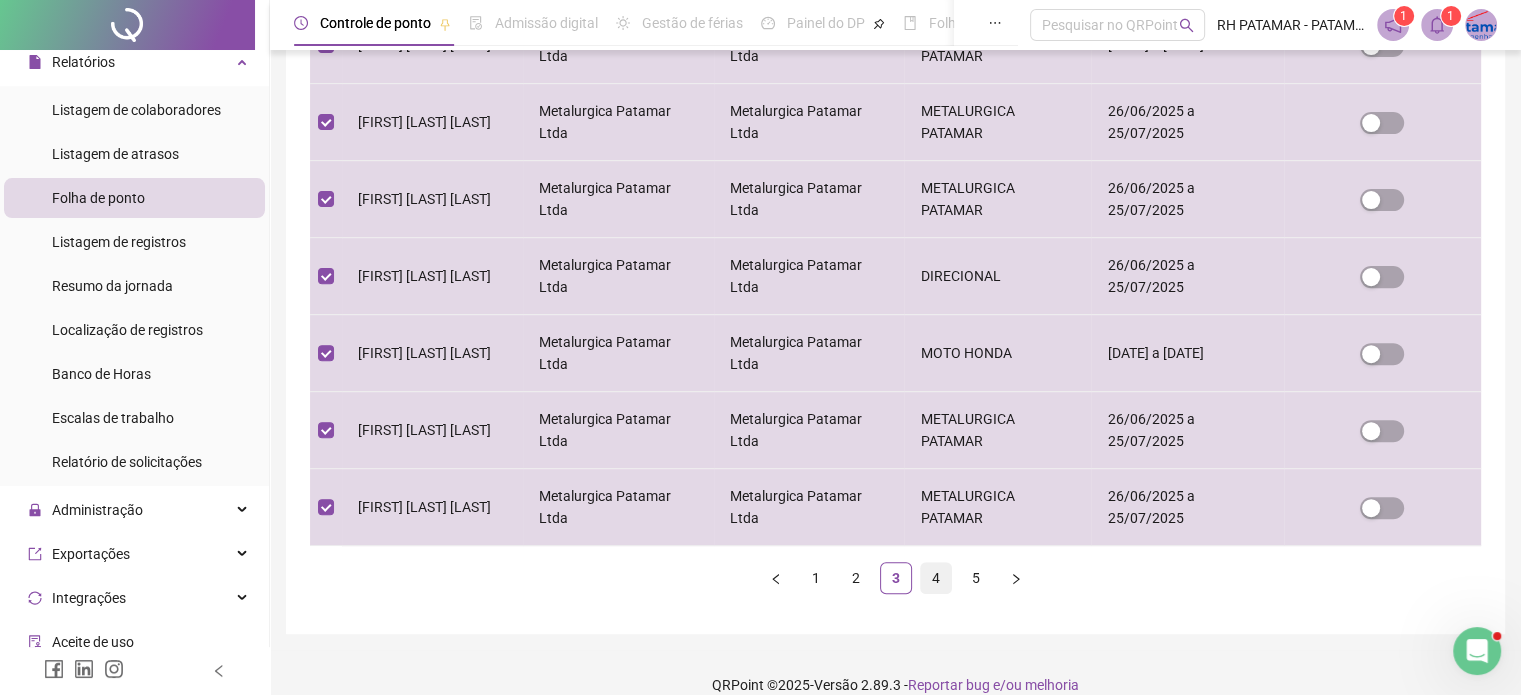 click on "4" at bounding box center (936, 578) 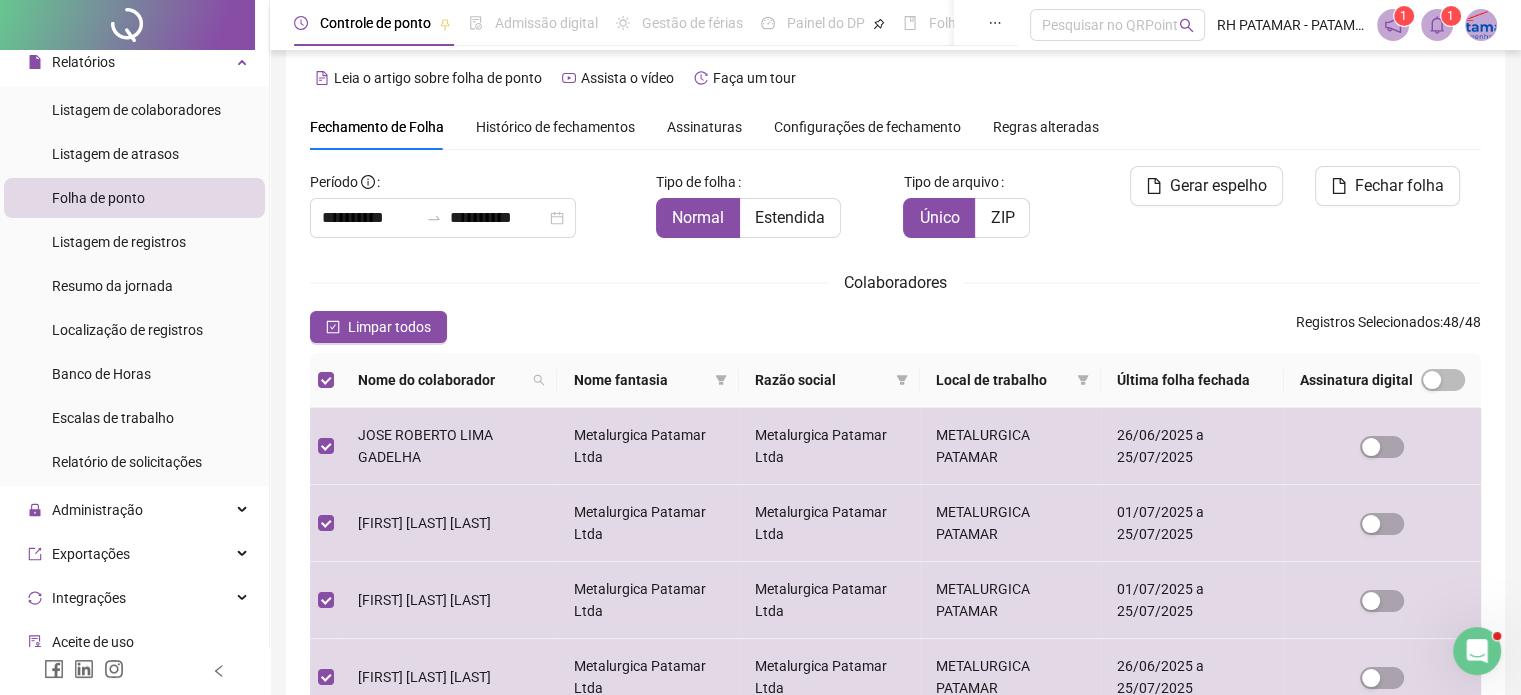 scroll, scrollTop: 0, scrollLeft: 0, axis: both 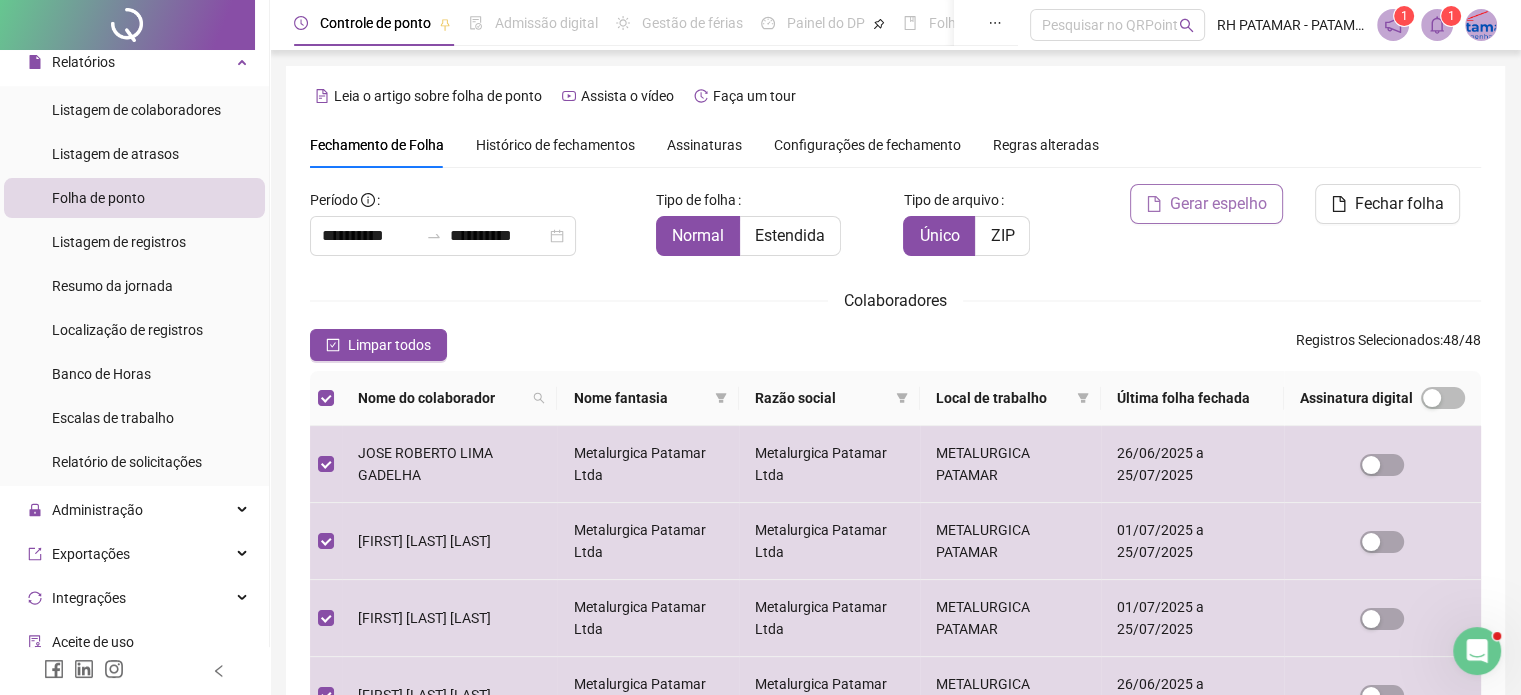 click on "Gerar espelho" at bounding box center (1218, 204) 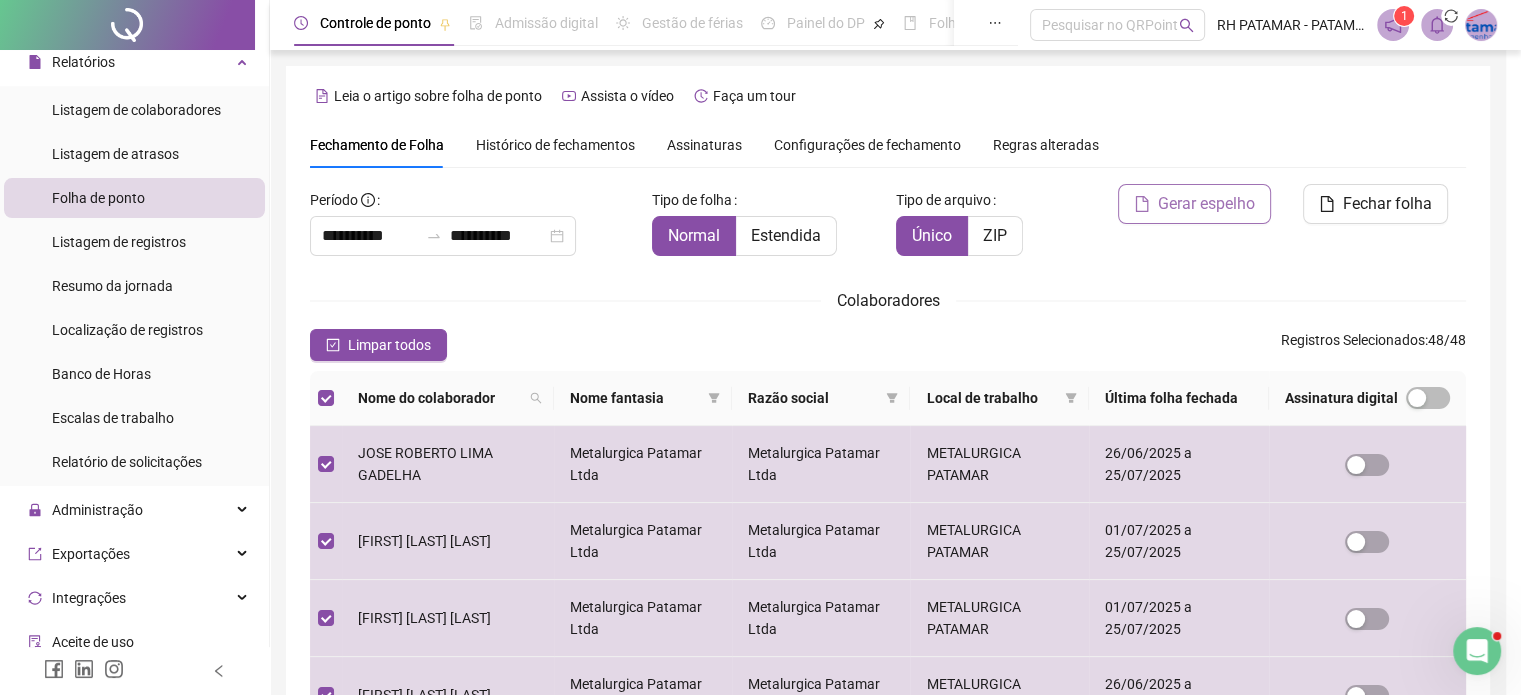 scroll, scrollTop: 51, scrollLeft: 0, axis: vertical 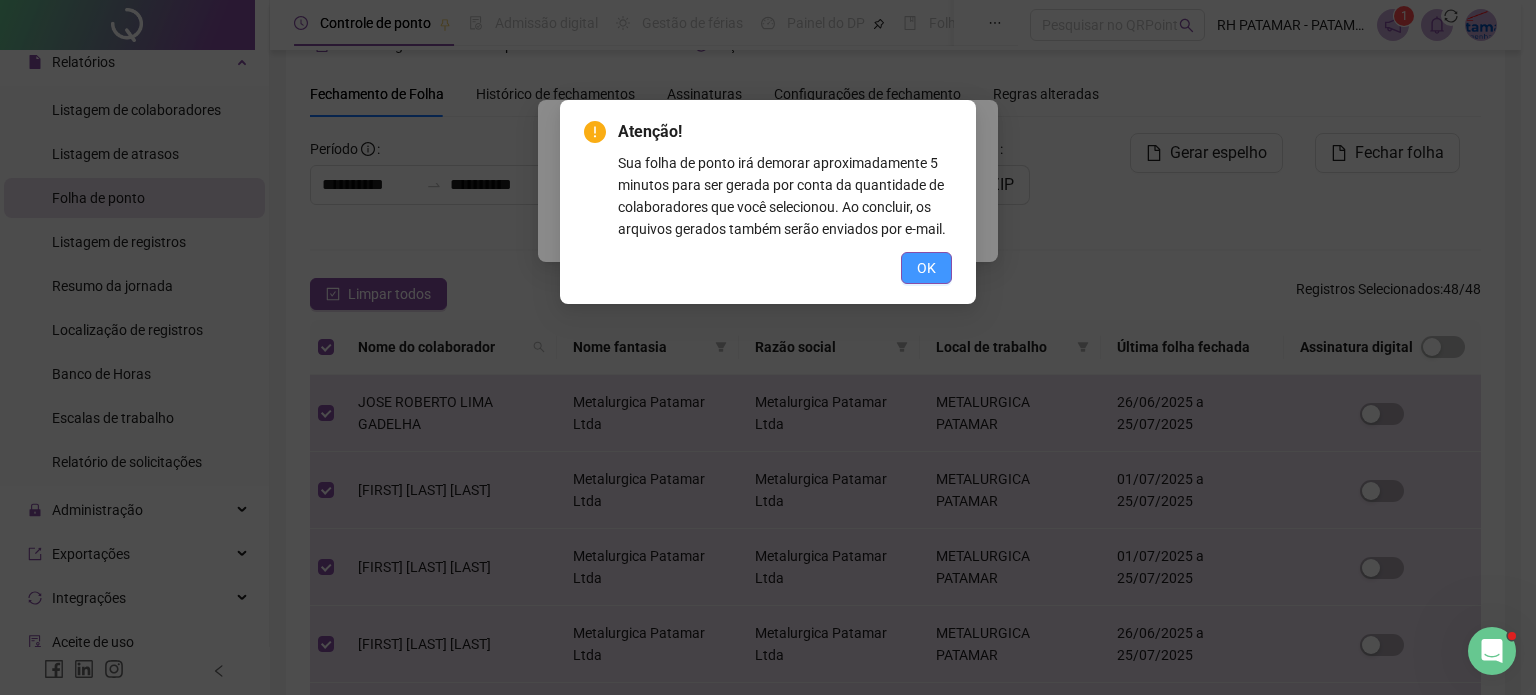 click on "OK" at bounding box center [926, 268] 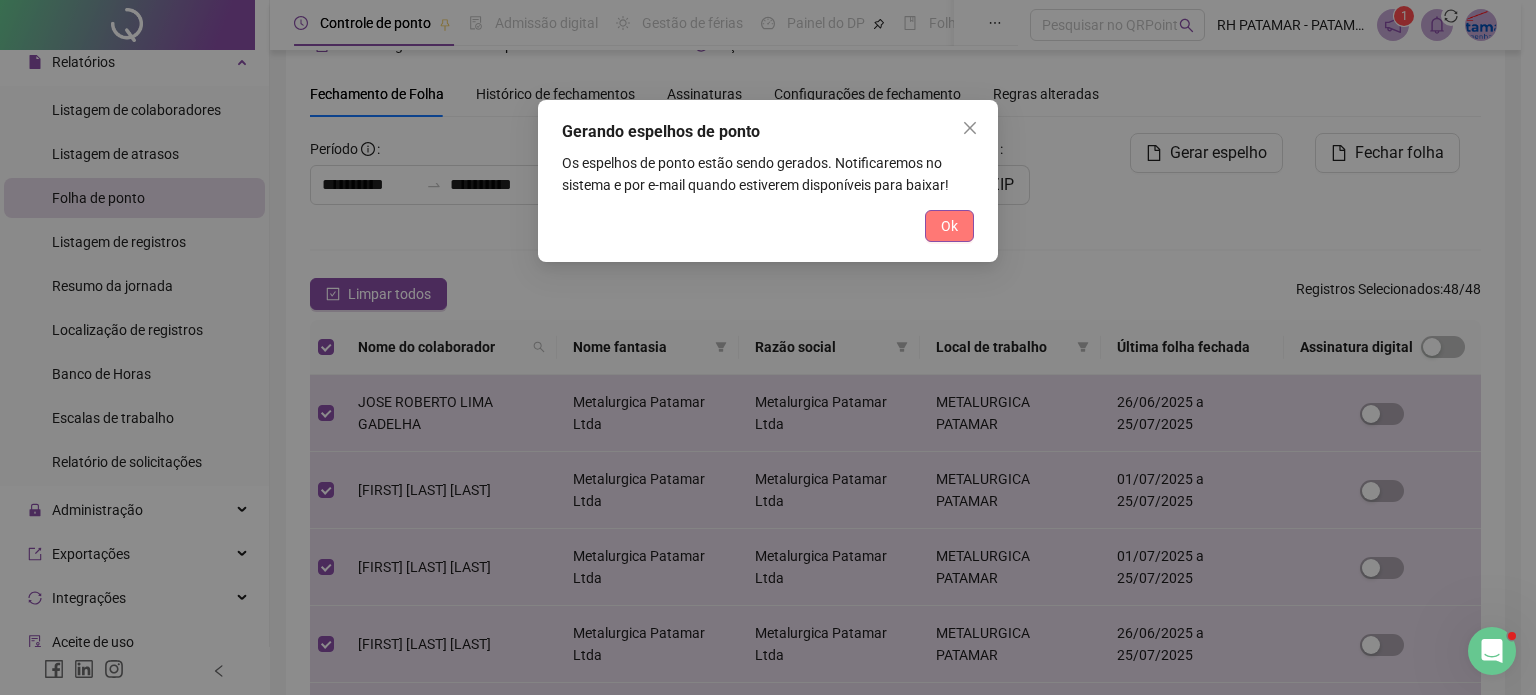 click on "Ok" at bounding box center (949, 226) 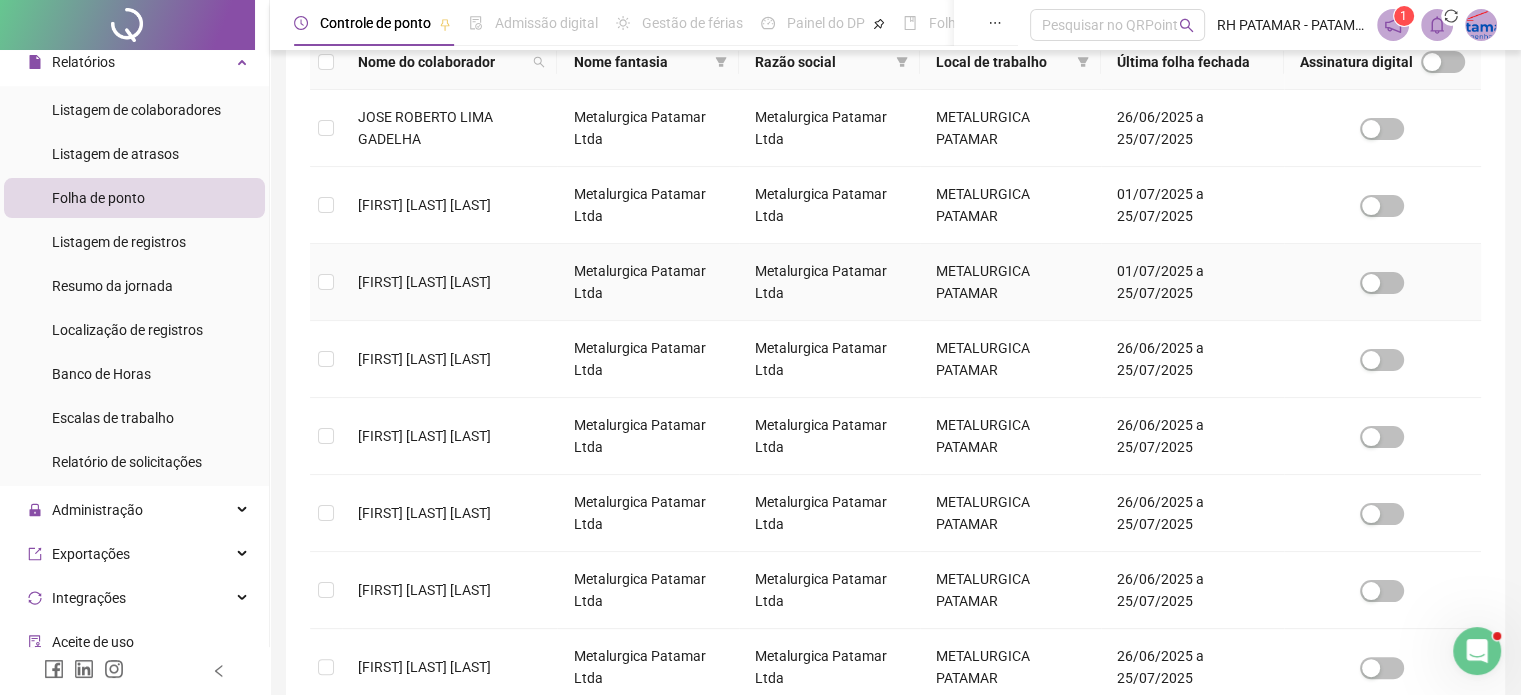 scroll, scrollTop: 351, scrollLeft: 0, axis: vertical 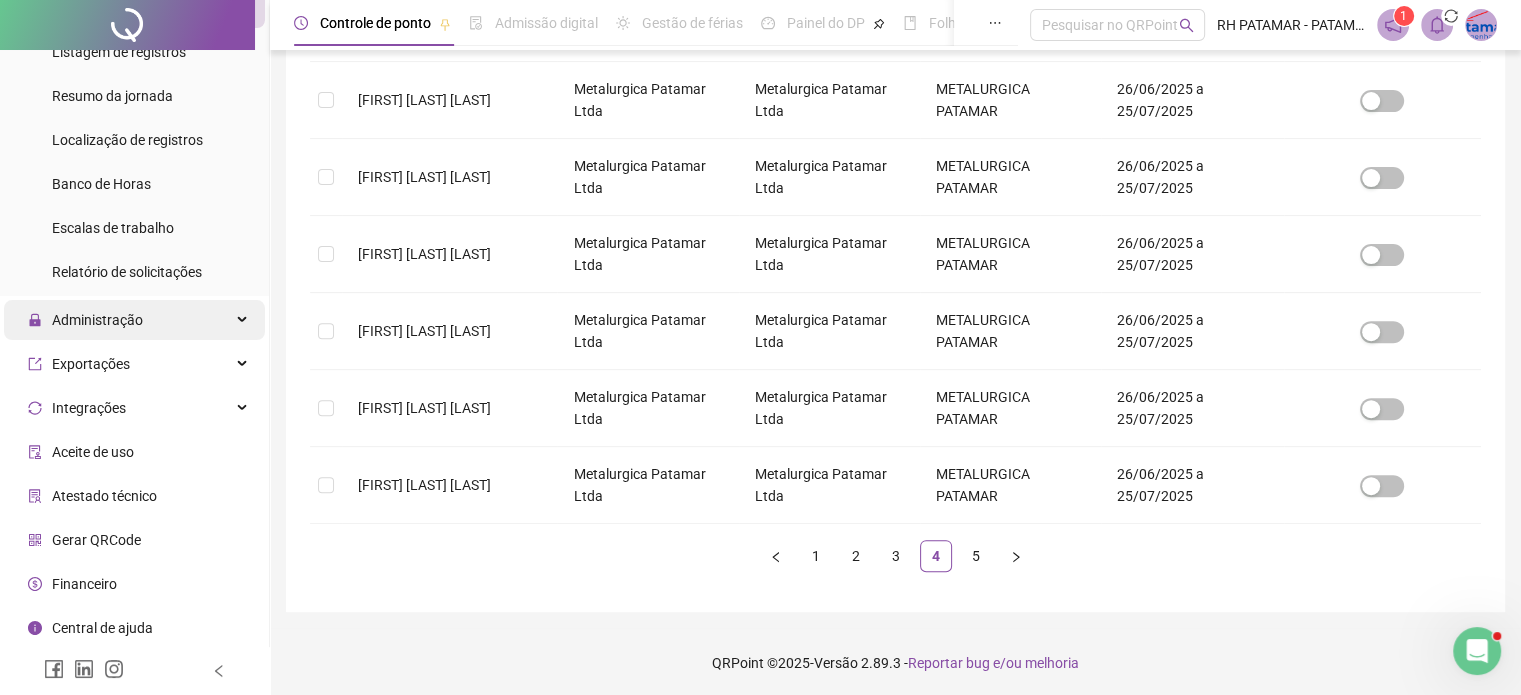 click on "Administração" at bounding box center (97, 320) 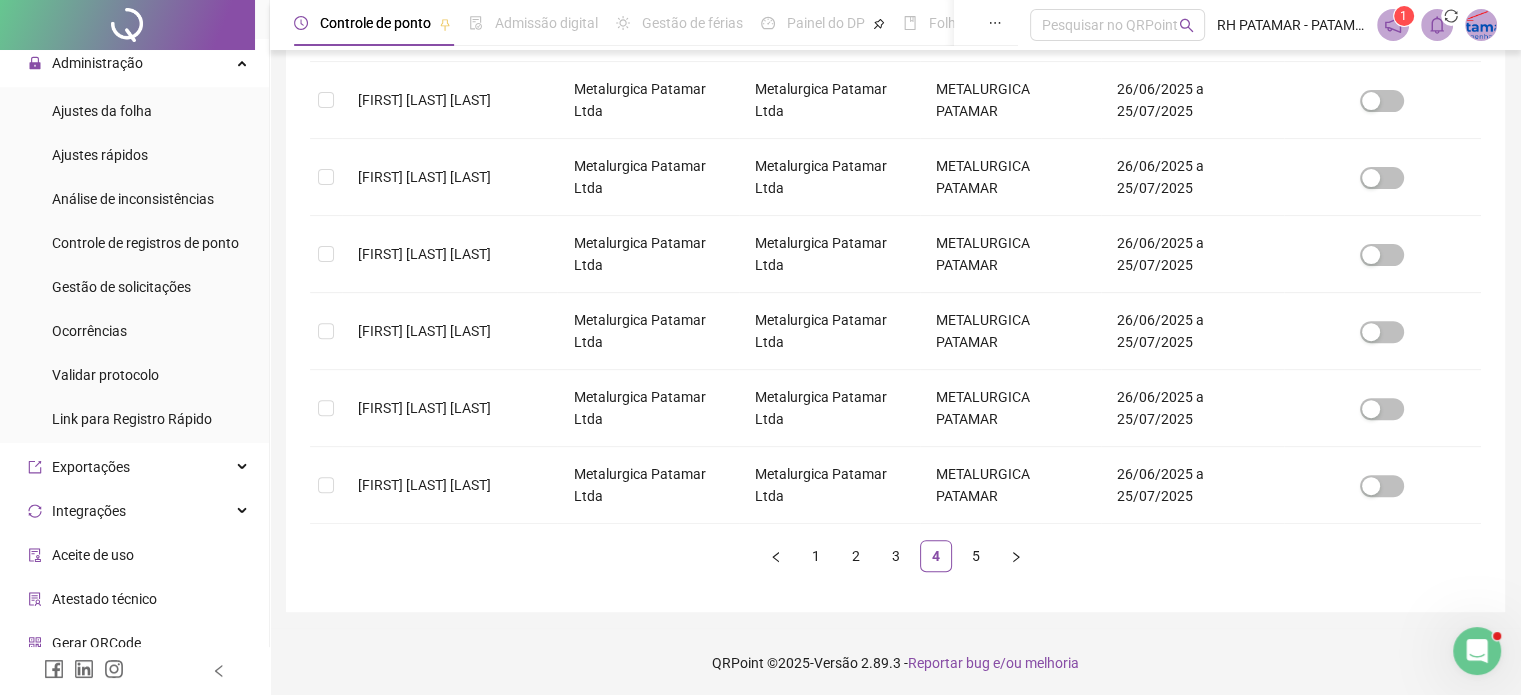 scroll, scrollTop: 555, scrollLeft: 0, axis: vertical 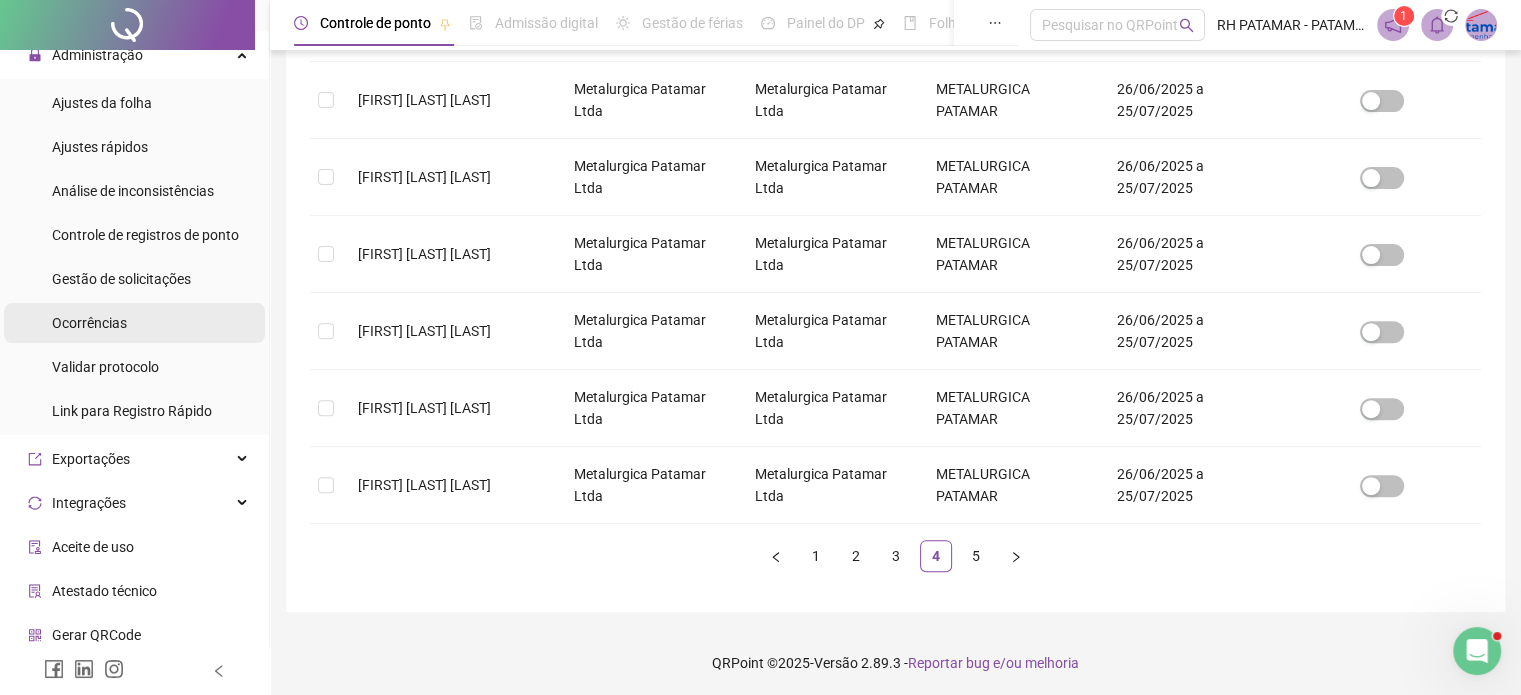 click on "Ocorrências" at bounding box center (134, 323) 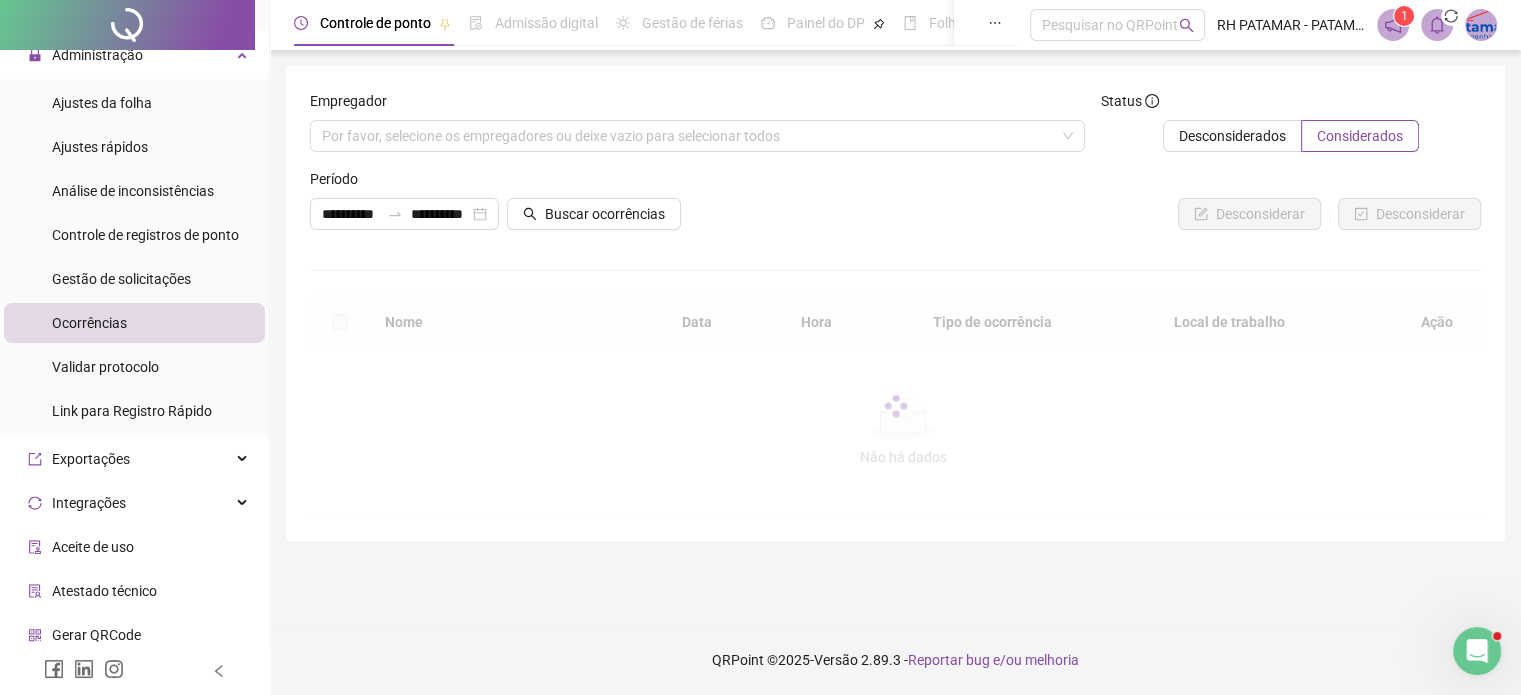 scroll, scrollTop: 0, scrollLeft: 0, axis: both 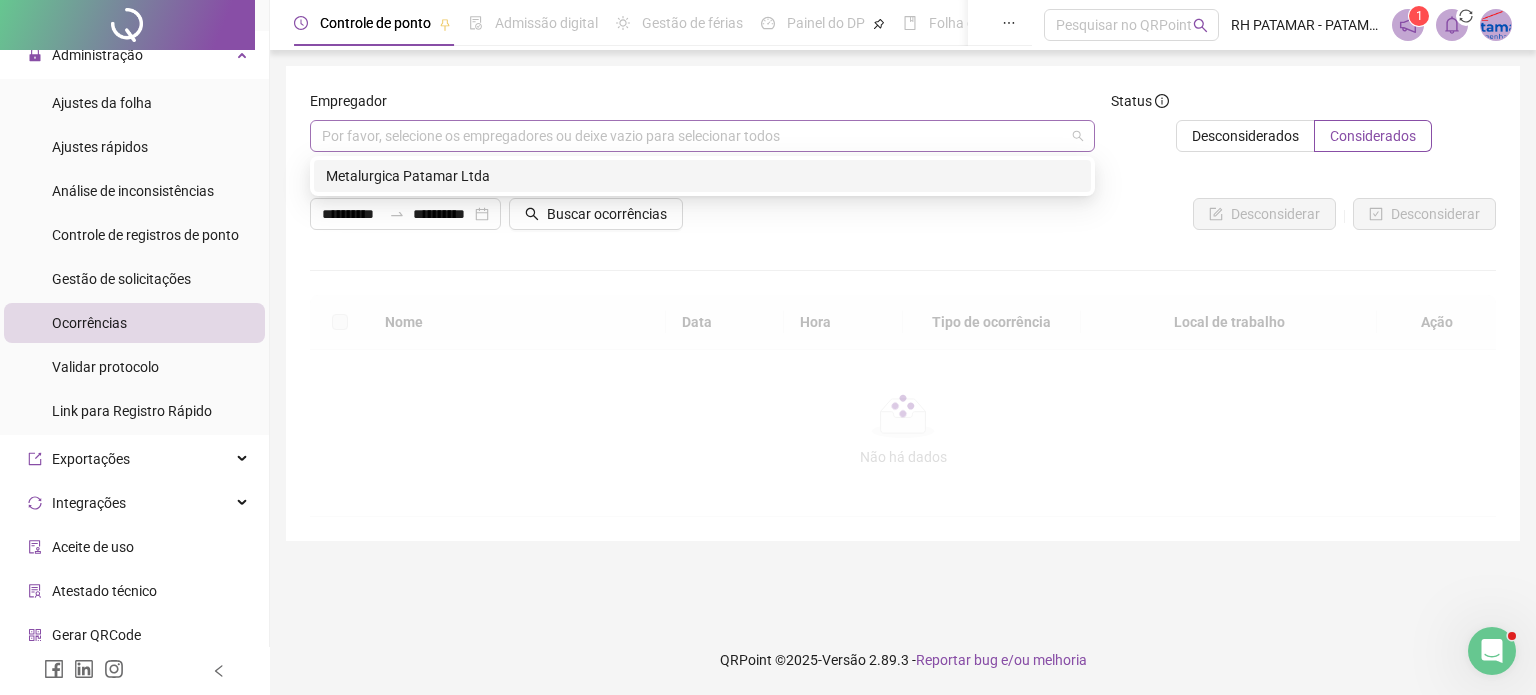 click on "Por favor, selecione os empregadores ou deixe vazio para selecionar todos" at bounding box center (702, 136) 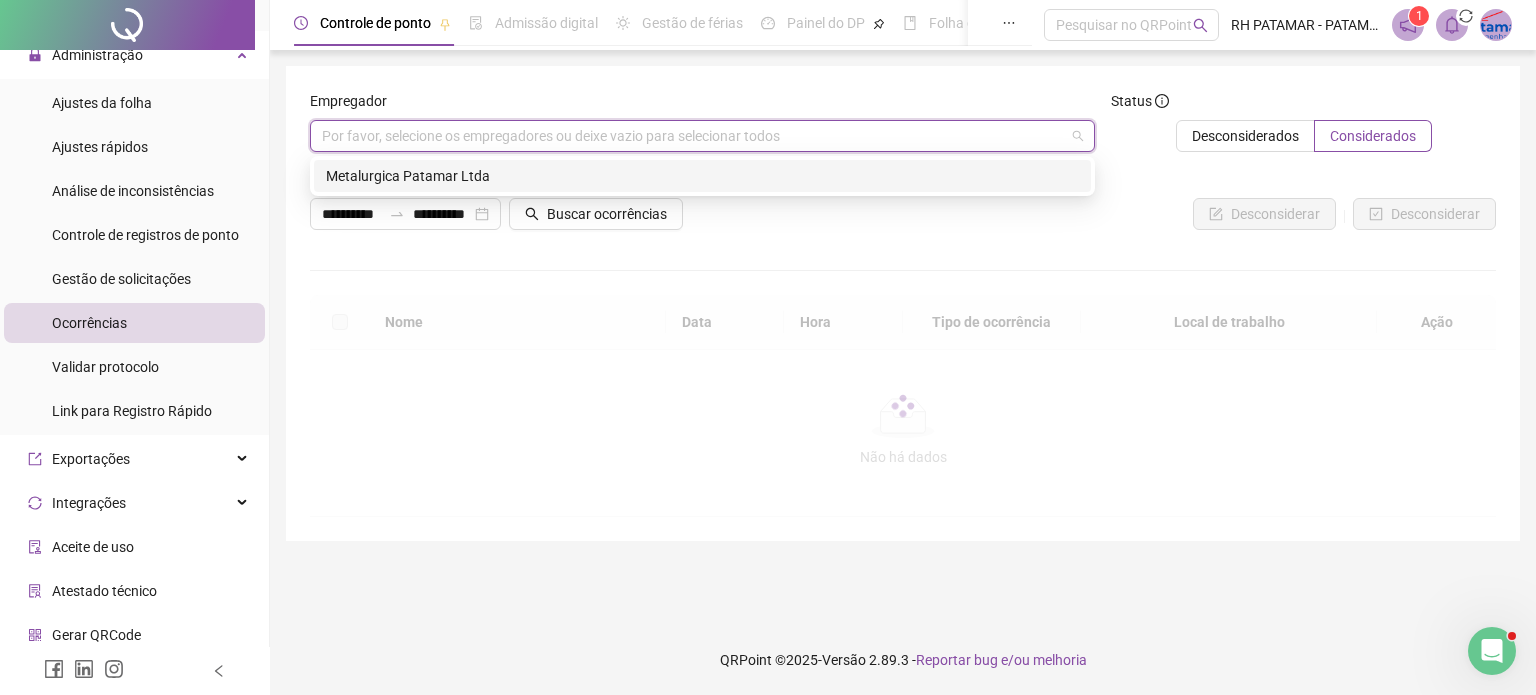 click on "Metalurgica Patamar Ltda" at bounding box center (702, 176) 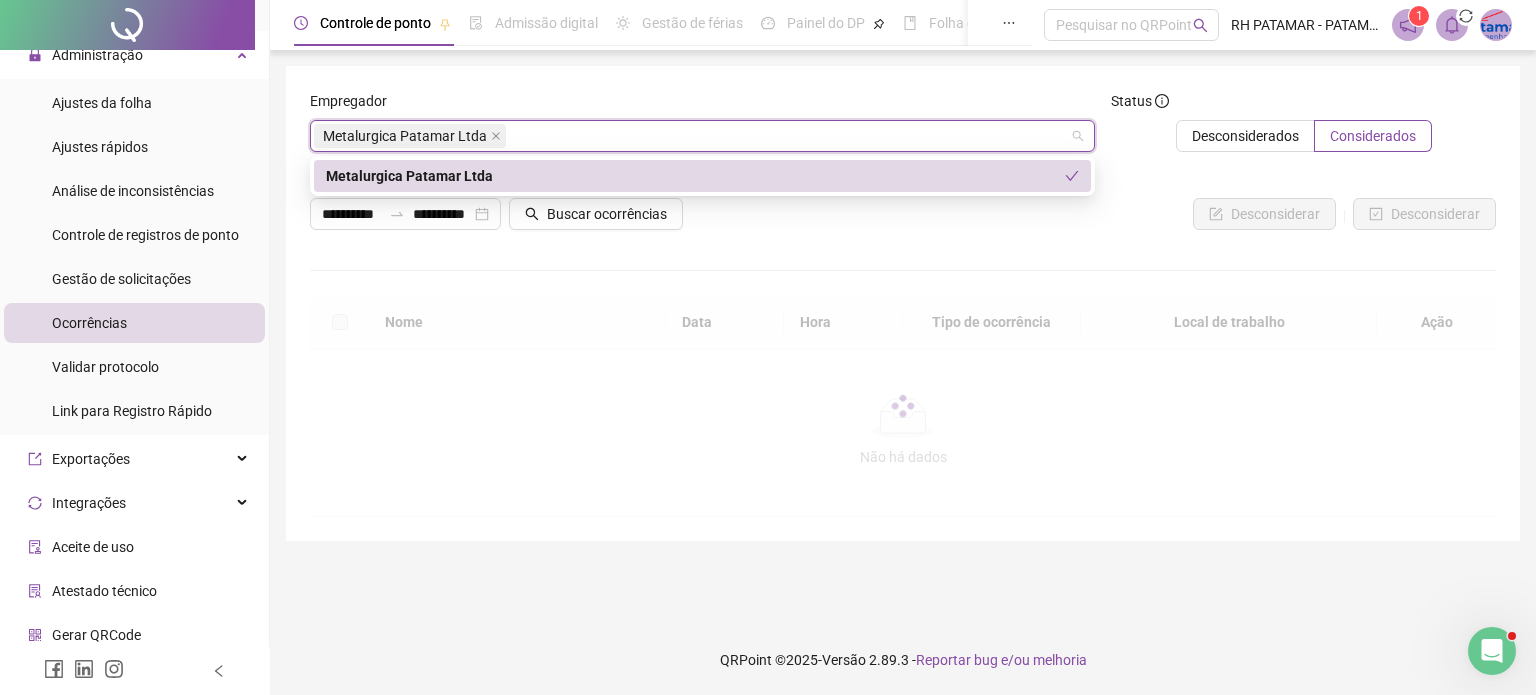 click on "Metalurgica Patamar Ltda" at bounding box center [695, 176] 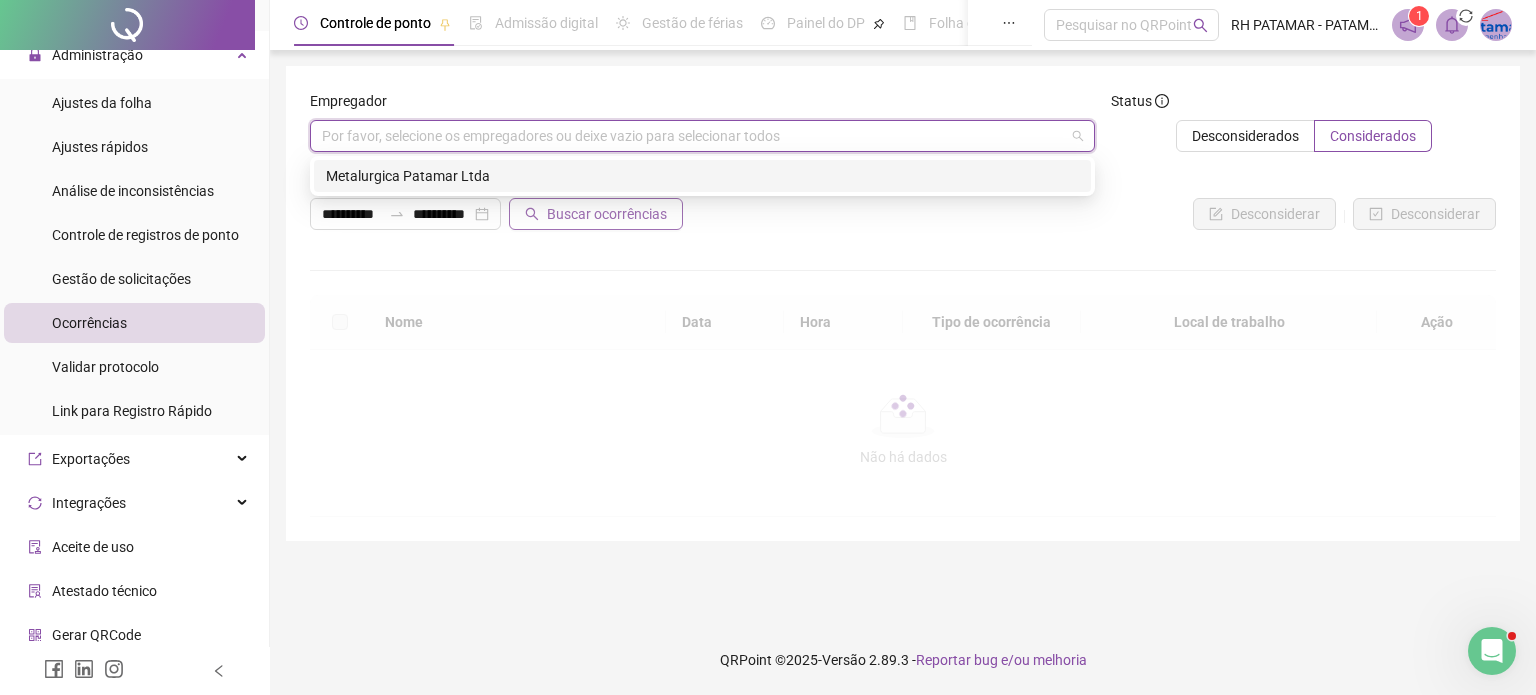 click on "Buscar ocorrências" at bounding box center (607, 214) 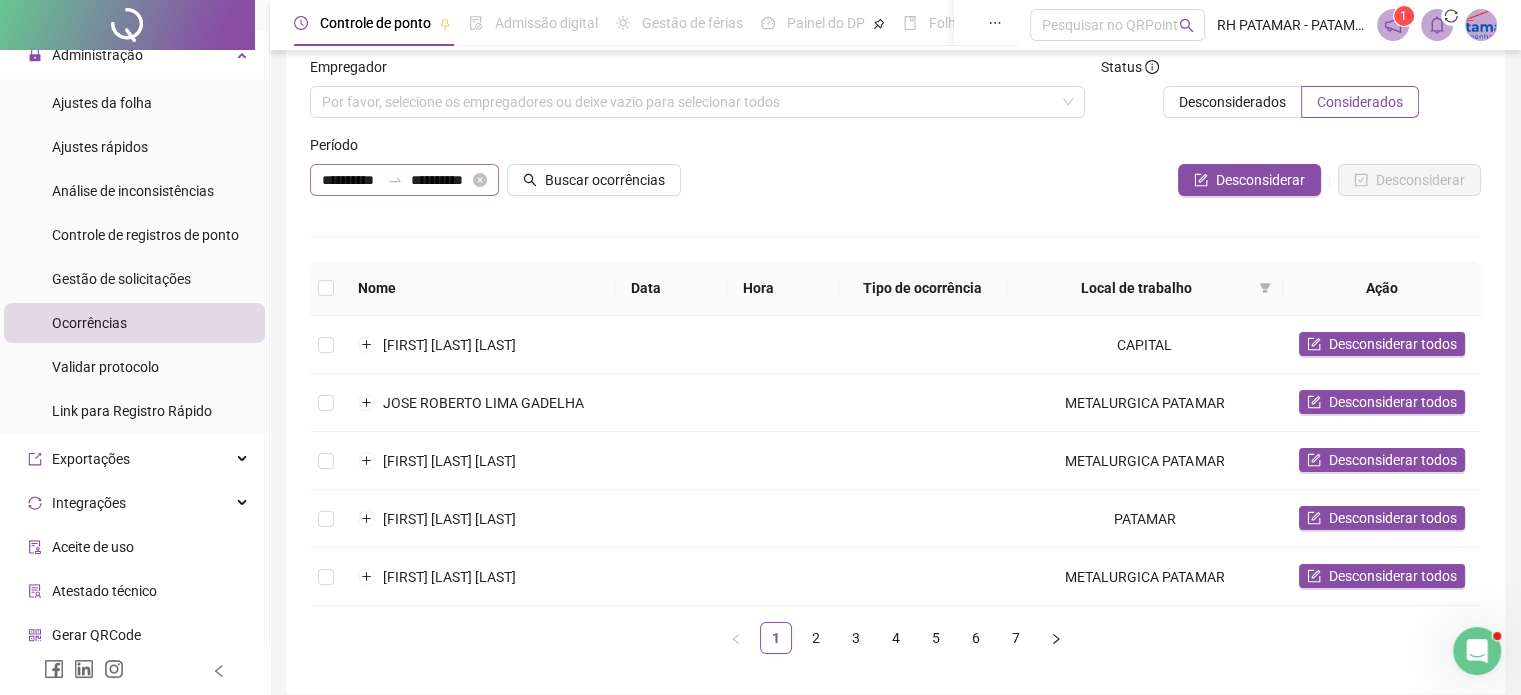 scroll, scrollTop: 0, scrollLeft: 0, axis: both 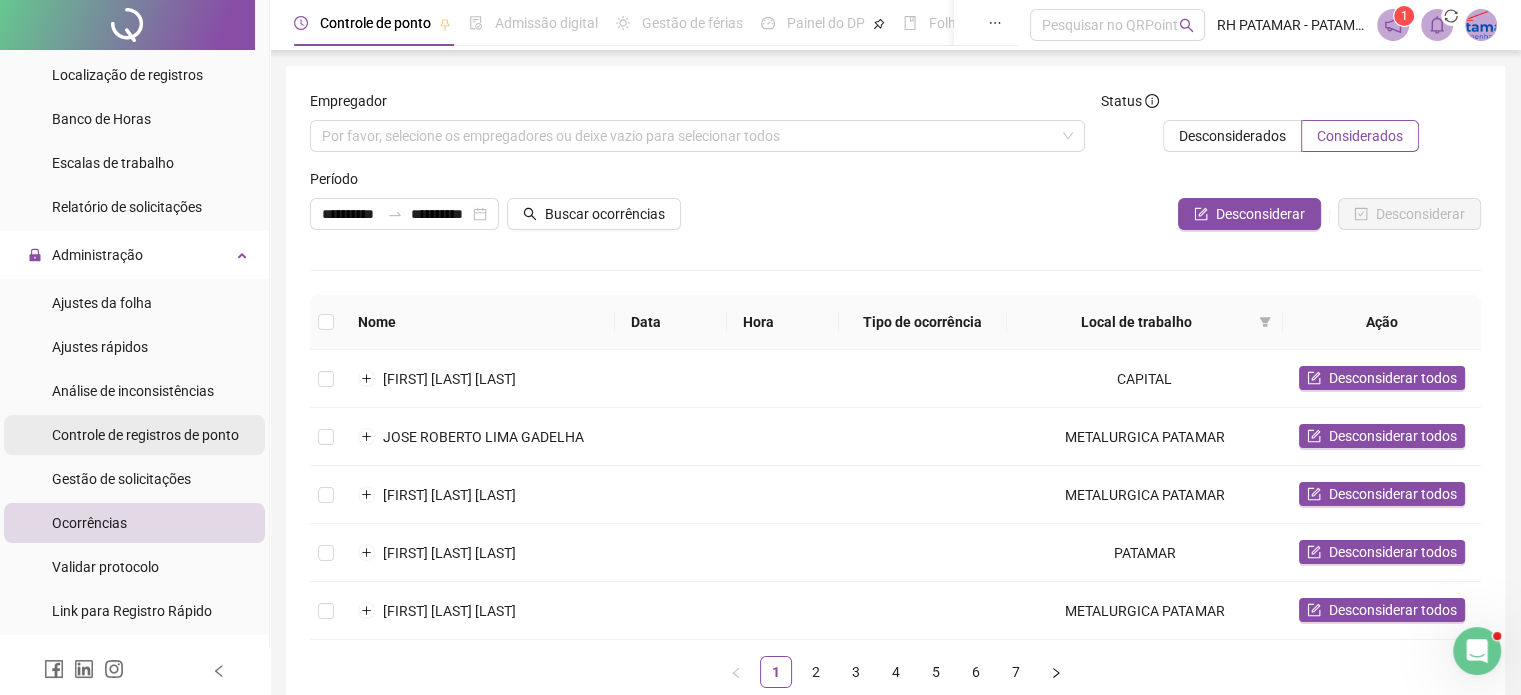 click on "Controle de registros de ponto" at bounding box center [145, 435] 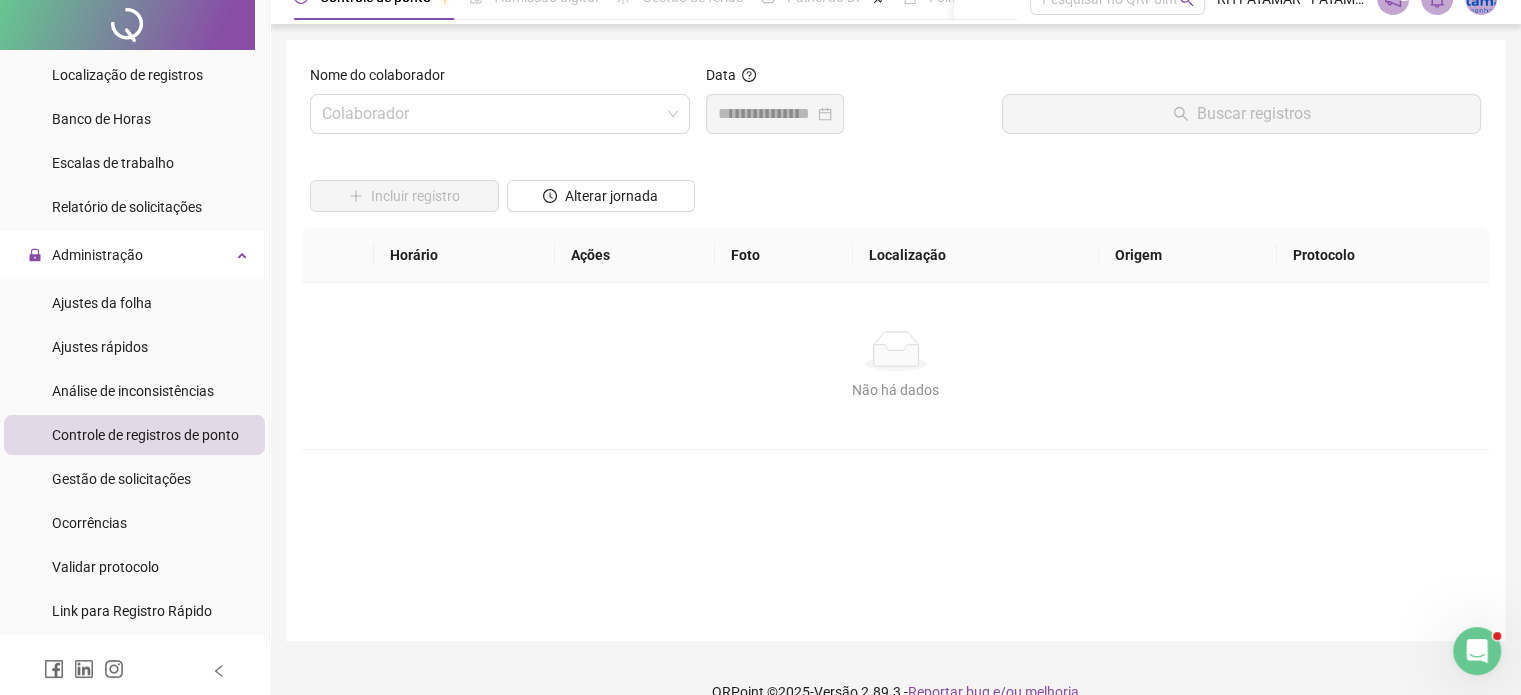 scroll, scrollTop: 0, scrollLeft: 0, axis: both 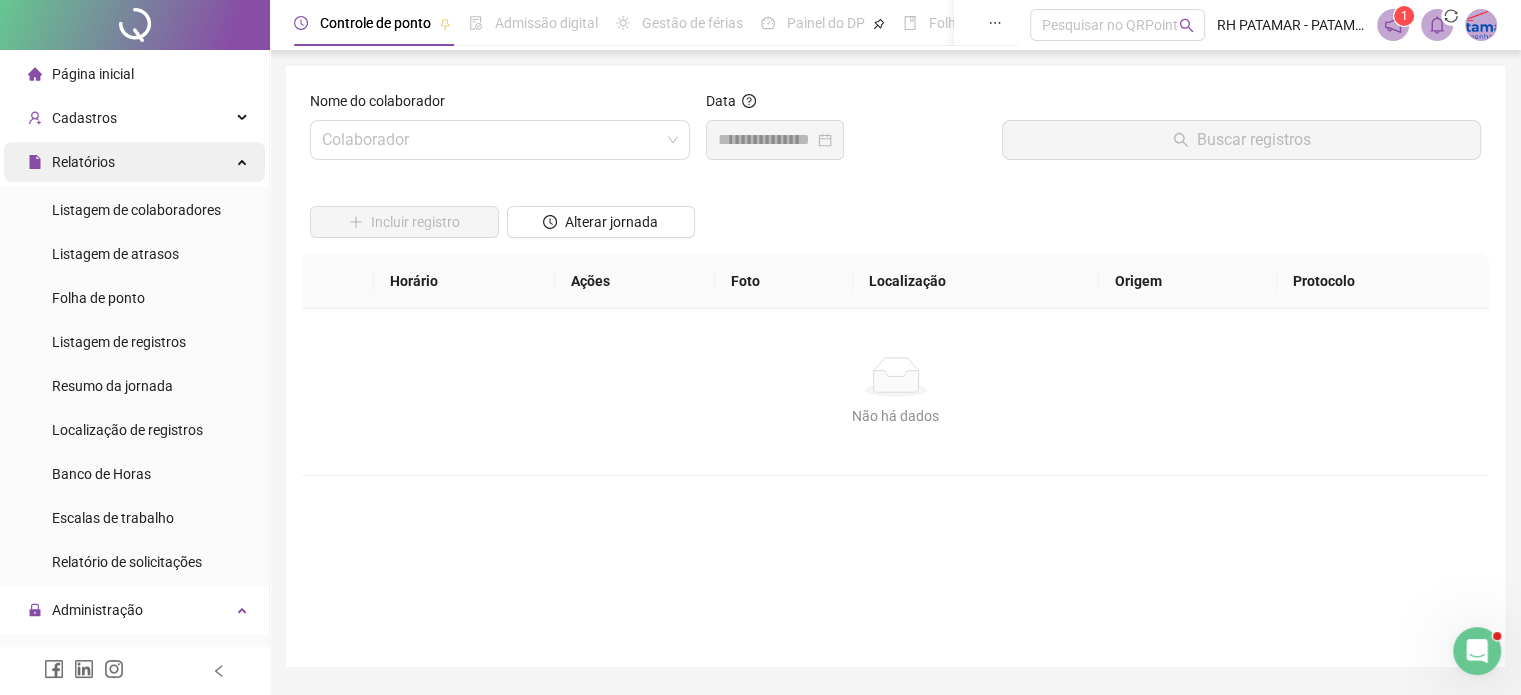 click on "Relatórios" at bounding box center [83, 162] 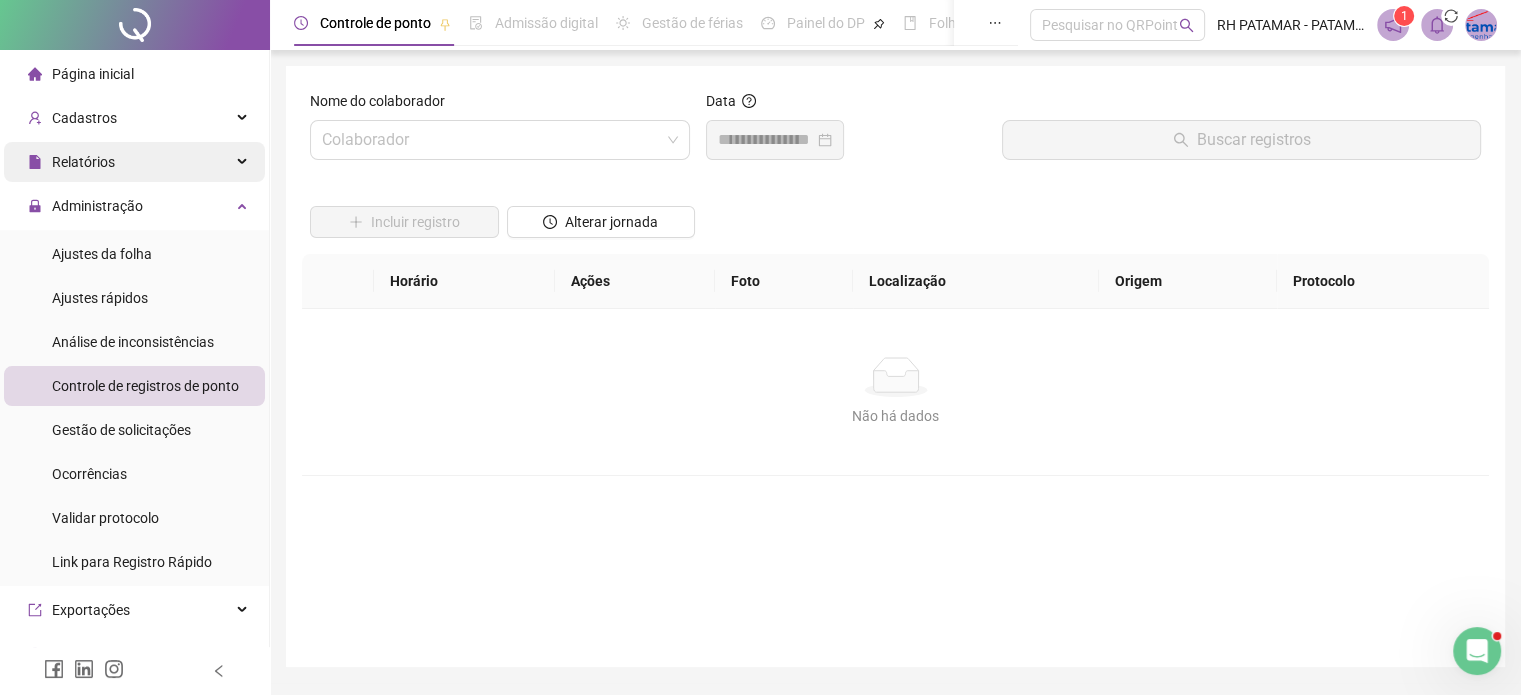 click on "Relatórios" at bounding box center (83, 162) 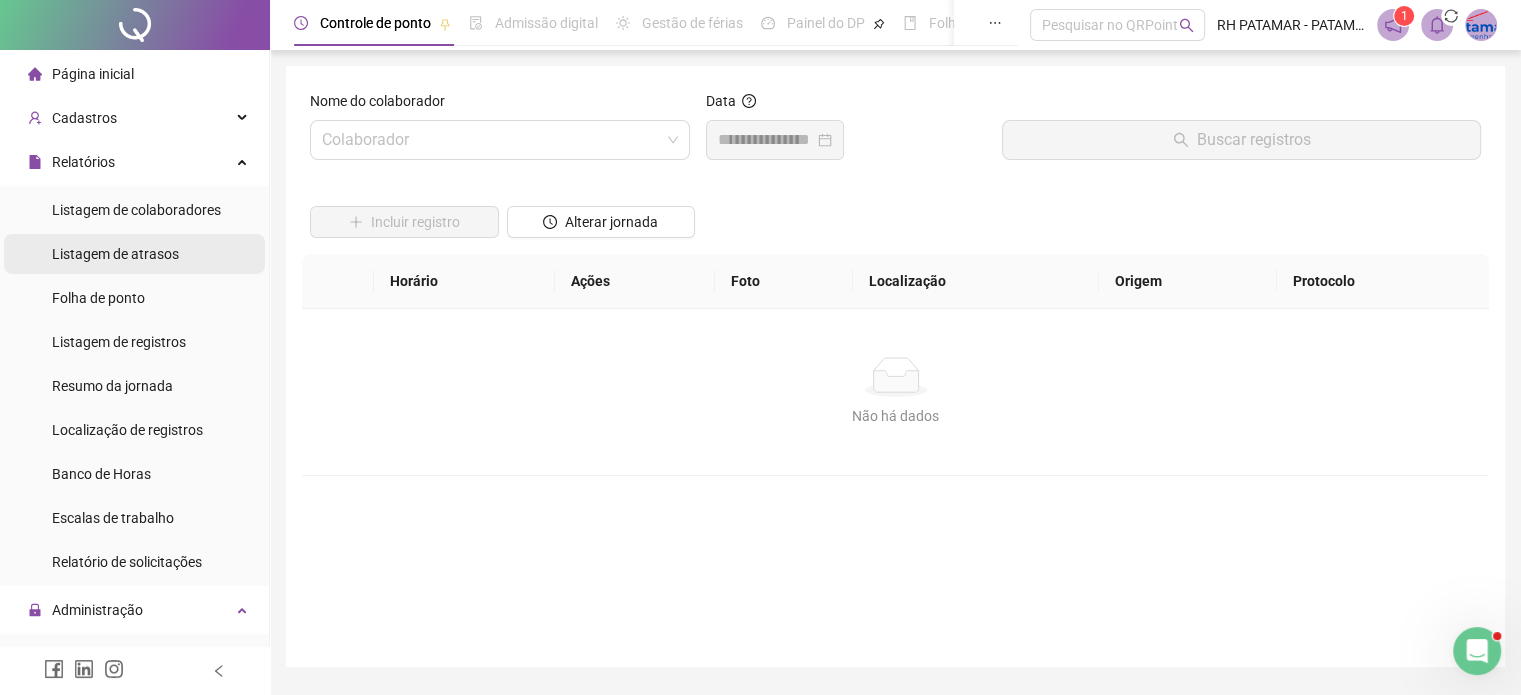 click on "Listagem de atrasos" at bounding box center [115, 254] 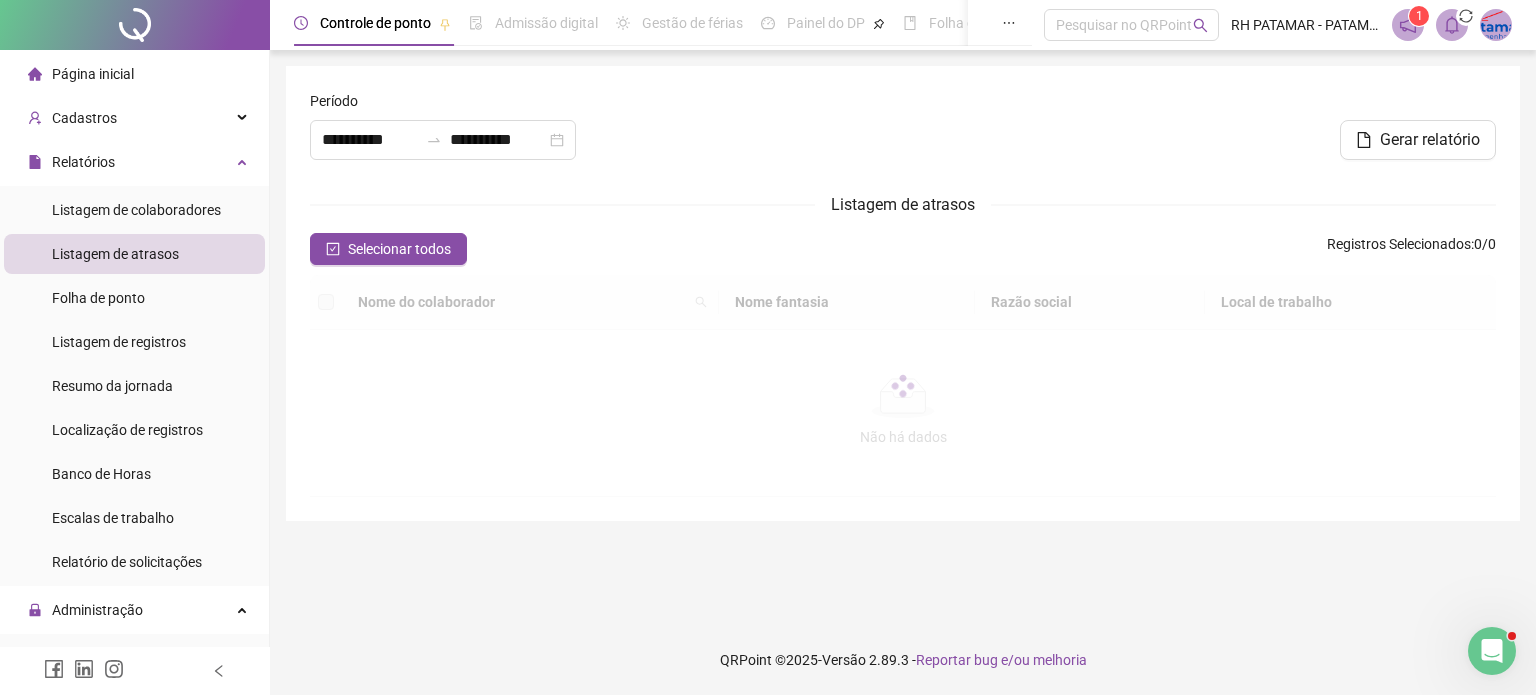 type on "**********" 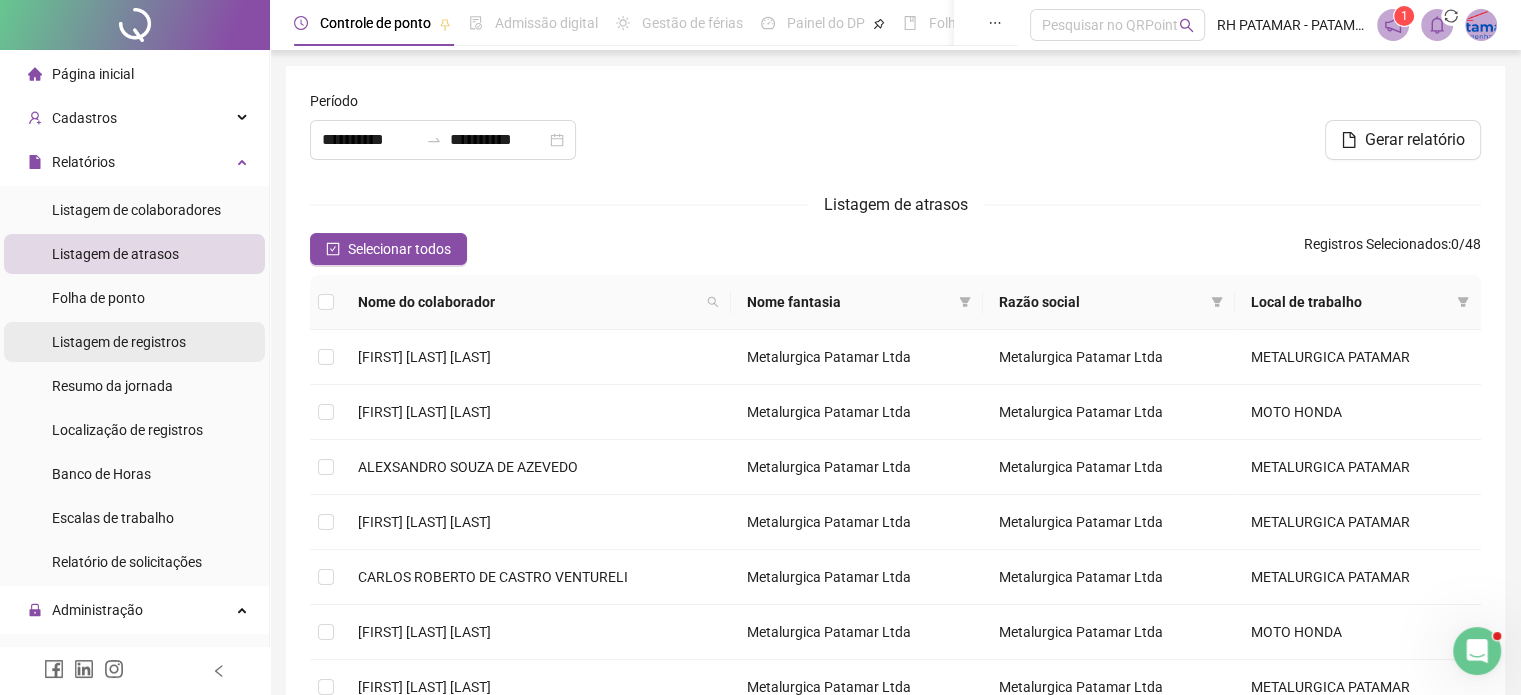 click on "Listagem de registros" at bounding box center (134, 342) 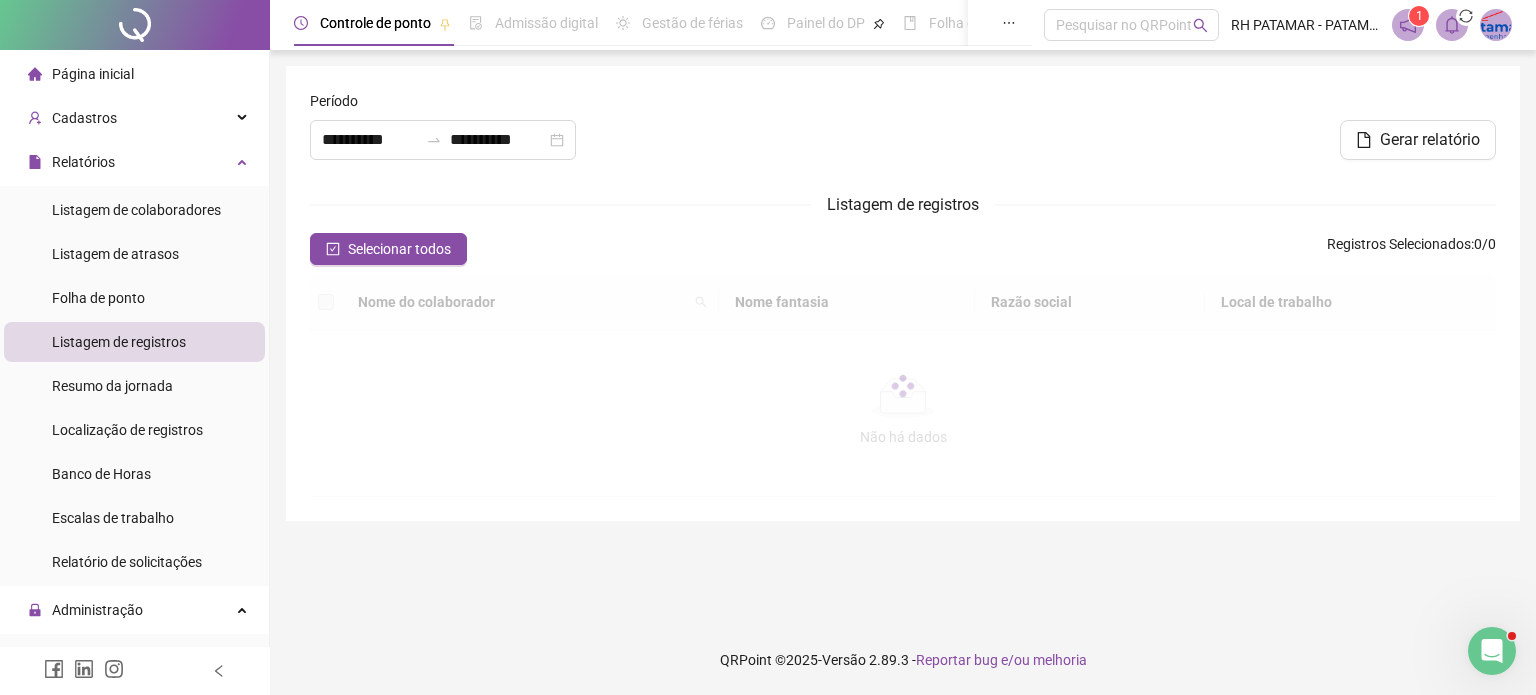 type on "**********" 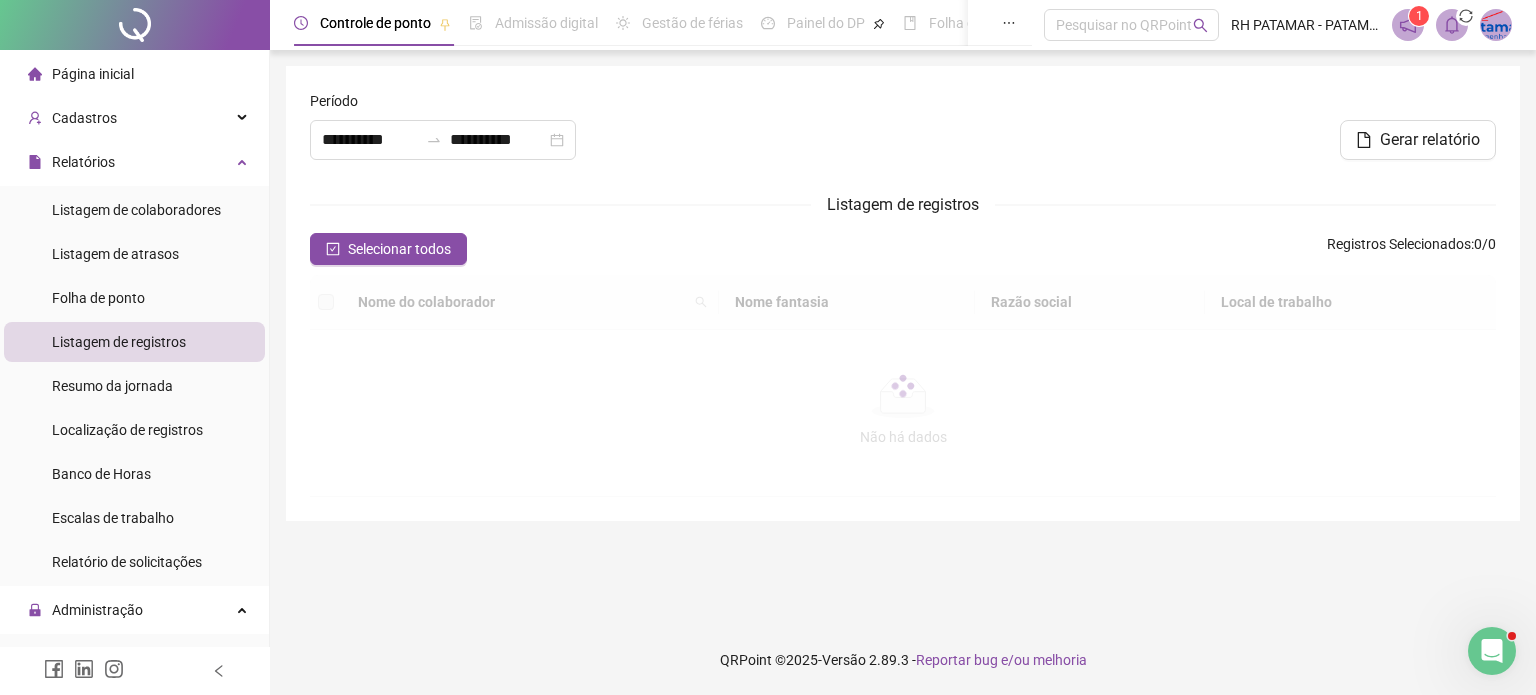 type on "**********" 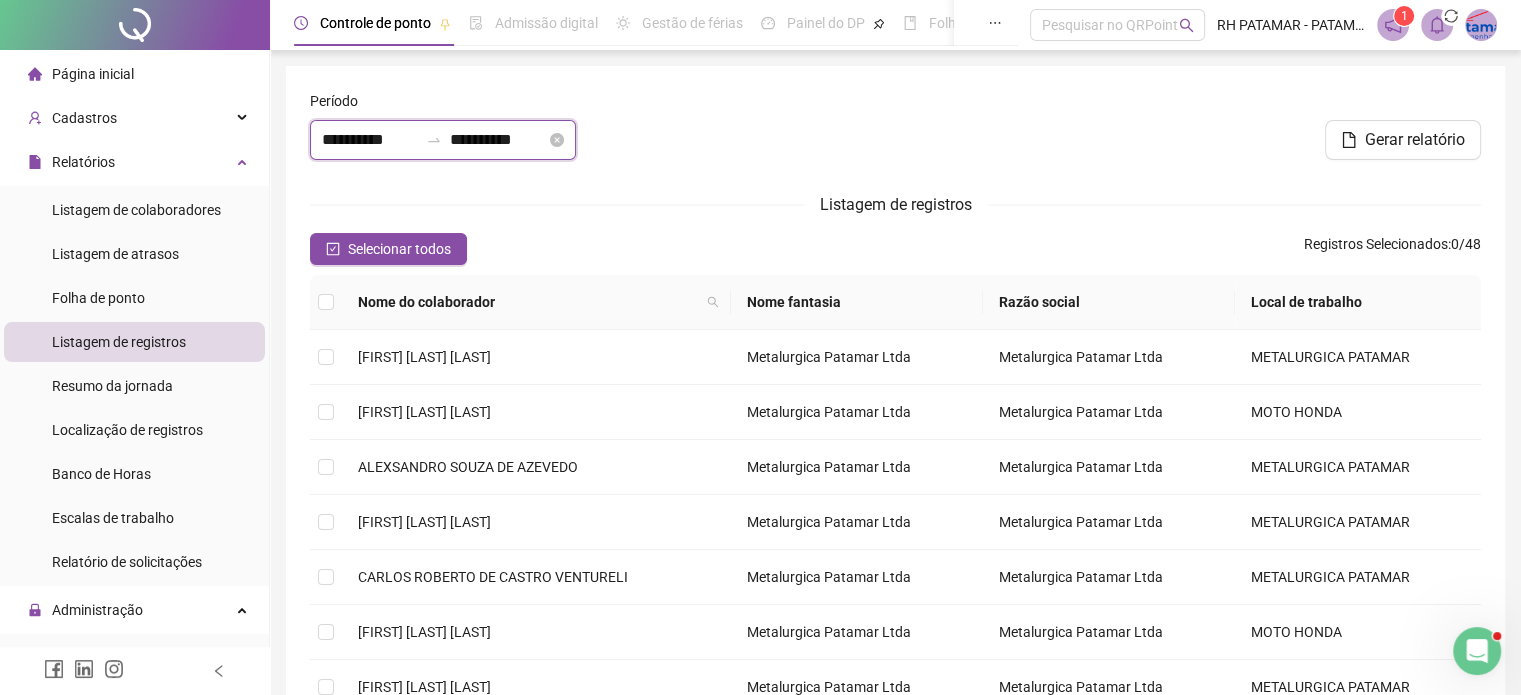 click on "**********" at bounding box center [370, 140] 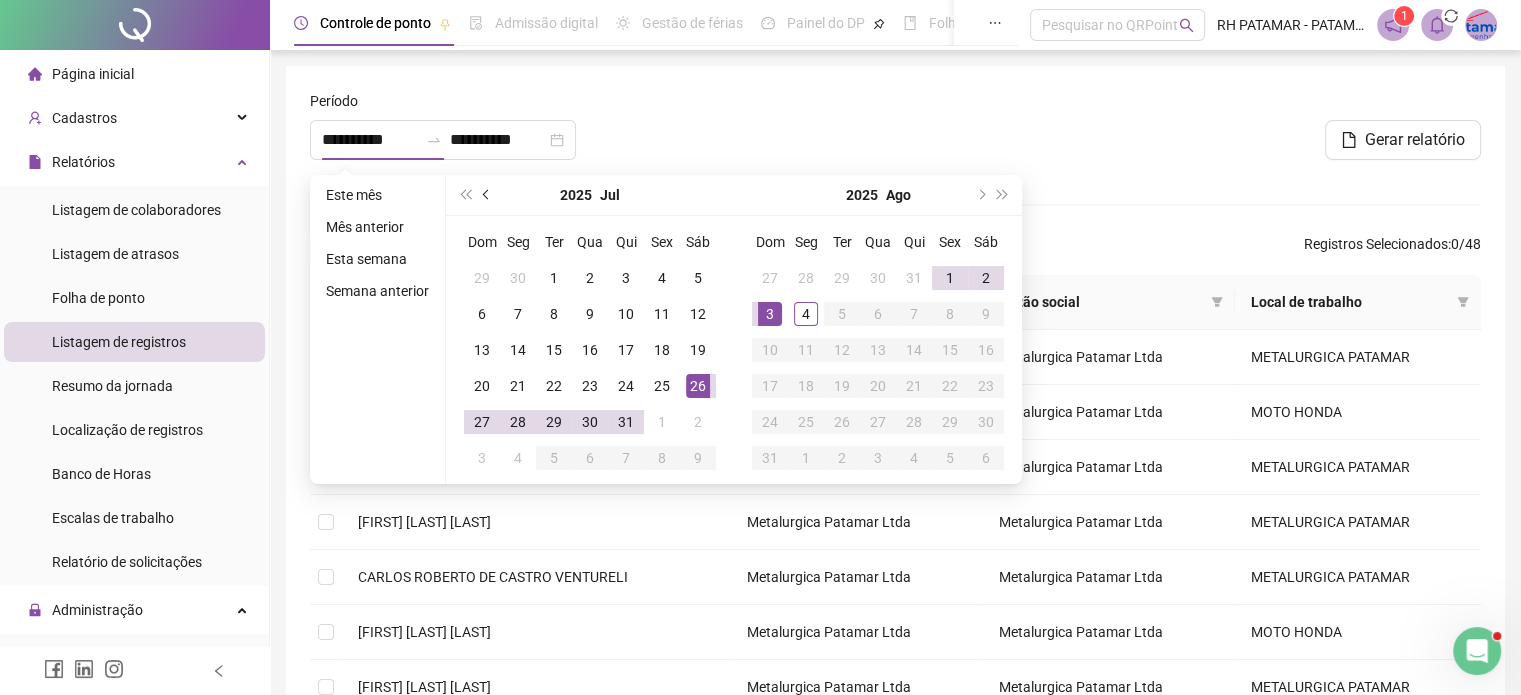 click at bounding box center (487, 195) 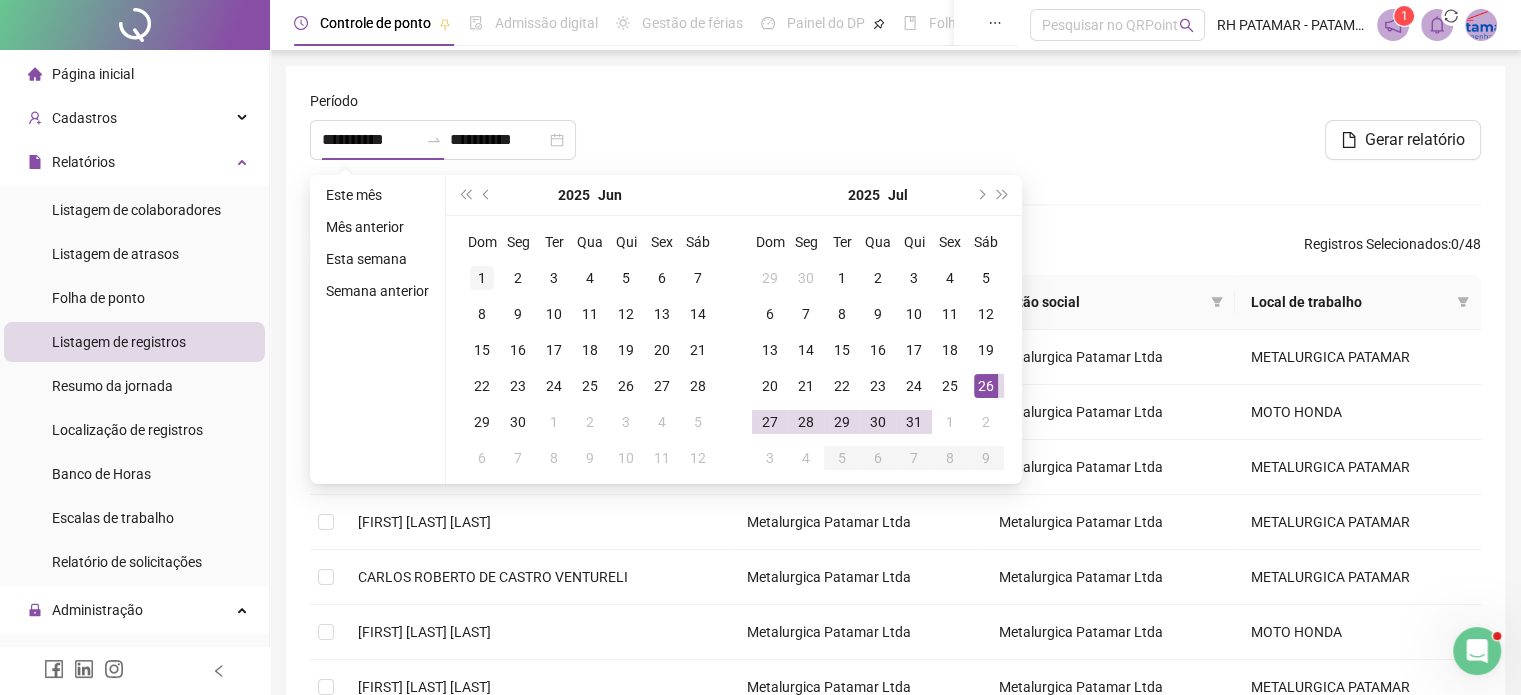 type on "**********" 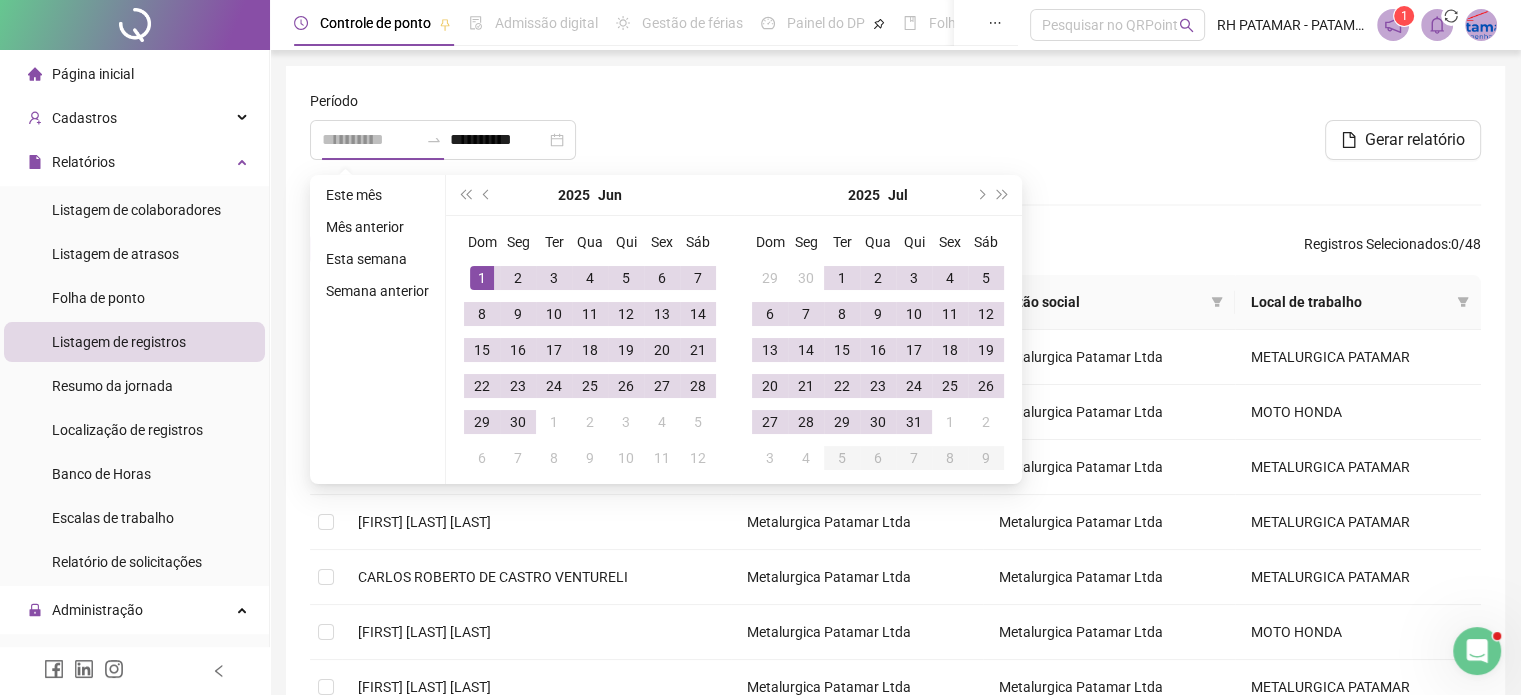 click on "1" at bounding box center [482, 278] 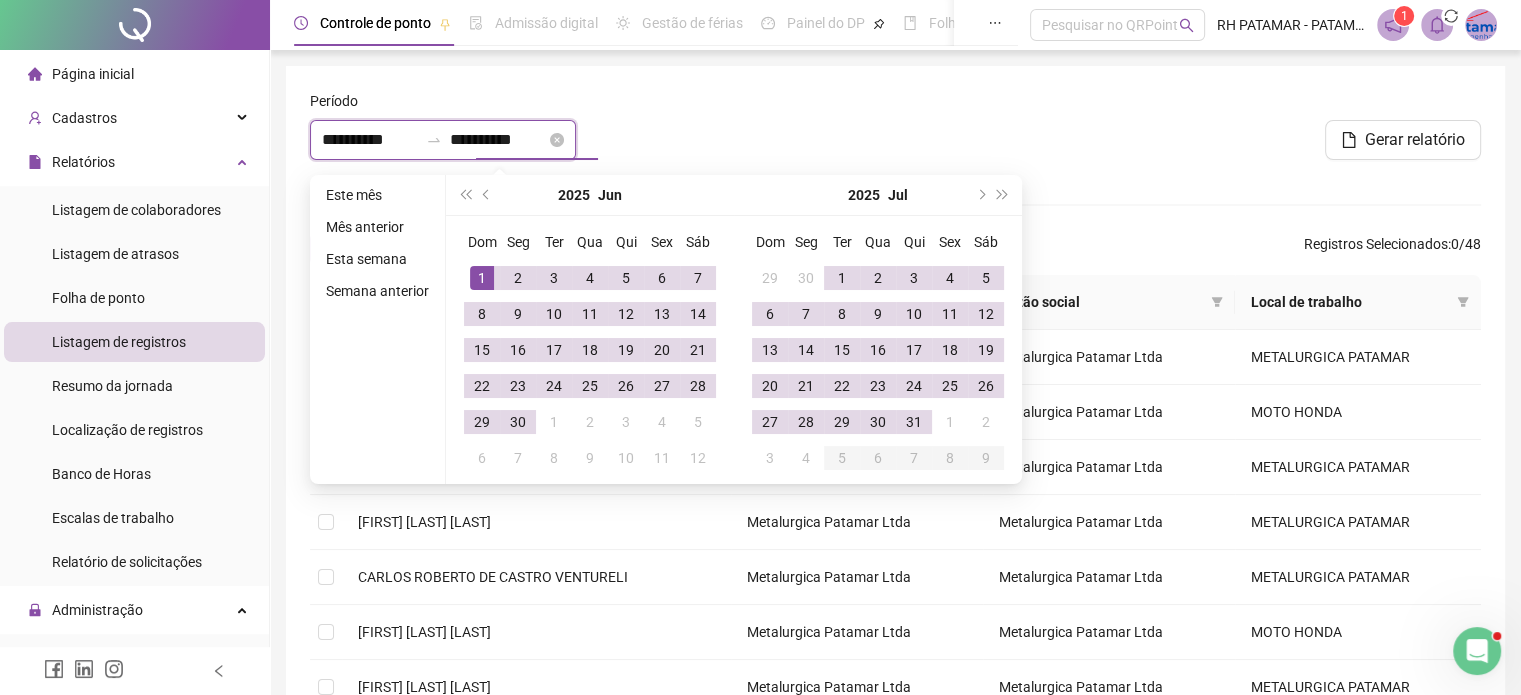 click on "**********" at bounding box center (498, 140) 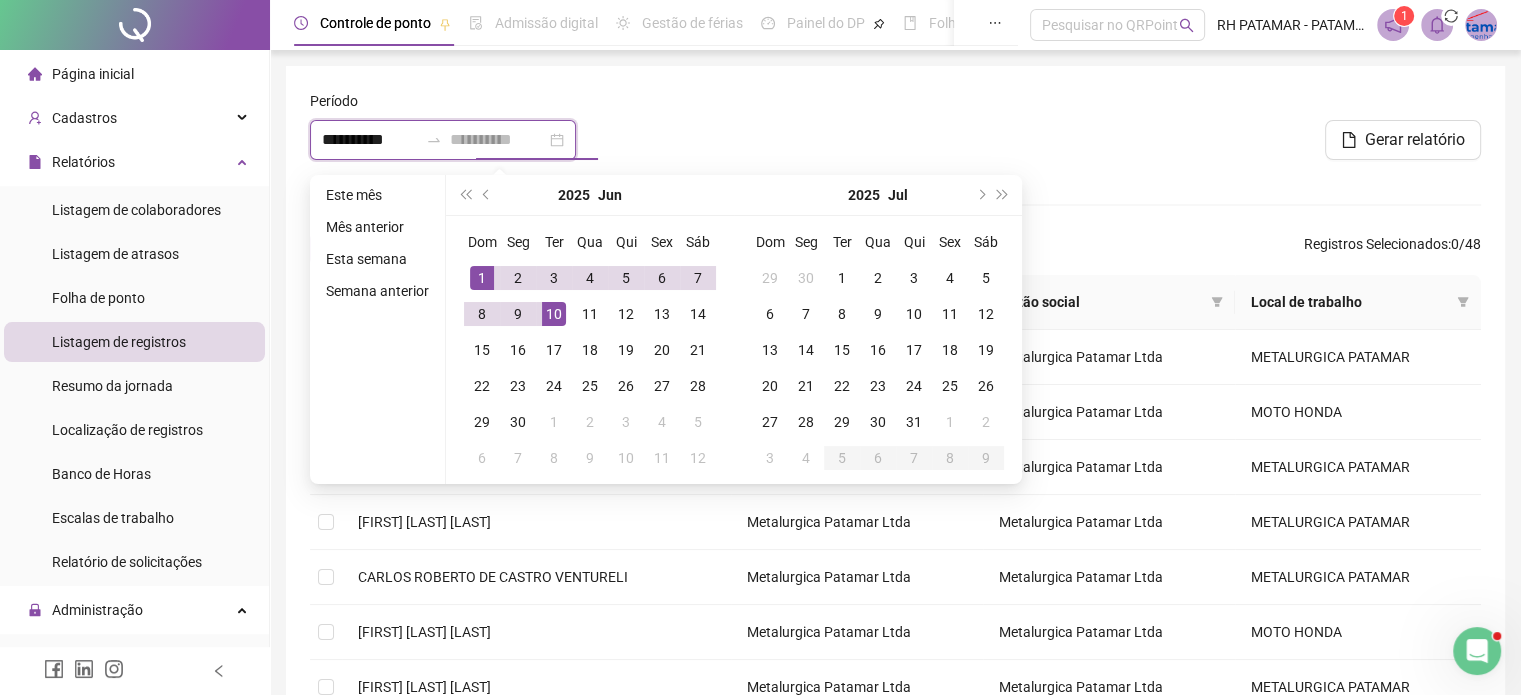 type on "**********" 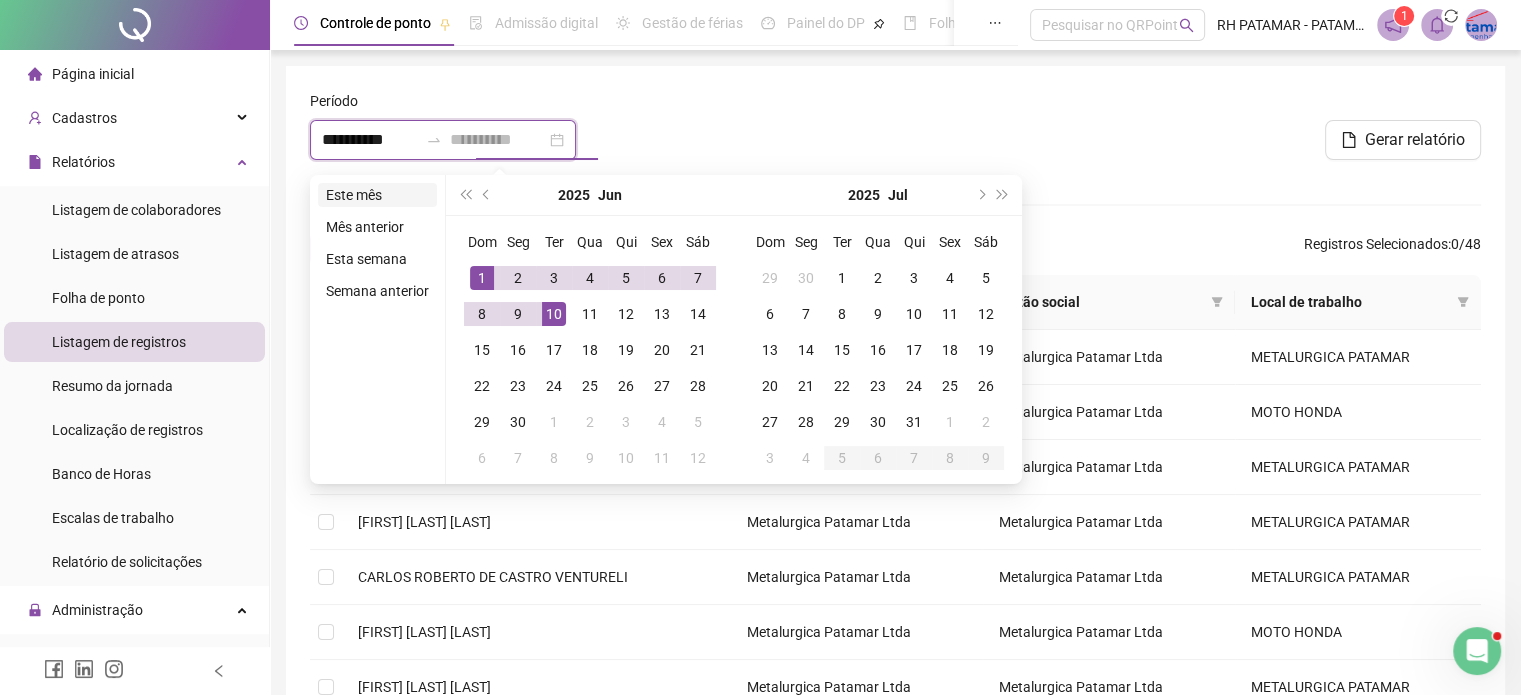 type on "**********" 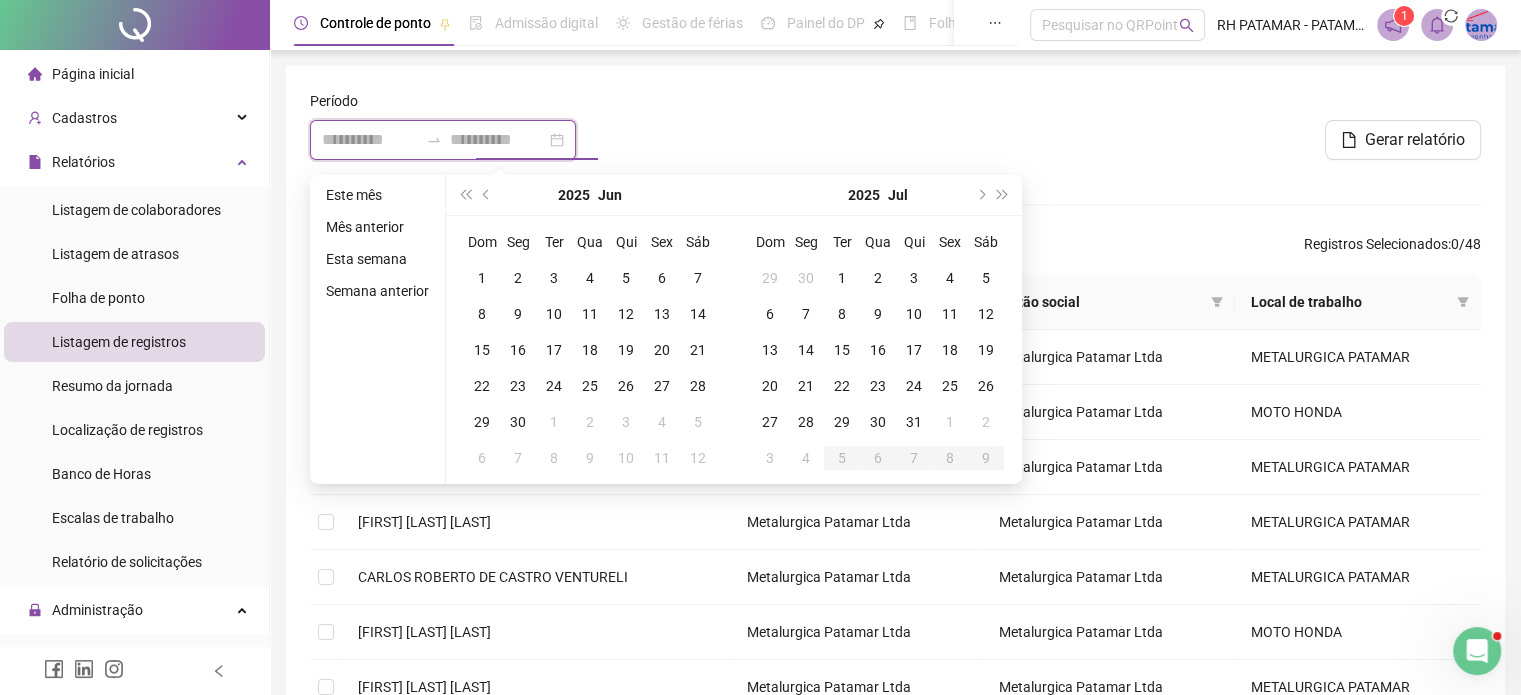 type on "**********" 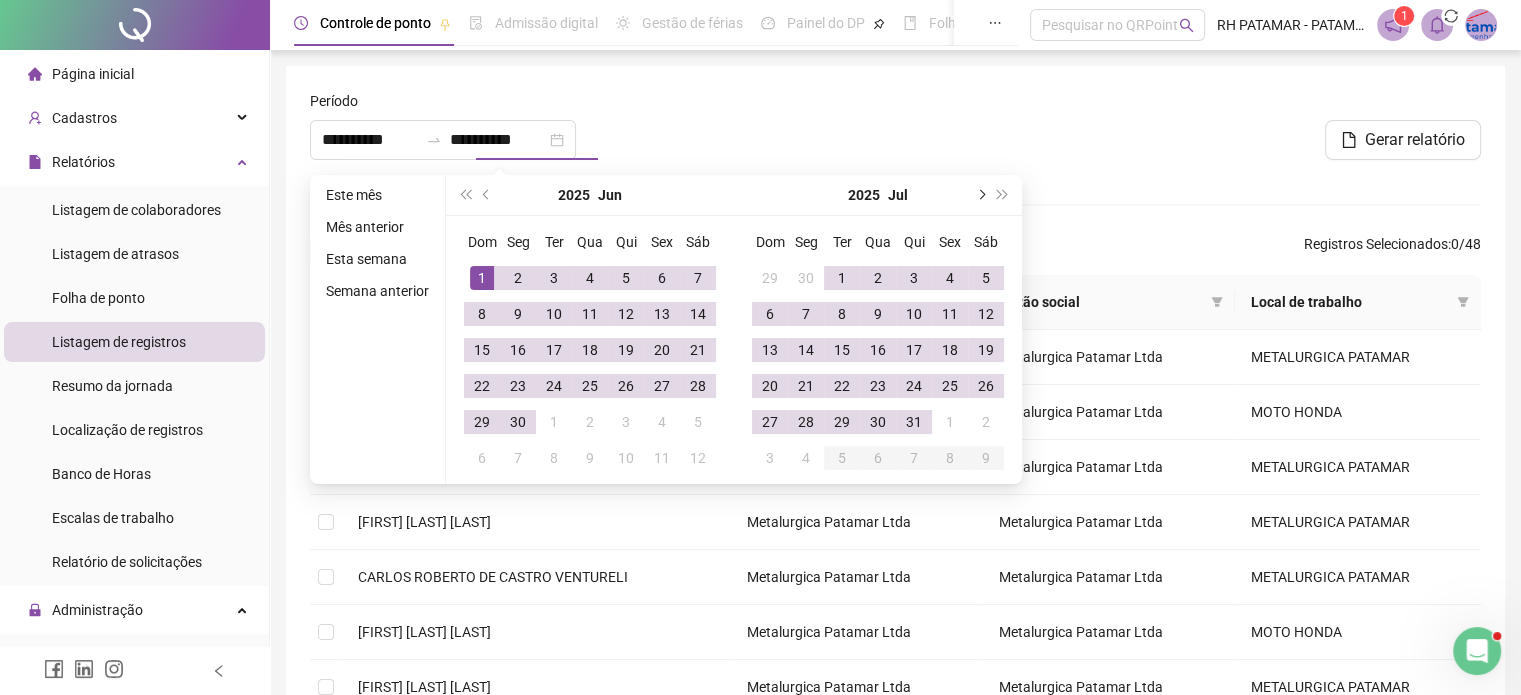 click at bounding box center [980, 195] 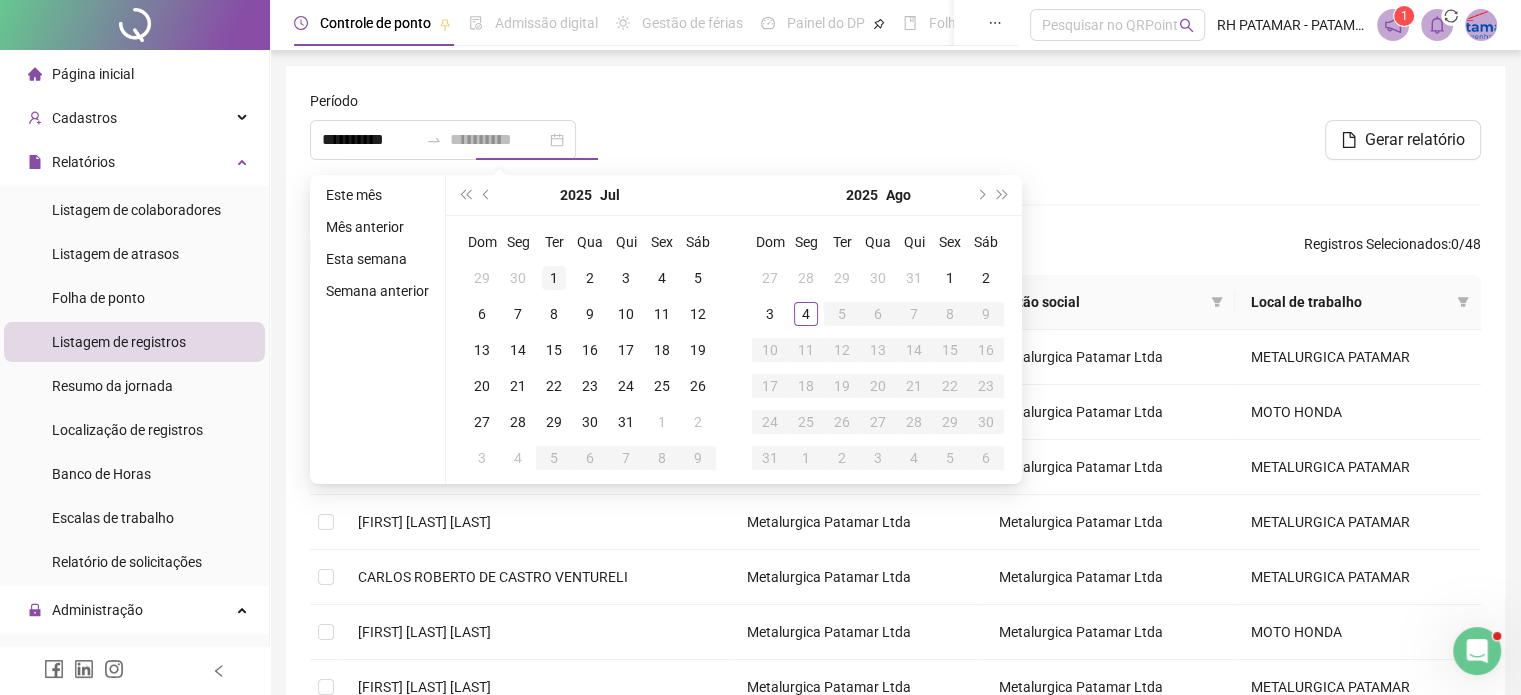 type on "**********" 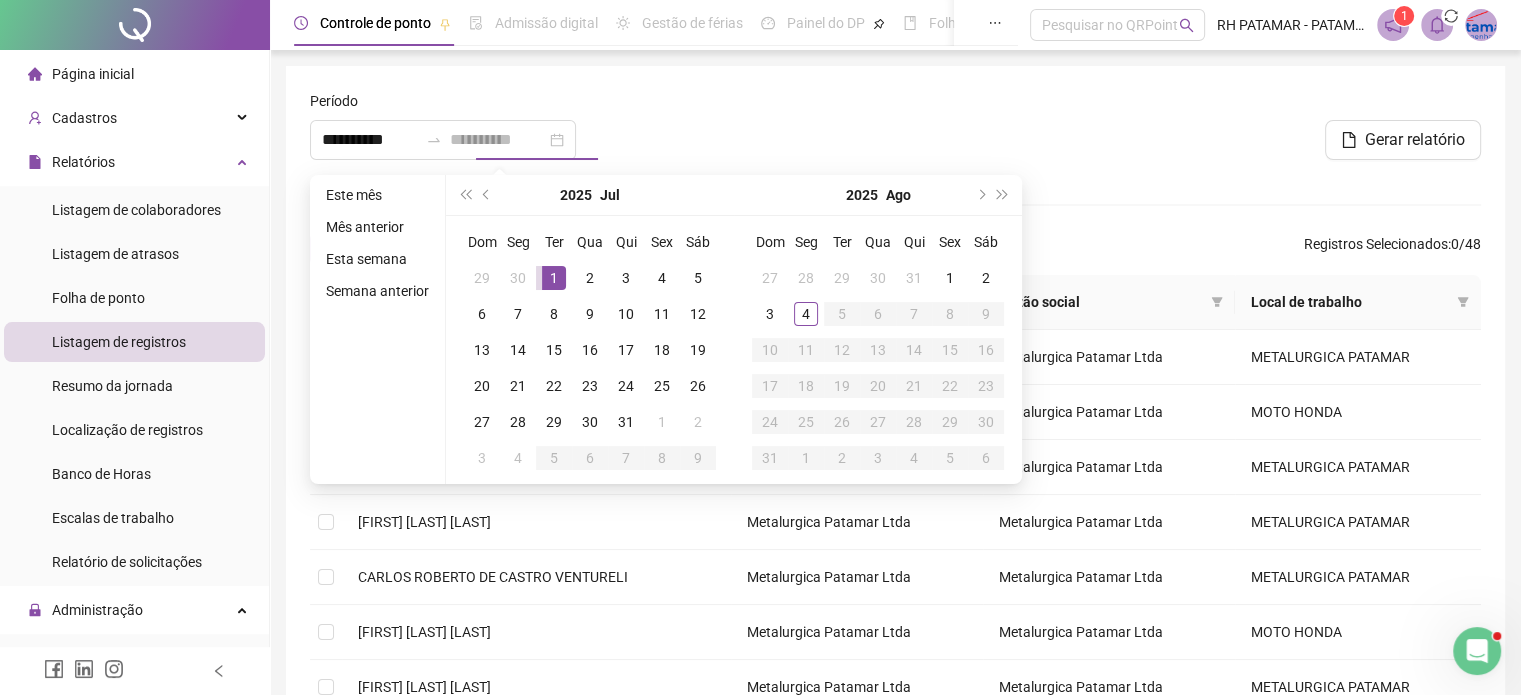 click on "1" at bounding box center (554, 278) 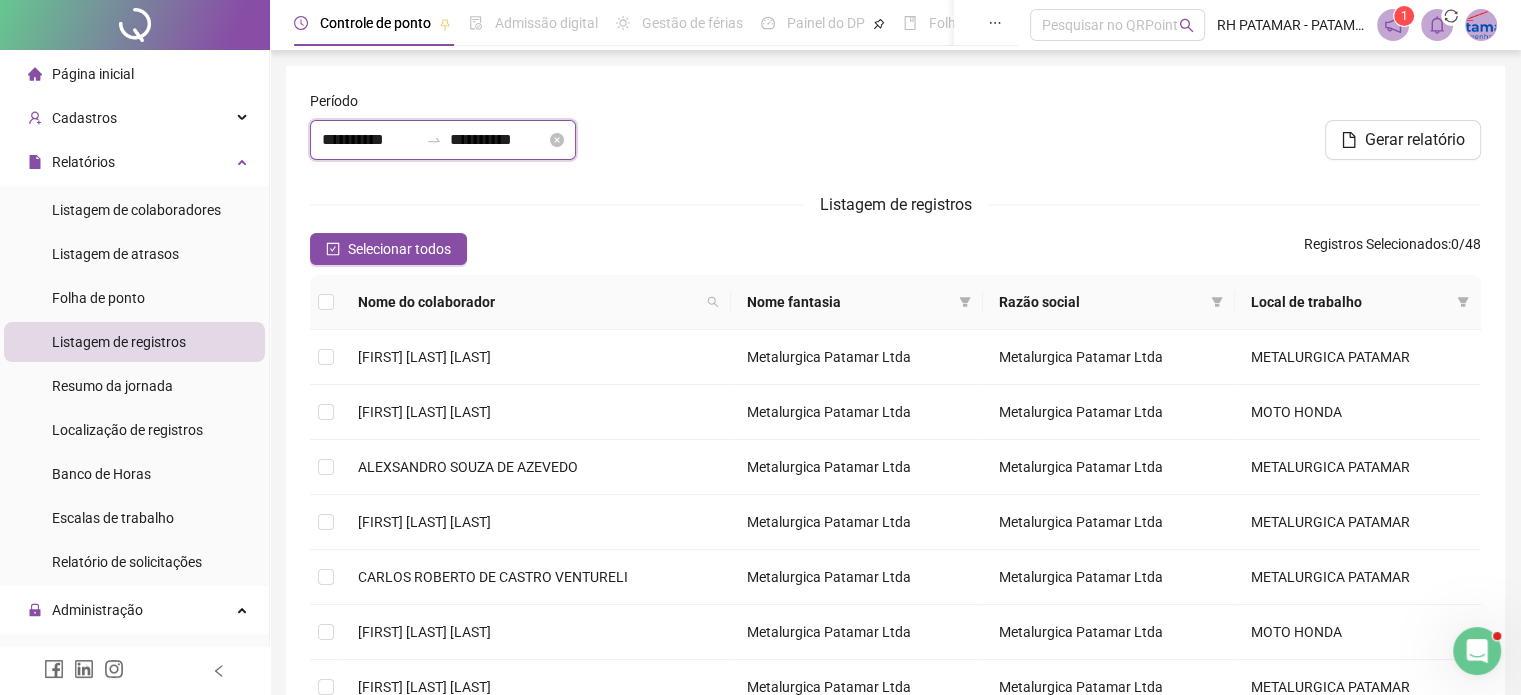 click on "**********" at bounding box center (370, 140) 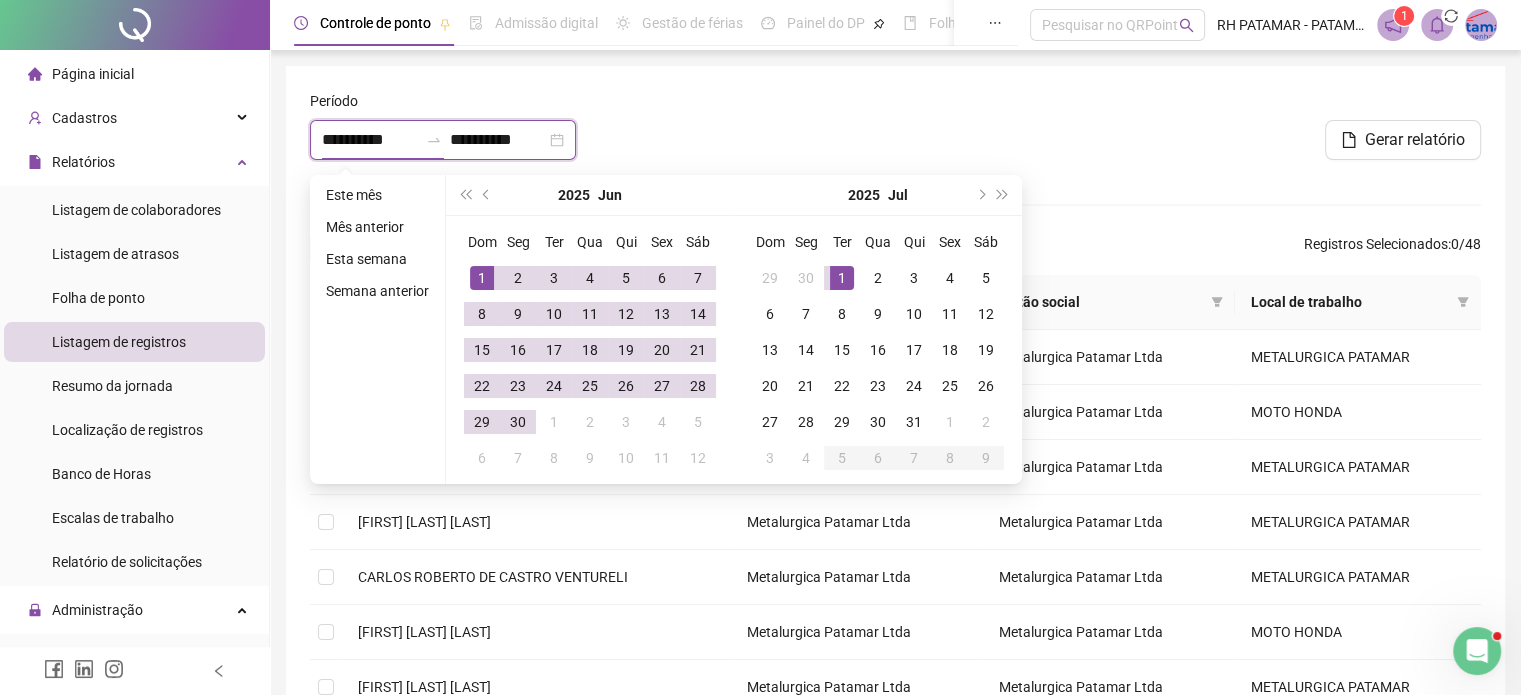 type on "**********" 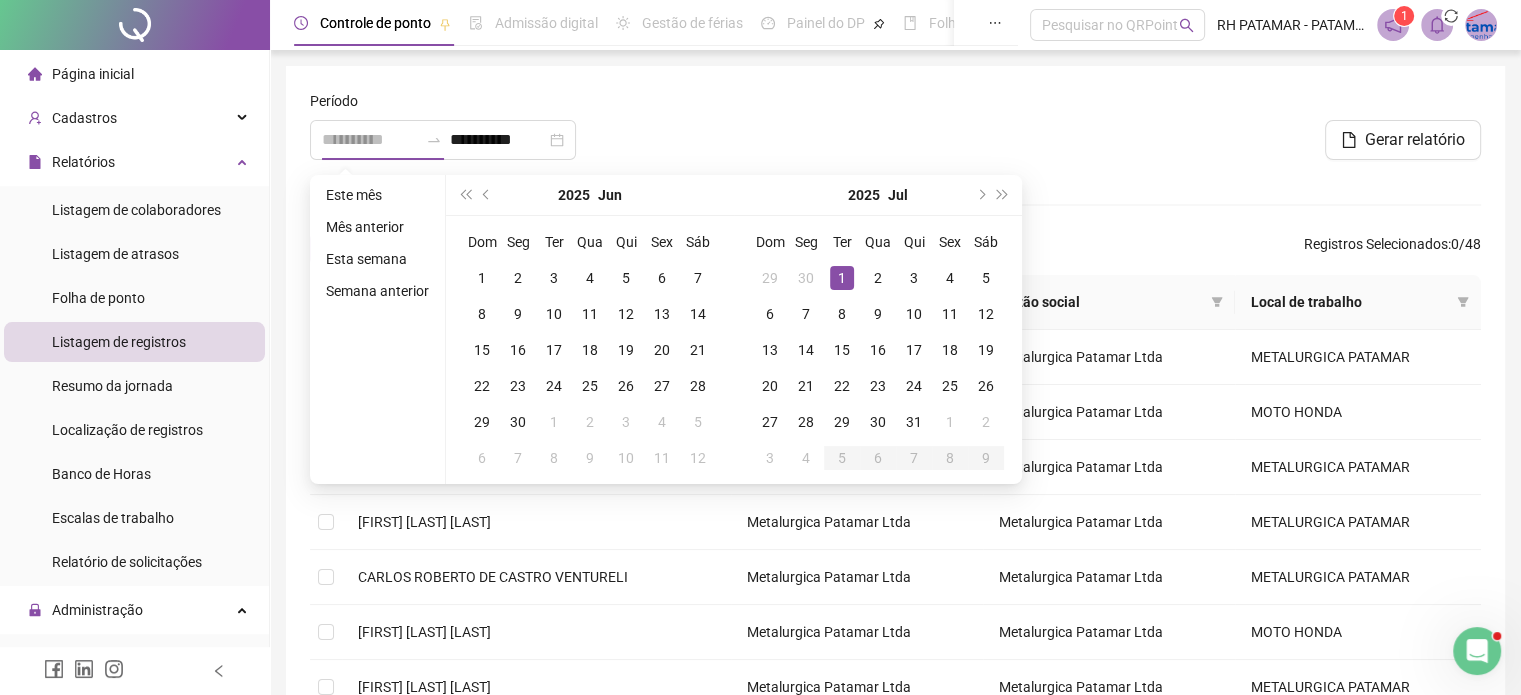 click on "1" at bounding box center (842, 278) 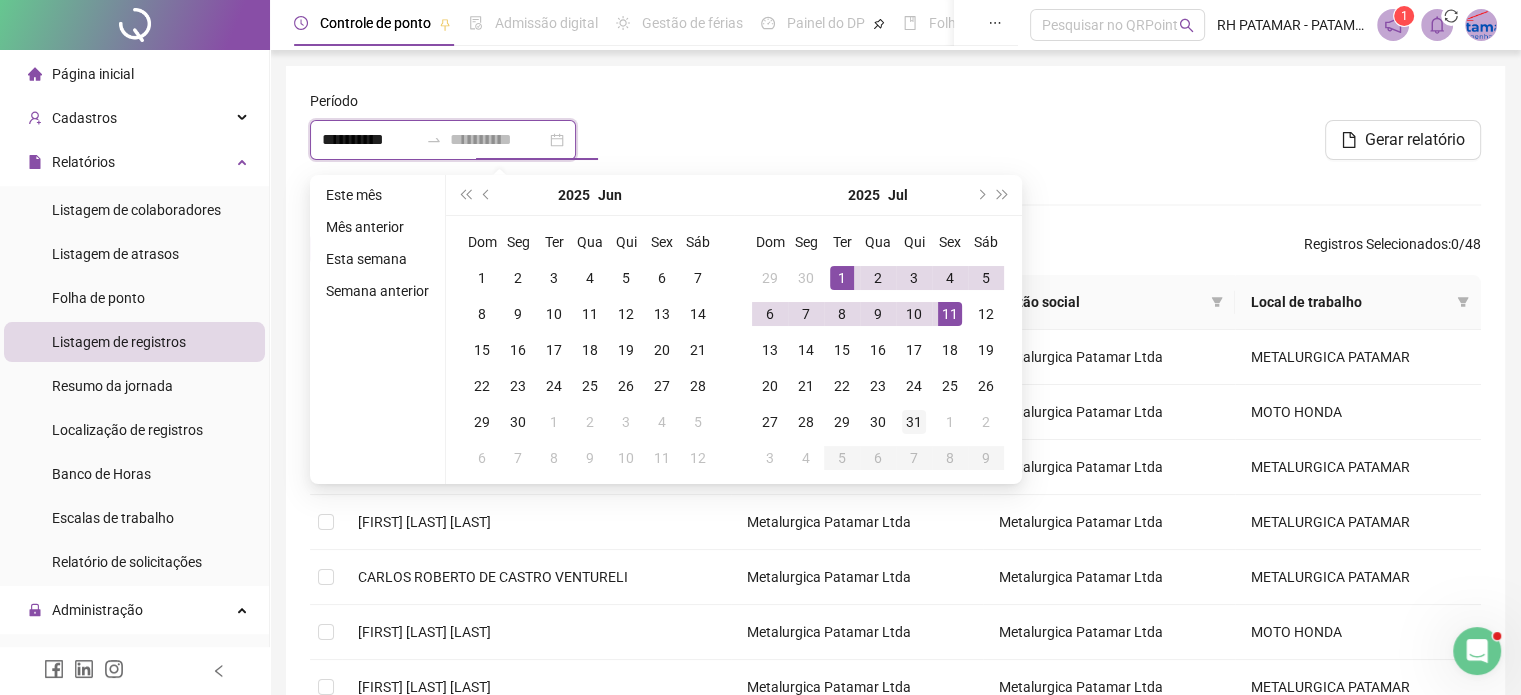 type on "**********" 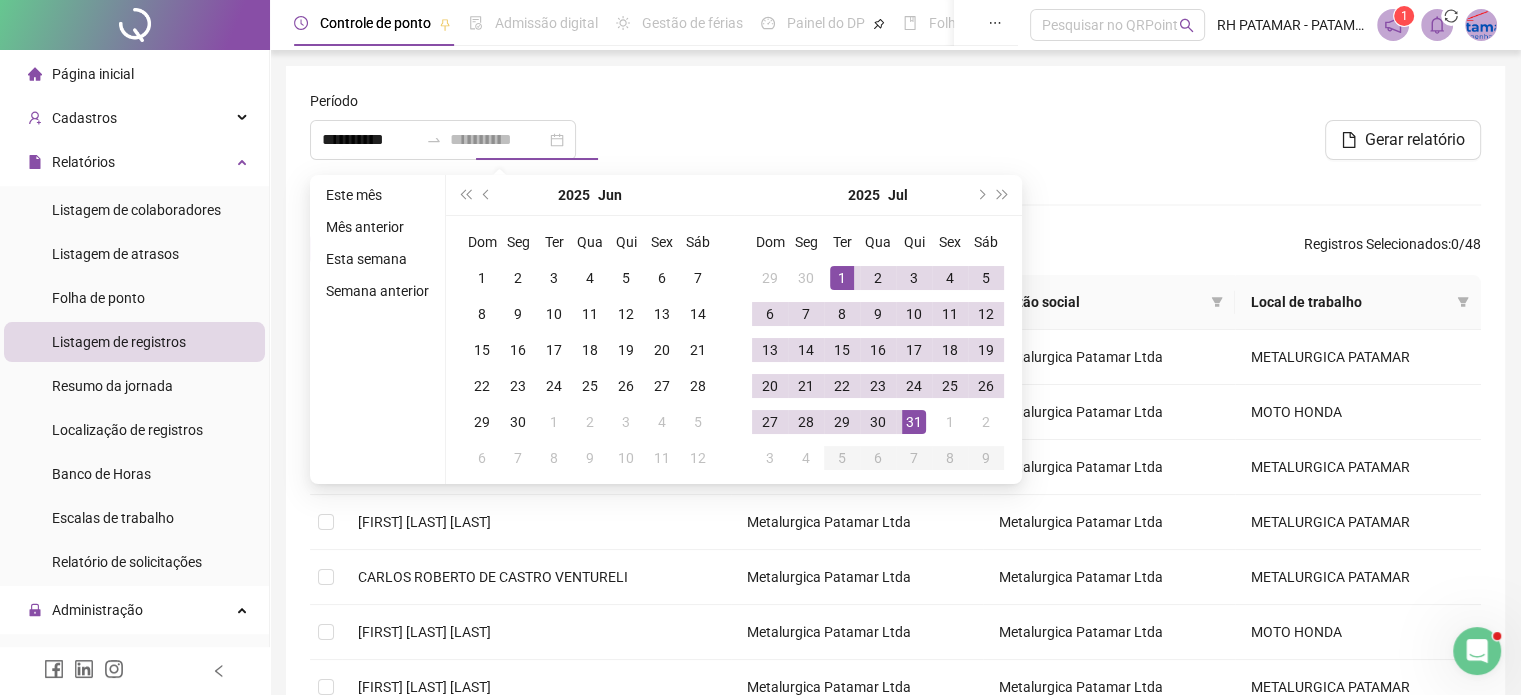 click on "31" at bounding box center (914, 422) 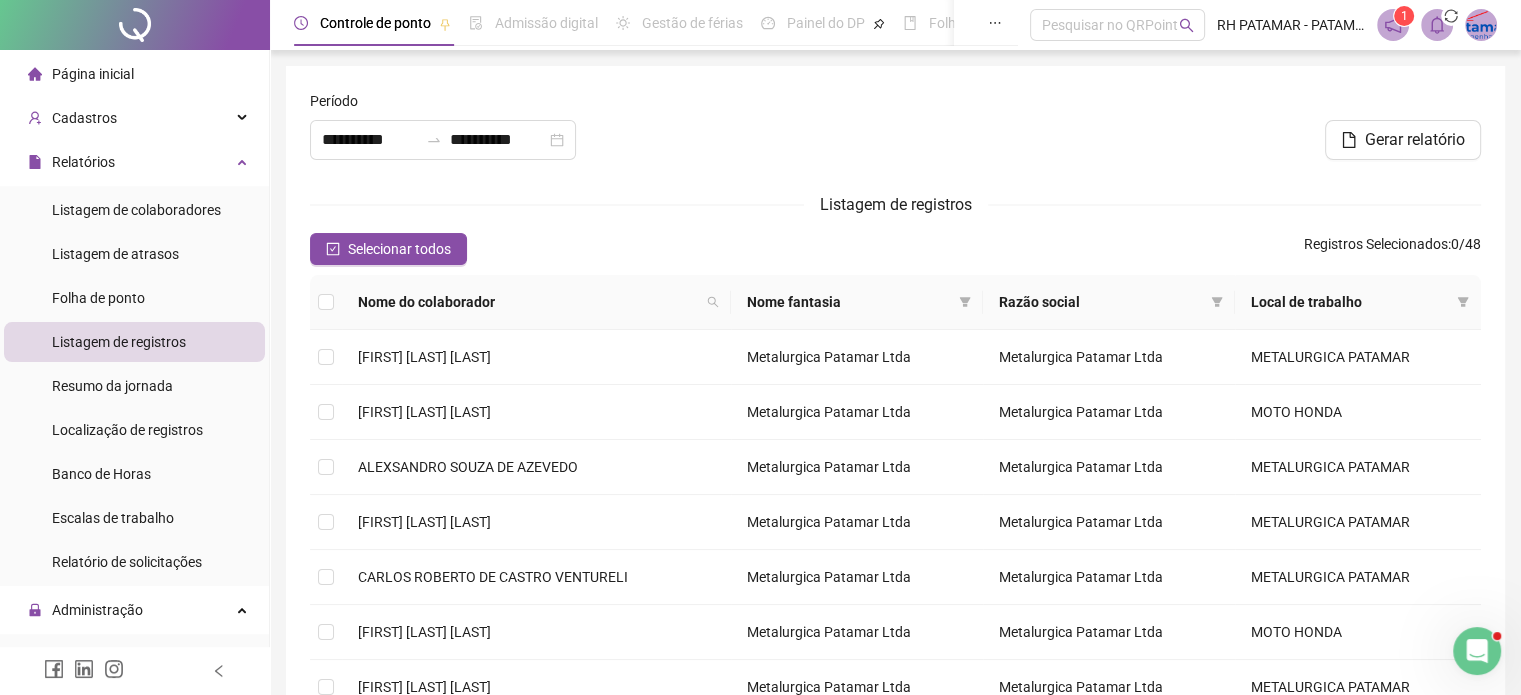 click at bounding box center (896, 133) 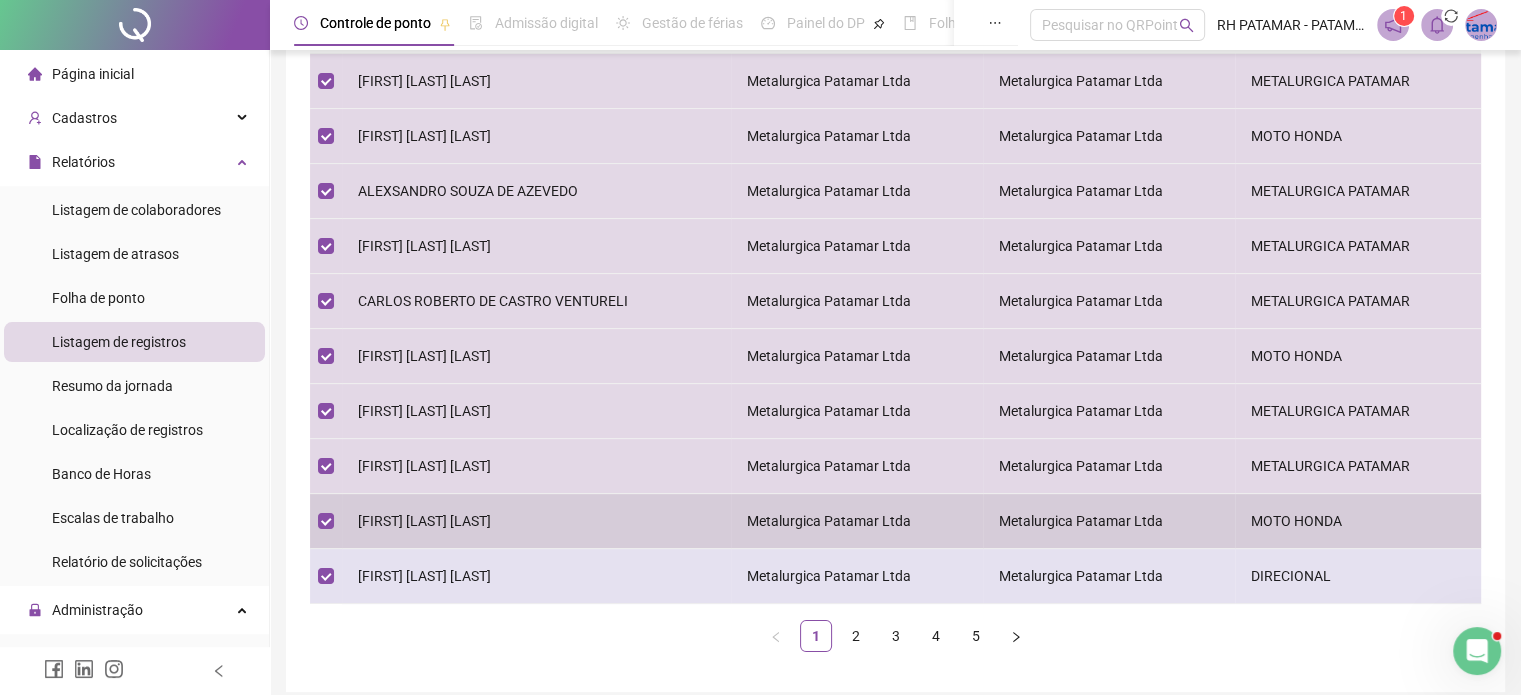 scroll, scrollTop: 356, scrollLeft: 0, axis: vertical 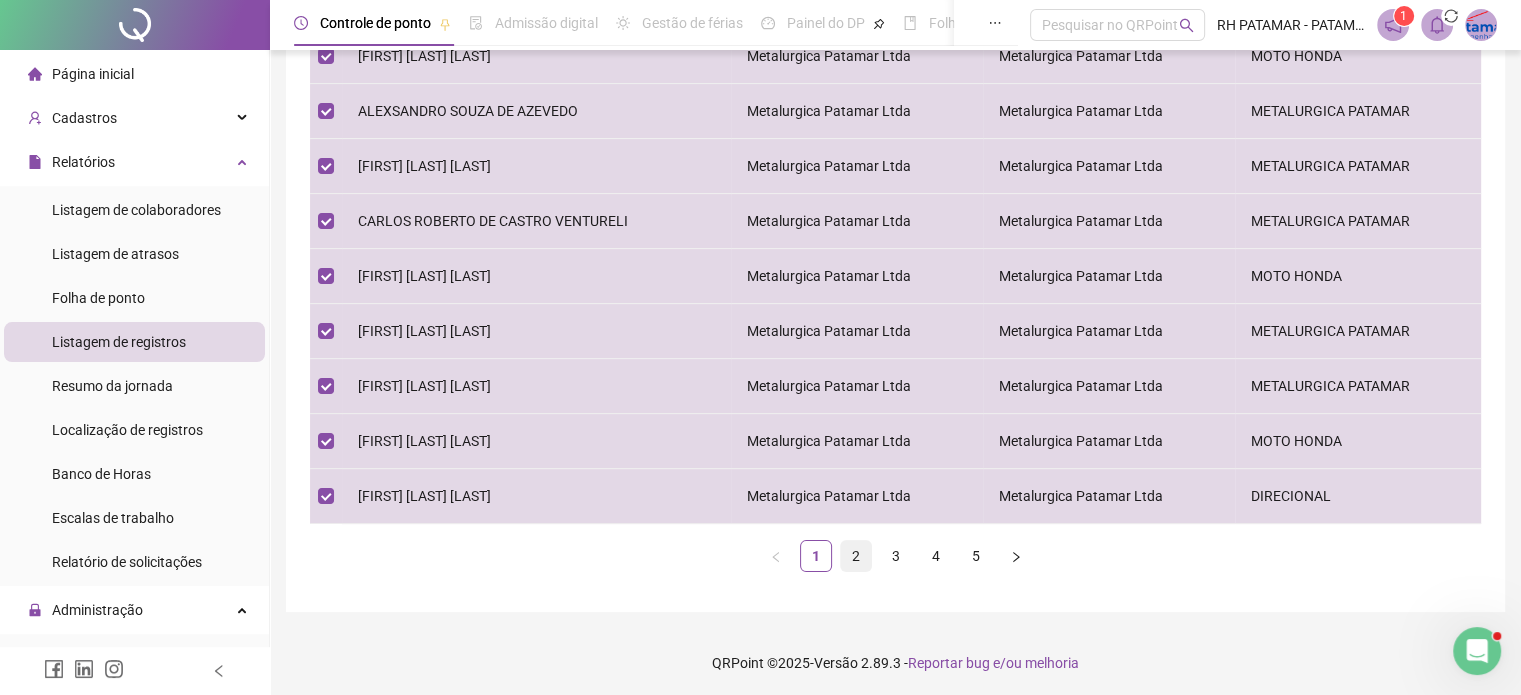 click on "2" at bounding box center [856, 556] 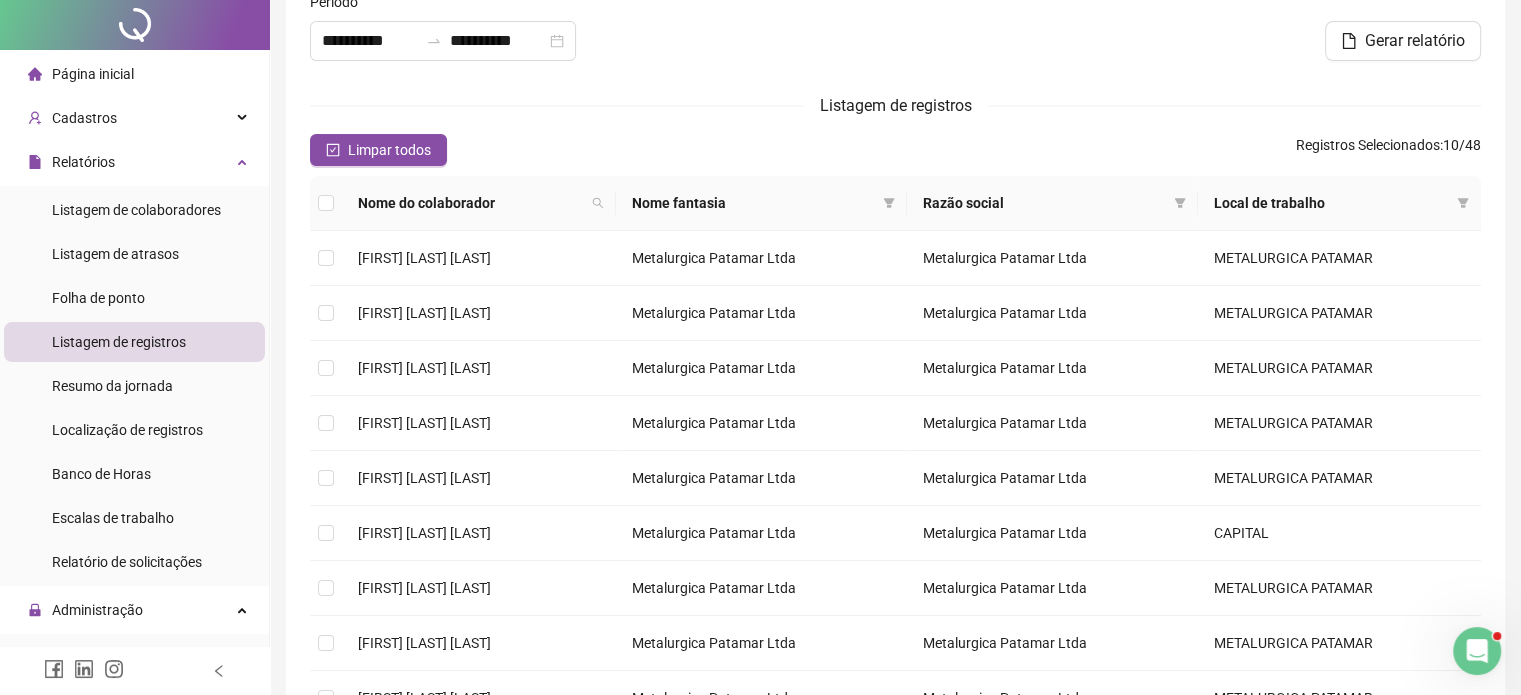 scroll, scrollTop: 0, scrollLeft: 0, axis: both 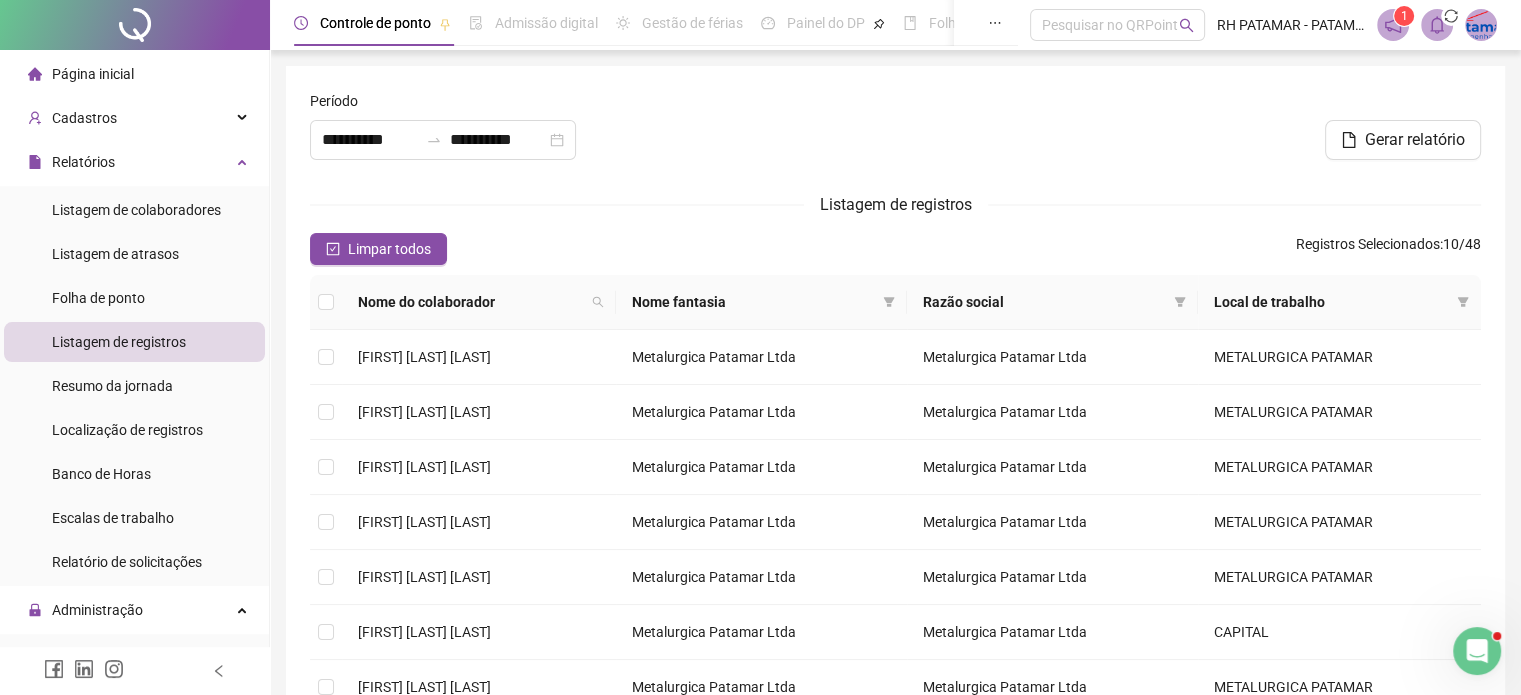 drag, startPoint x: 362, startPoint y: 247, endPoint x: 562, endPoint y: 214, distance: 202.70422 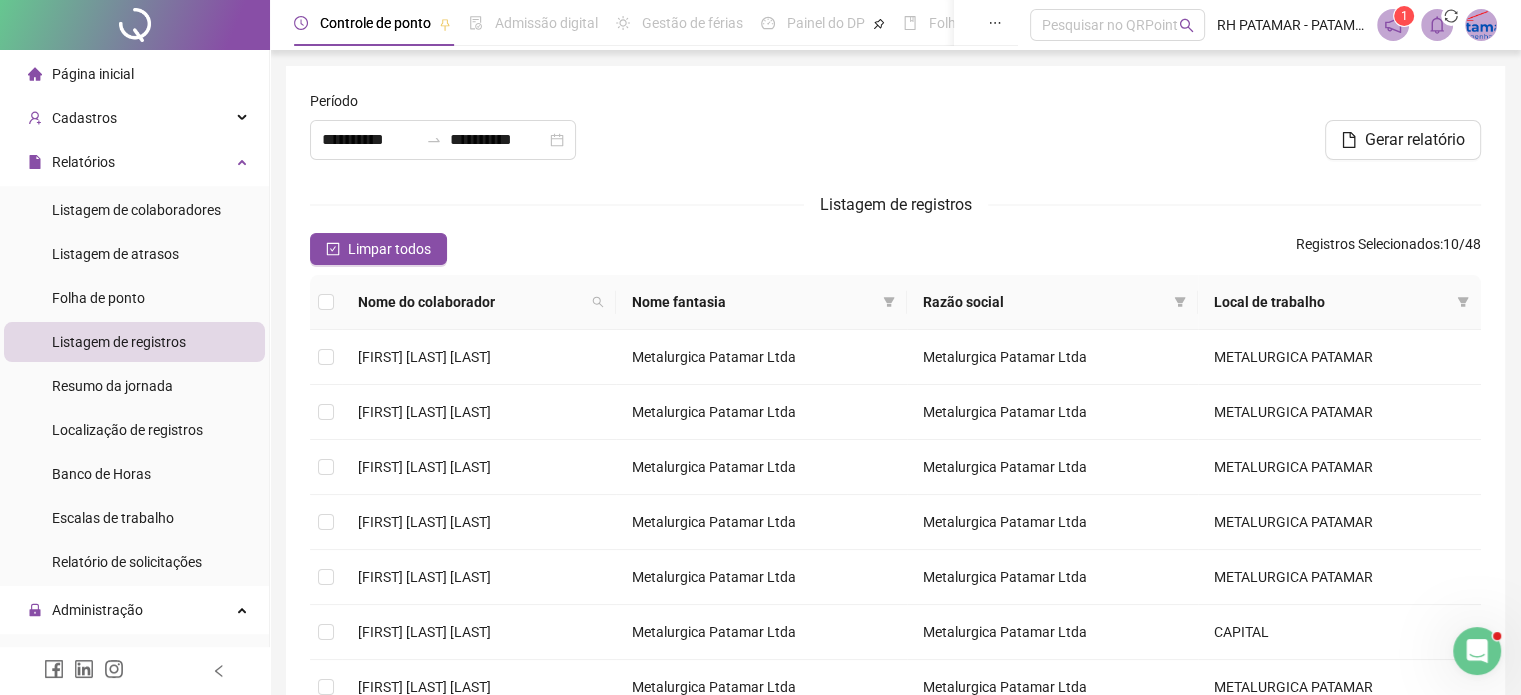 click on "**********" at bounding box center [895, 517] 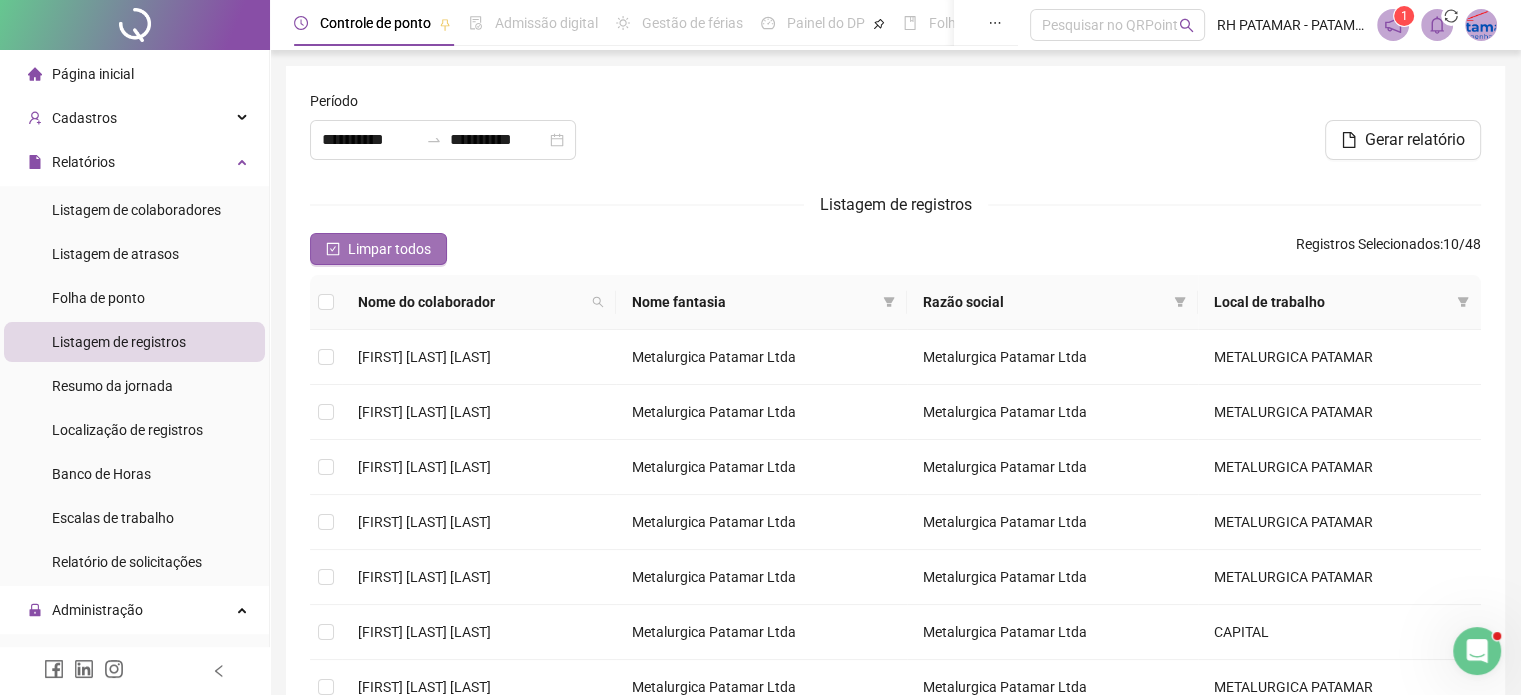 click on "Limpar todos" at bounding box center [389, 249] 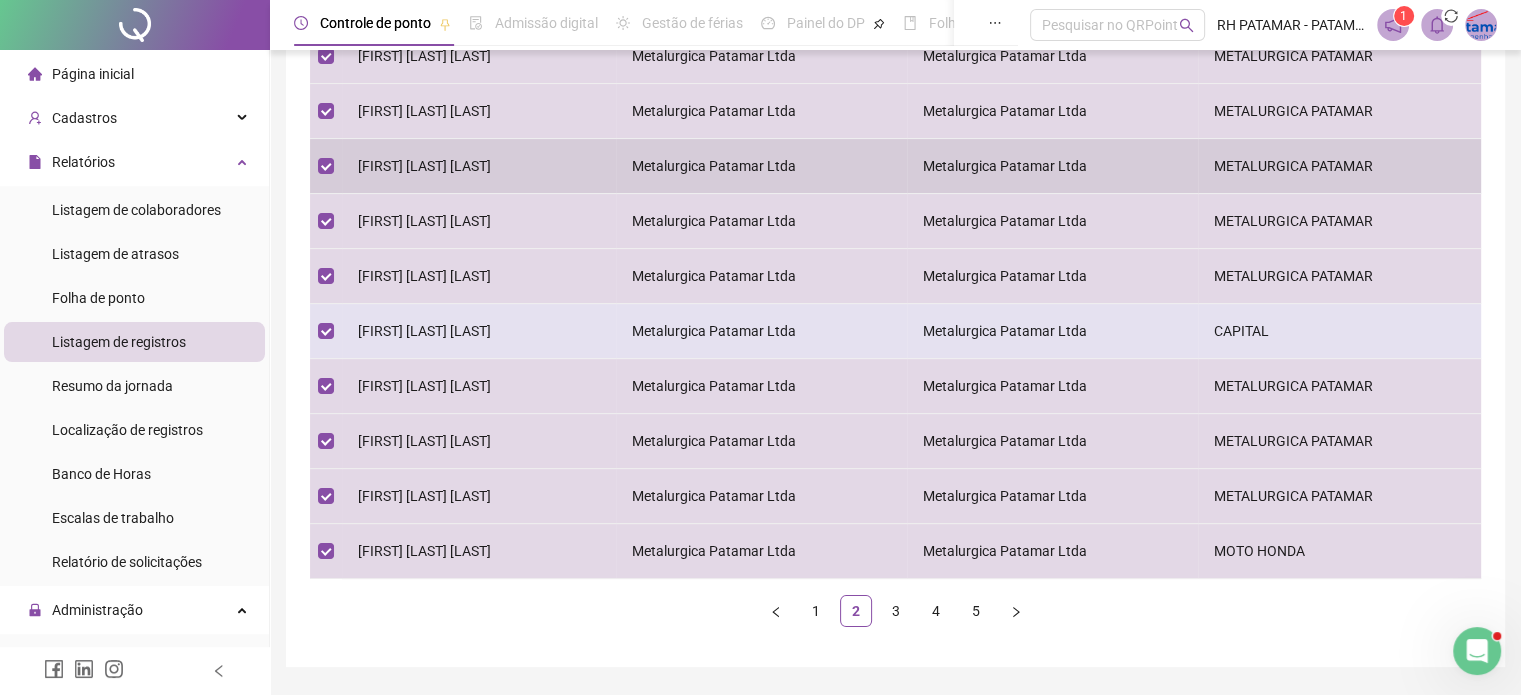 scroll, scrollTop: 356, scrollLeft: 0, axis: vertical 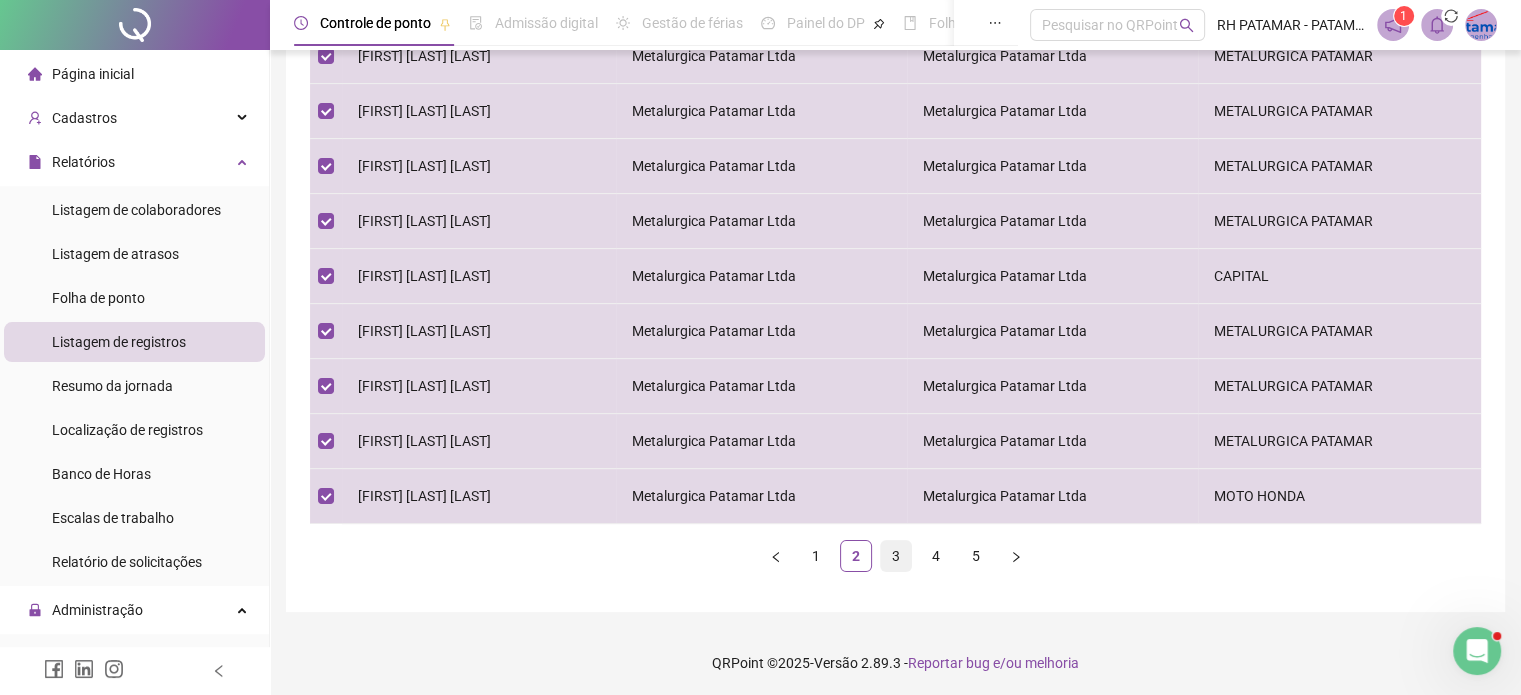 click on "3" at bounding box center [896, 556] 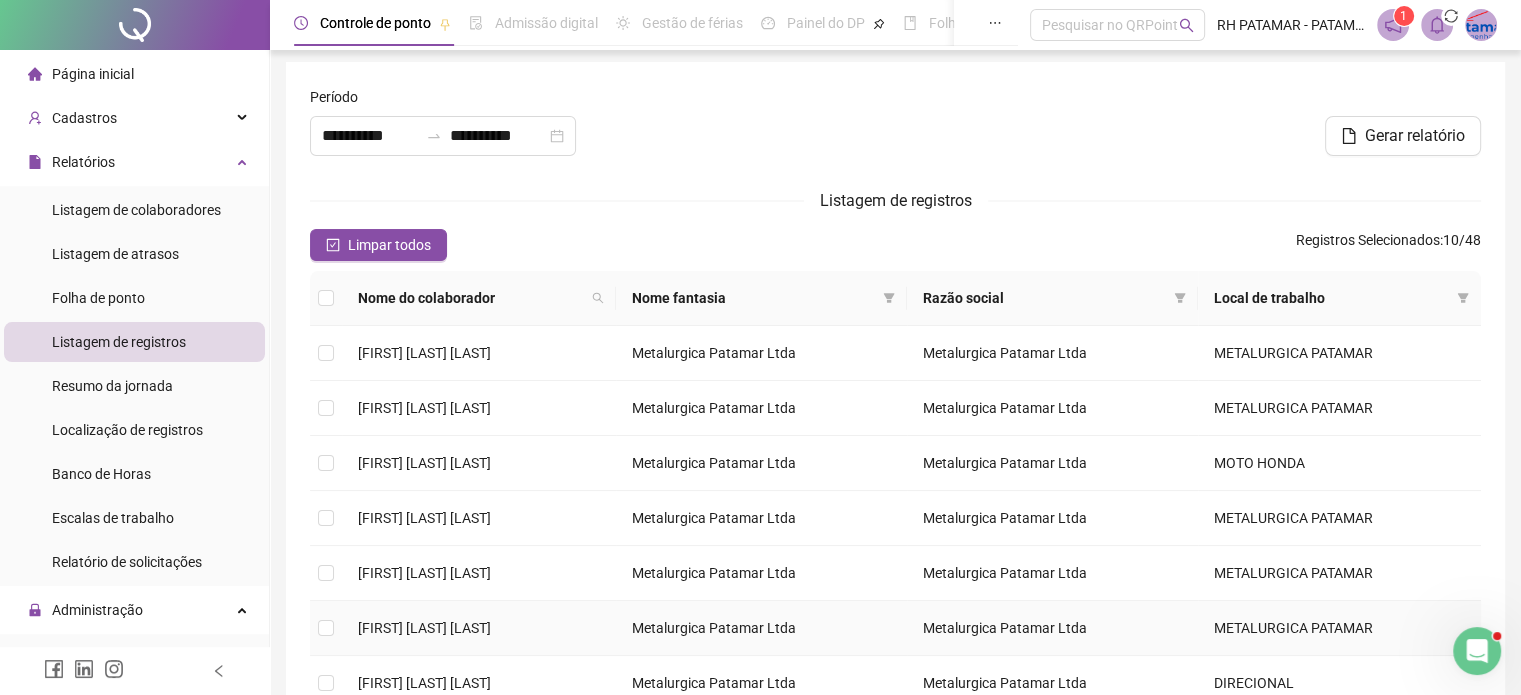 scroll, scrollTop: 0, scrollLeft: 0, axis: both 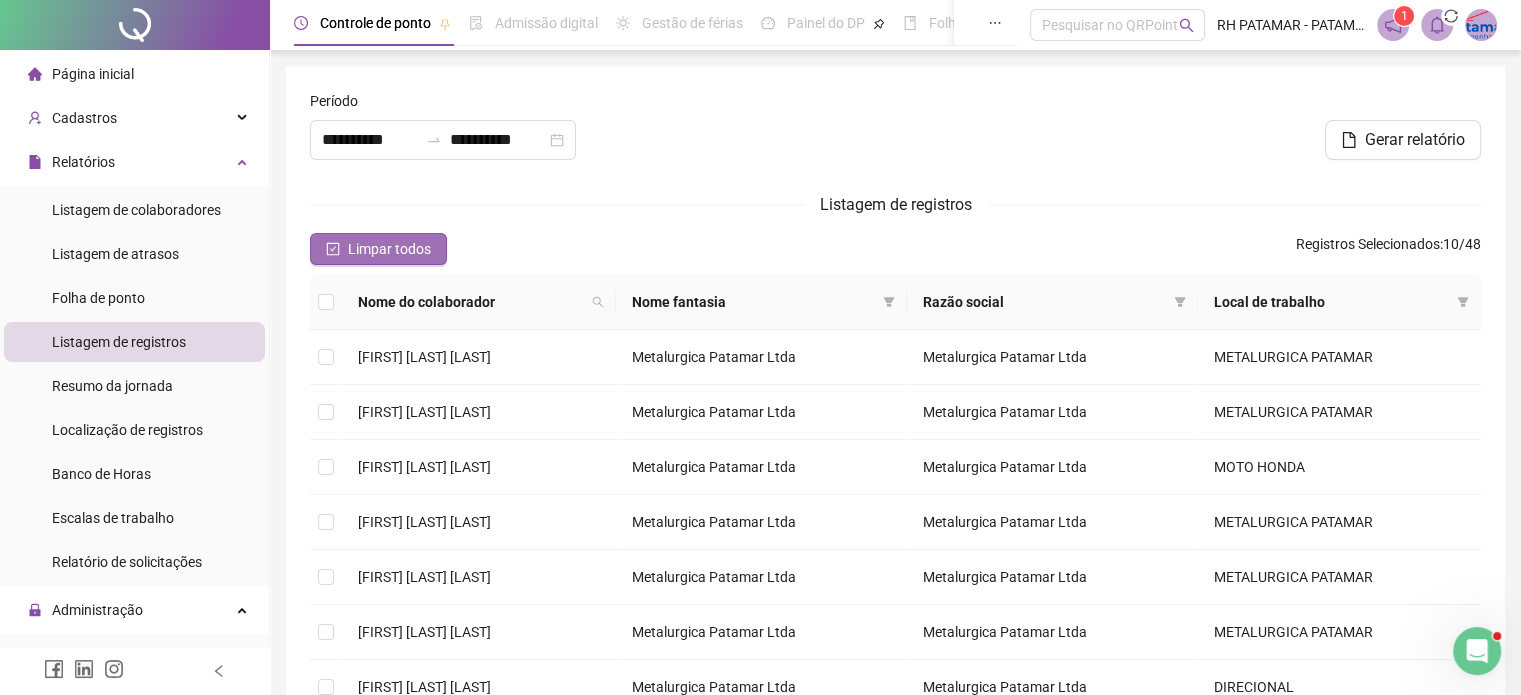 click 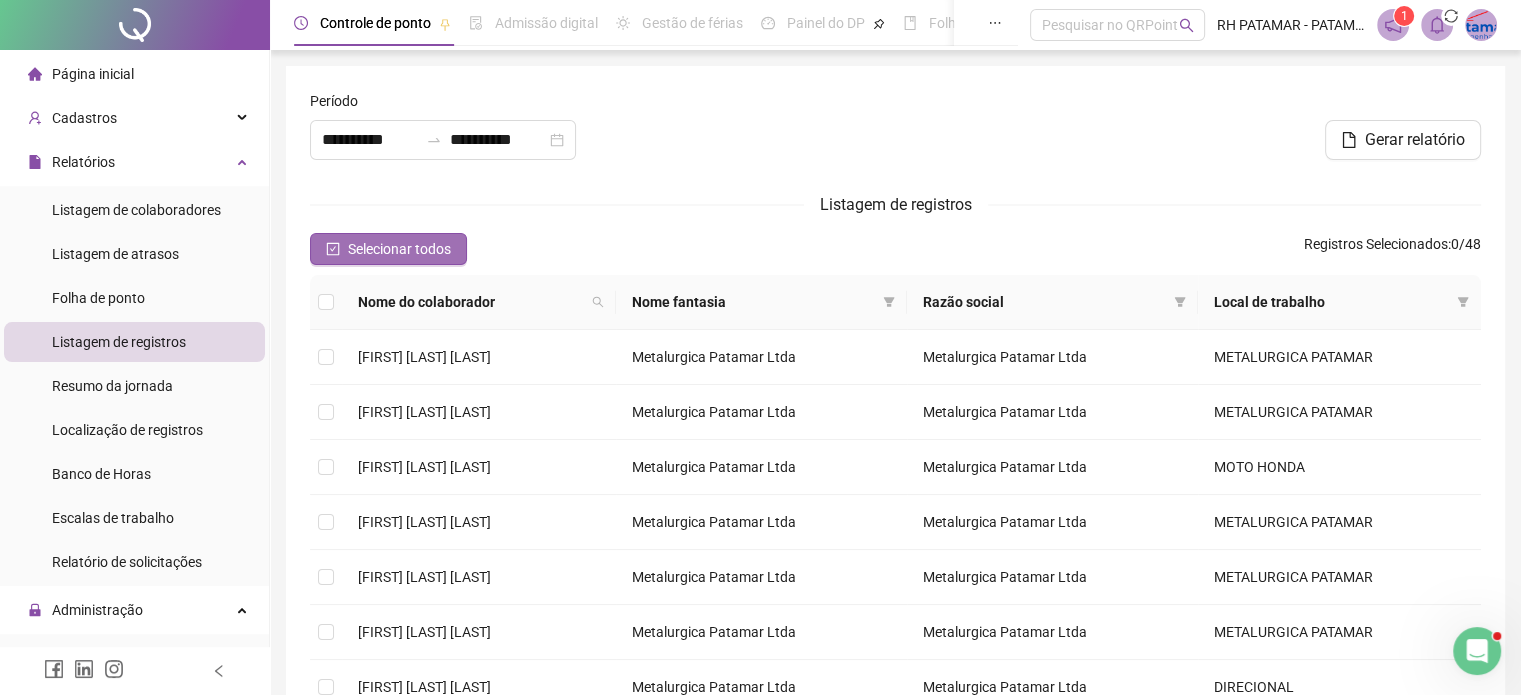 click 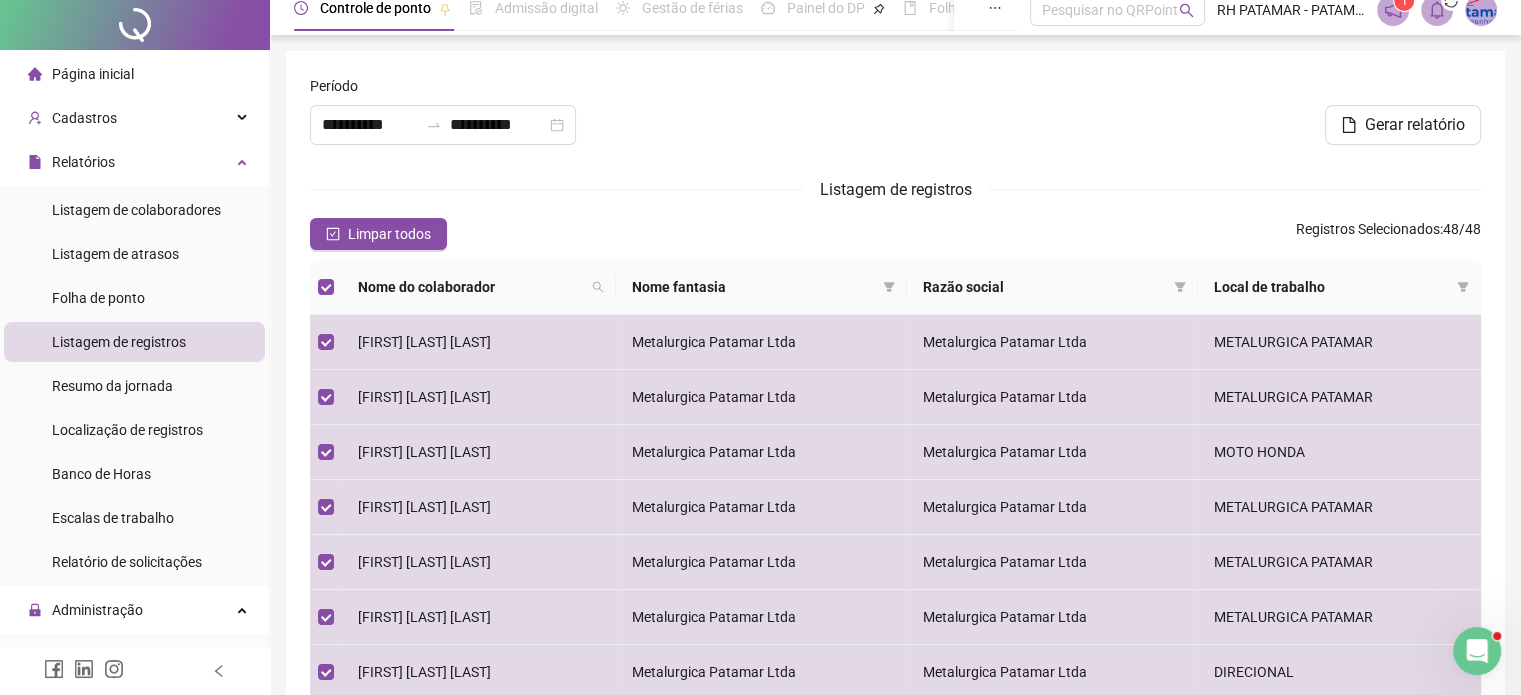scroll, scrollTop: 356, scrollLeft: 0, axis: vertical 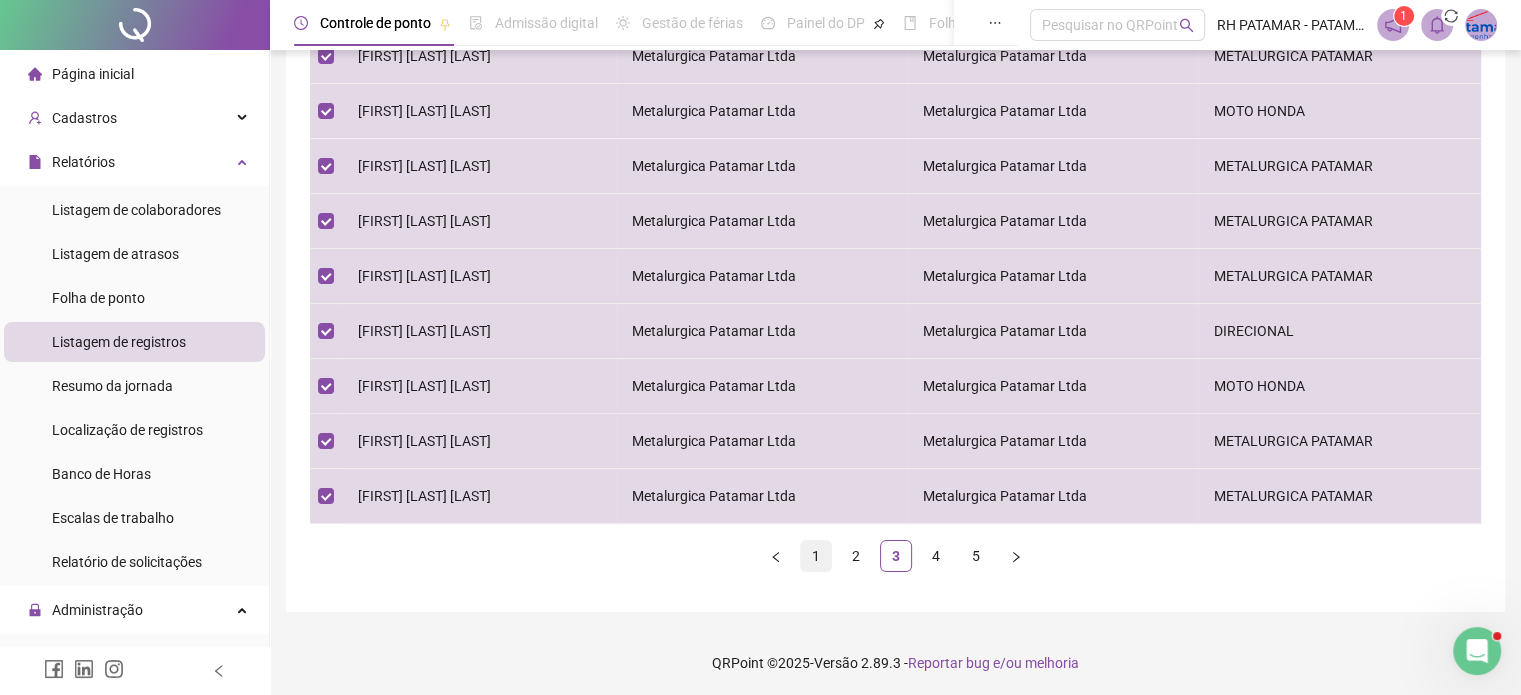 click on "1" at bounding box center (816, 556) 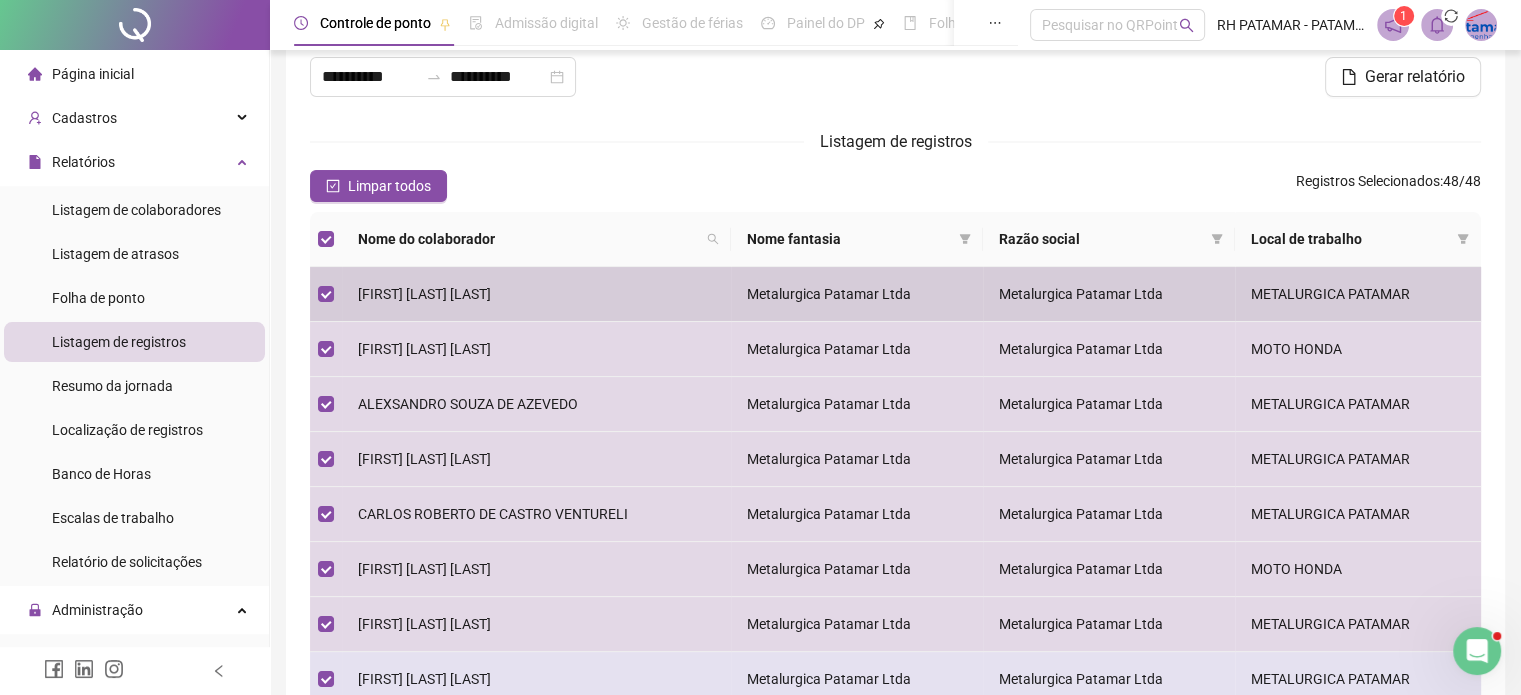 scroll, scrollTop: 356, scrollLeft: 0, axis: vertical 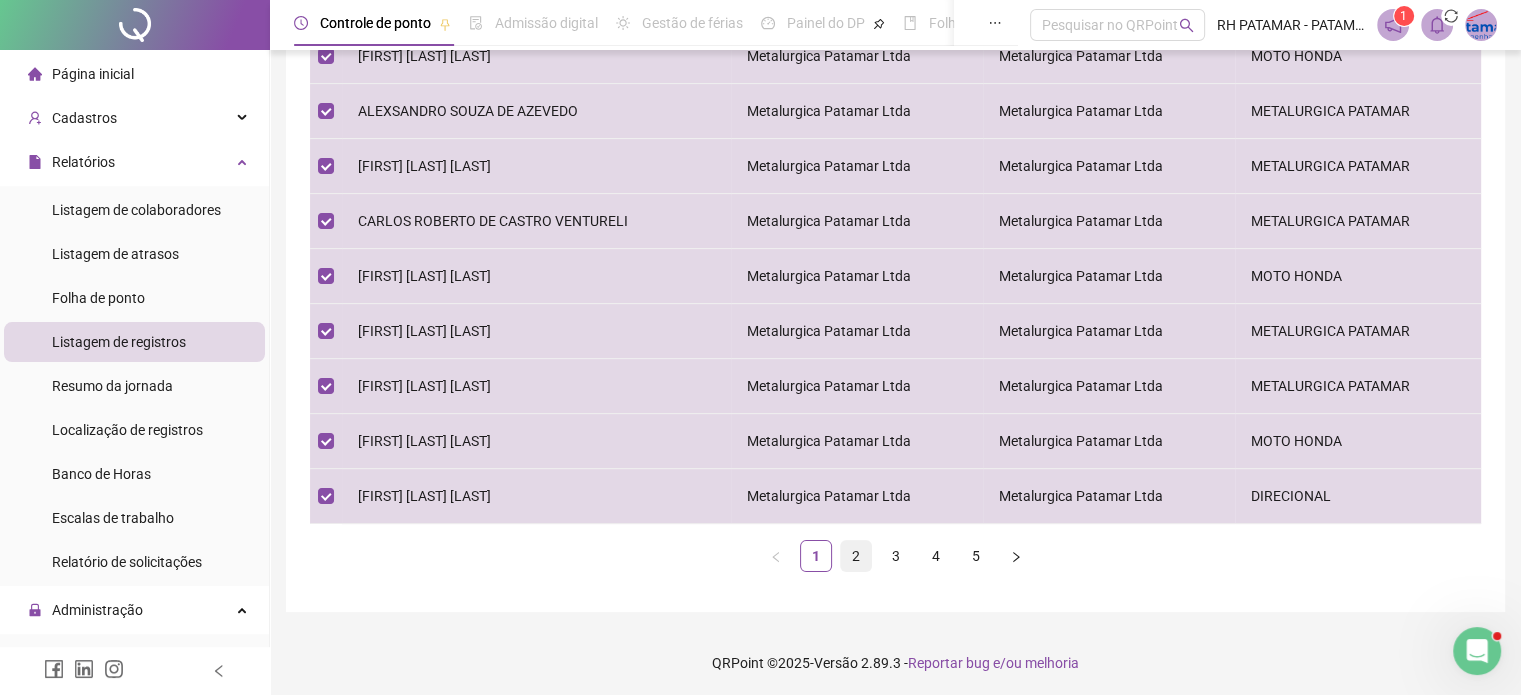 click on "2" at bounding box center [856, 556] 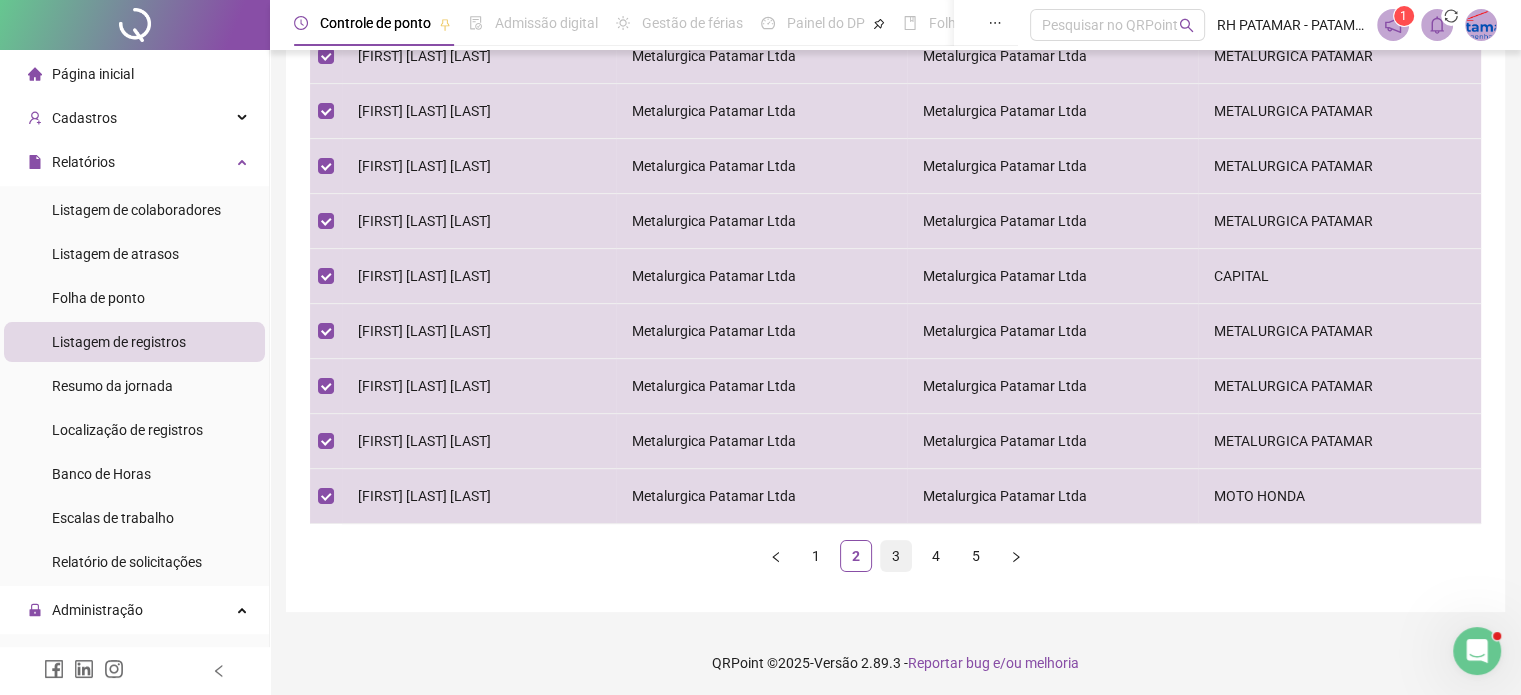 click on "3" at bounding box center [896, 556] 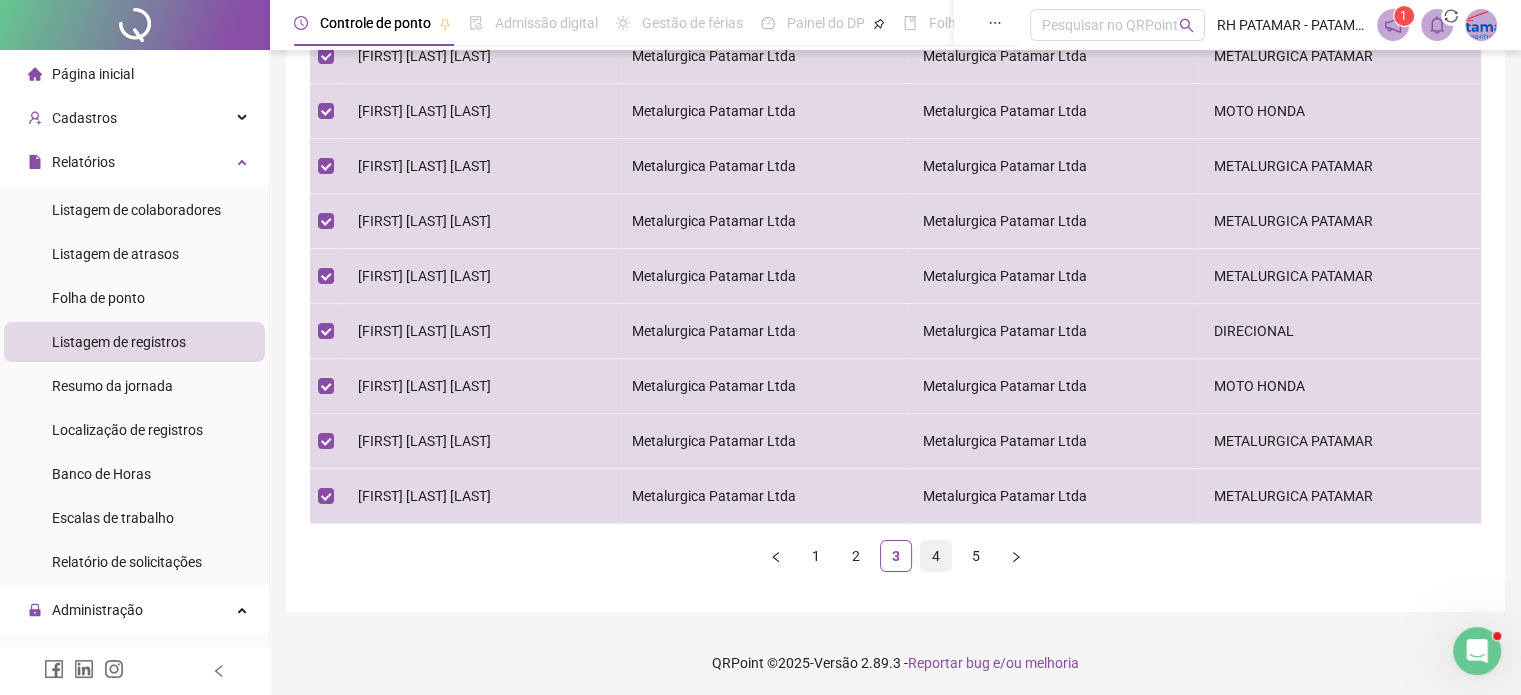 click on "4" at bounding box center (936, 556) 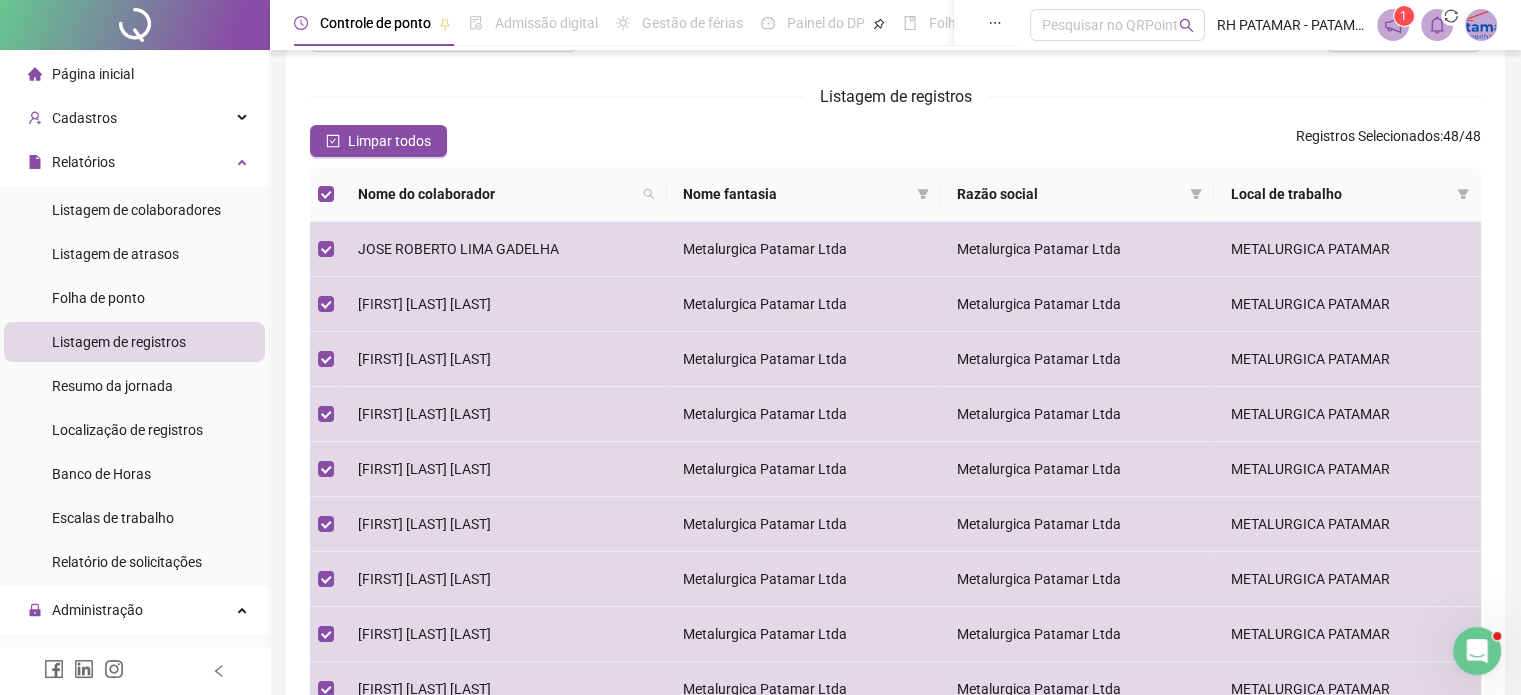 scroll, scrollTop: 0, scrollLeft: 0, axis: both 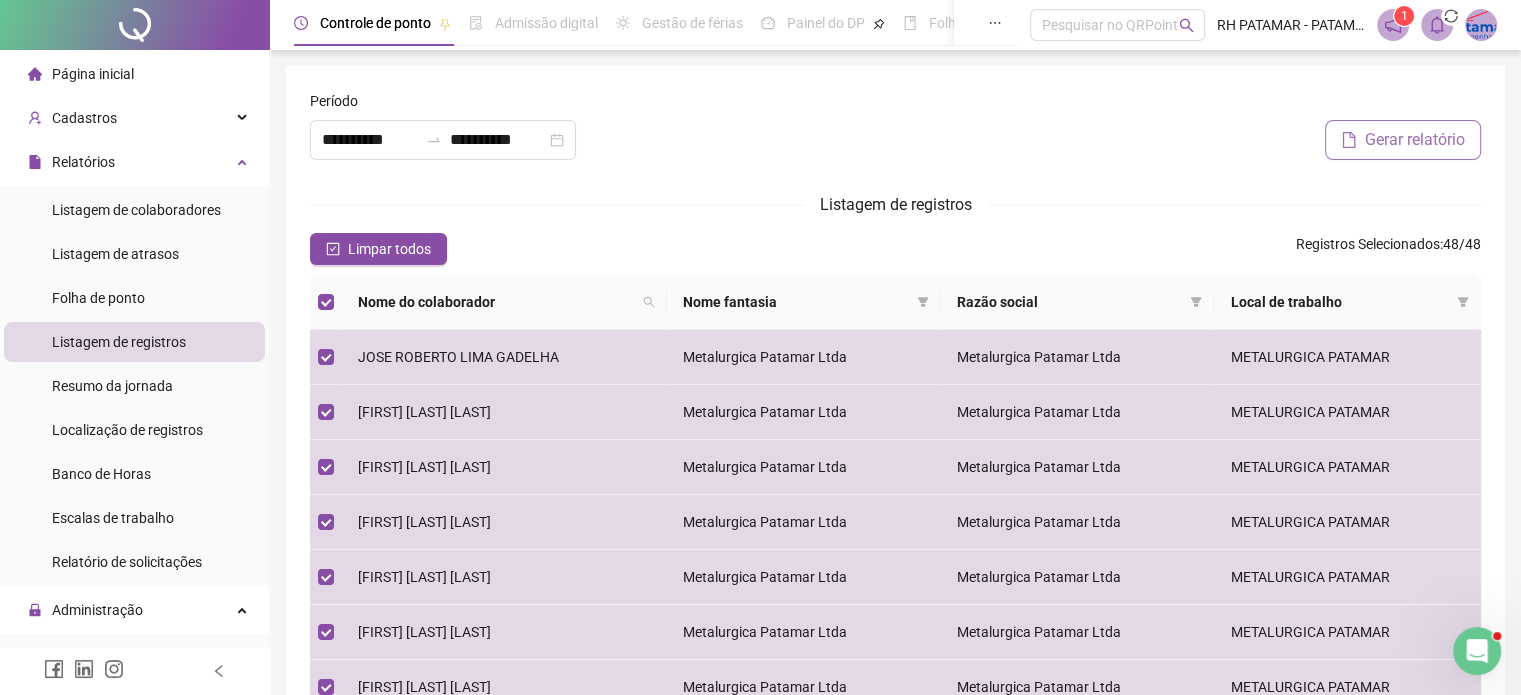 click on "Gerar relatório" at bounding box center [1415, 140] 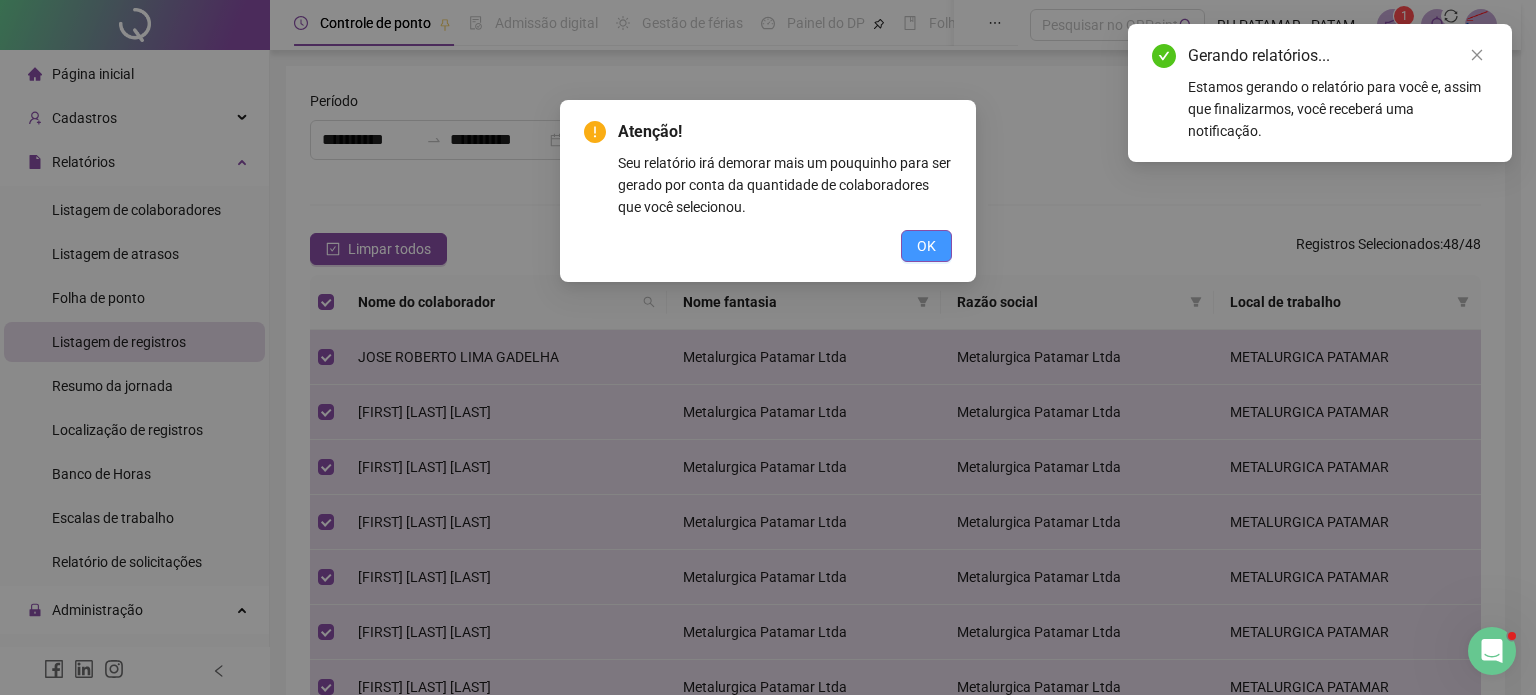click on "OK" at bounding box center (926, 246) 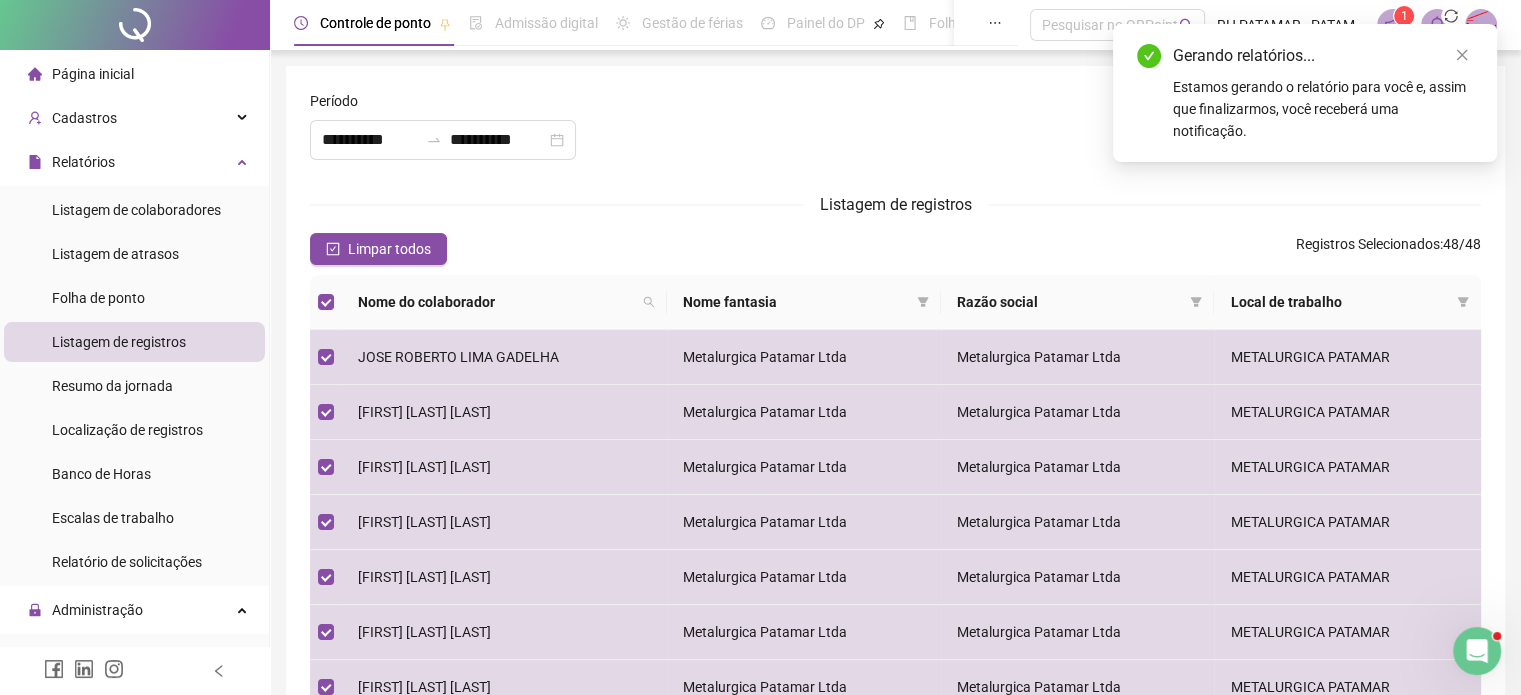click on "Estamos gerando o relatório para você e, assim que finalizarmos, você receberá uma notificação." at bounding box center [1323, 109] 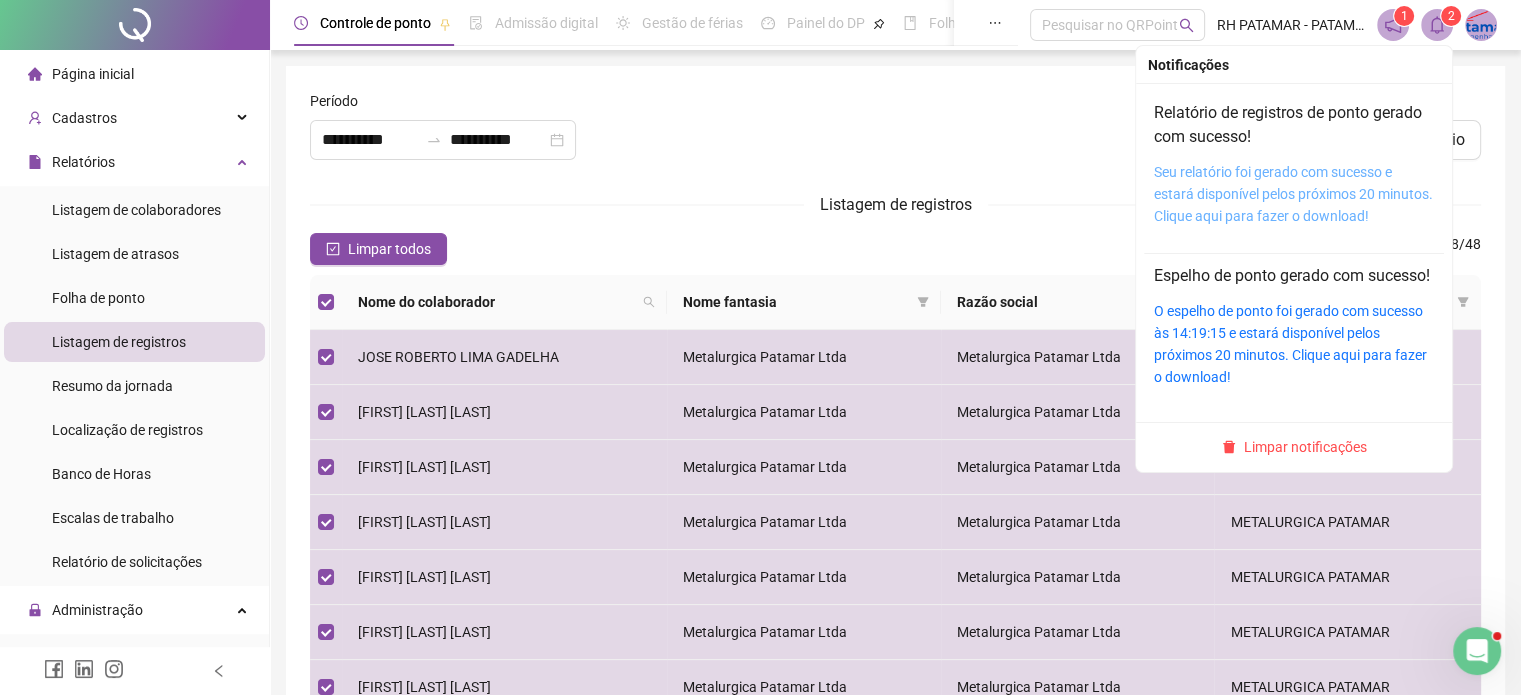 click on "Seu relatório foi gerado com sucesso e estará disponível pelos próximos 20 minutos.
Clique aqui para fazer o download!" at bounding box center [1293, 194] 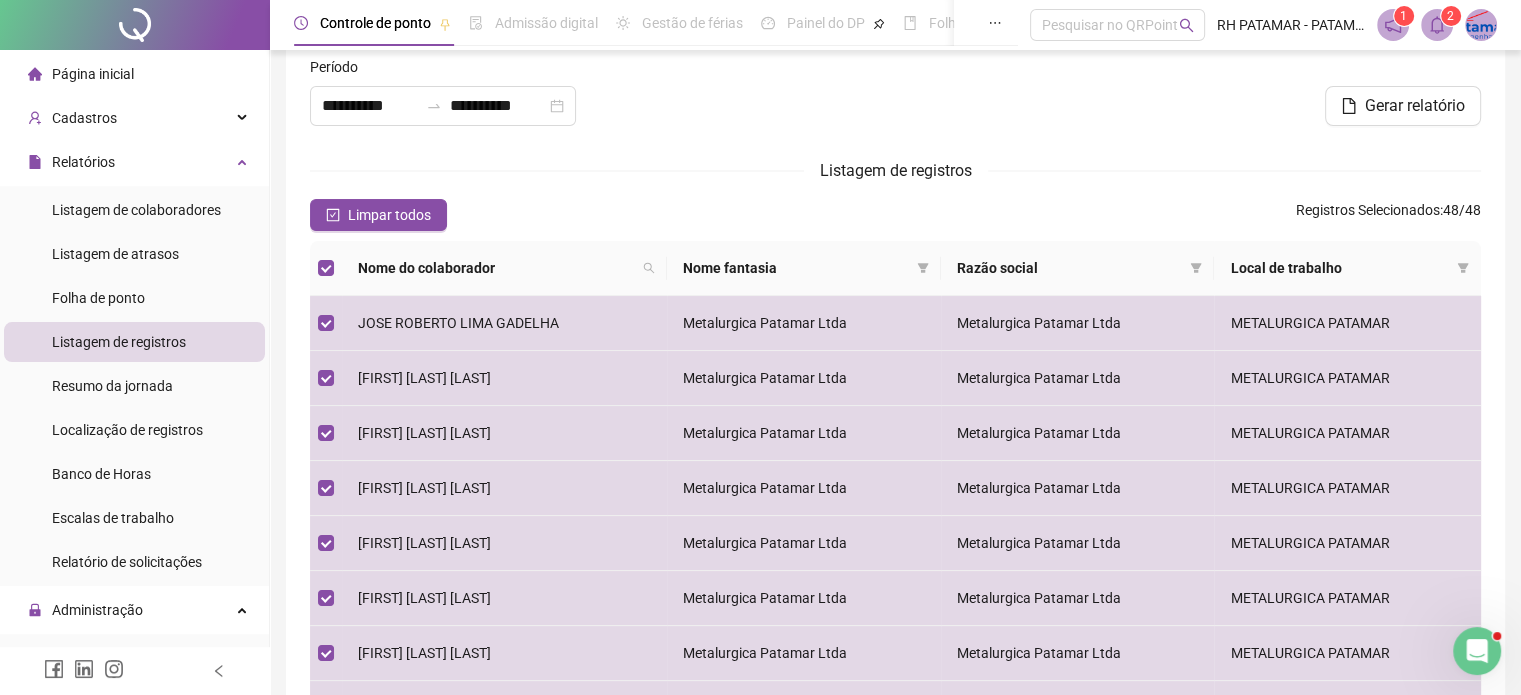 scroll, scrollTop: 0, scrollLeft: 0, axis: both 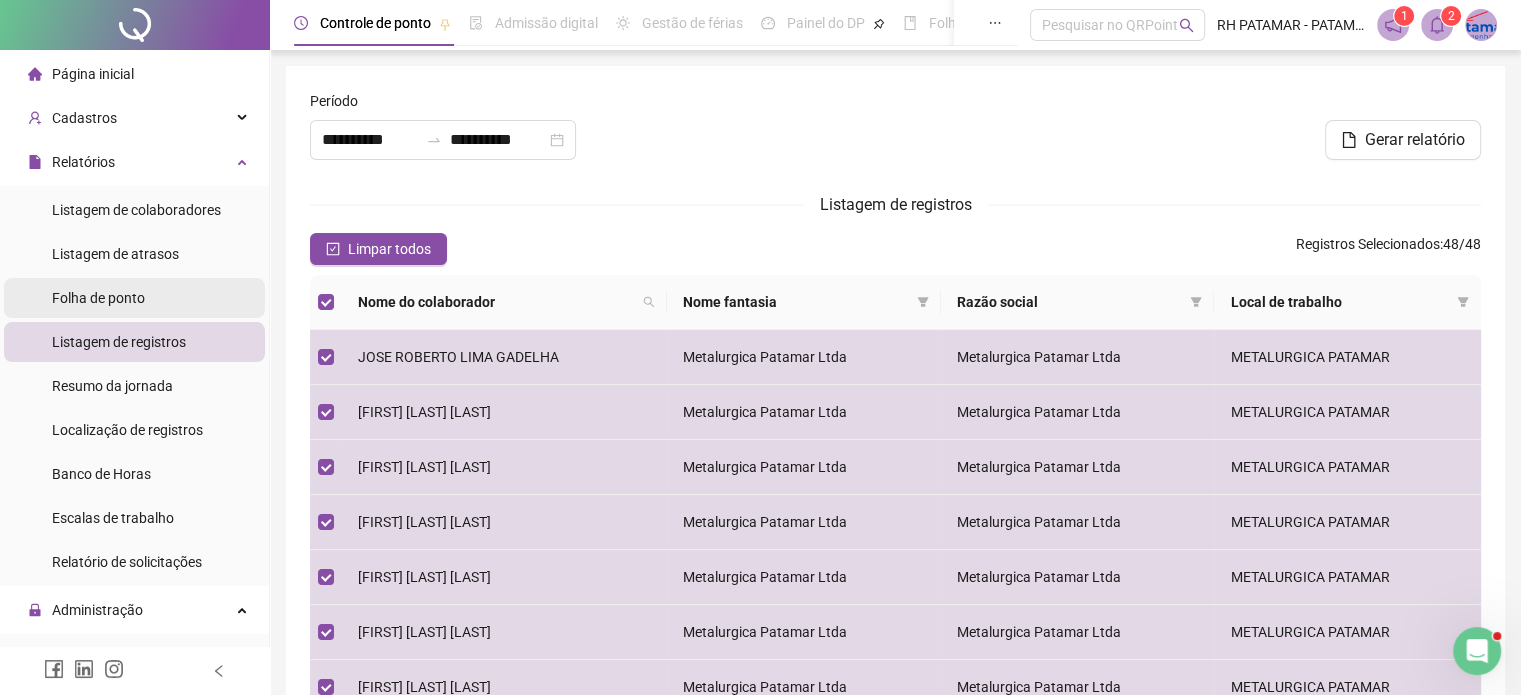 click on "Folha de ponto" at bounding box center [98, 298] 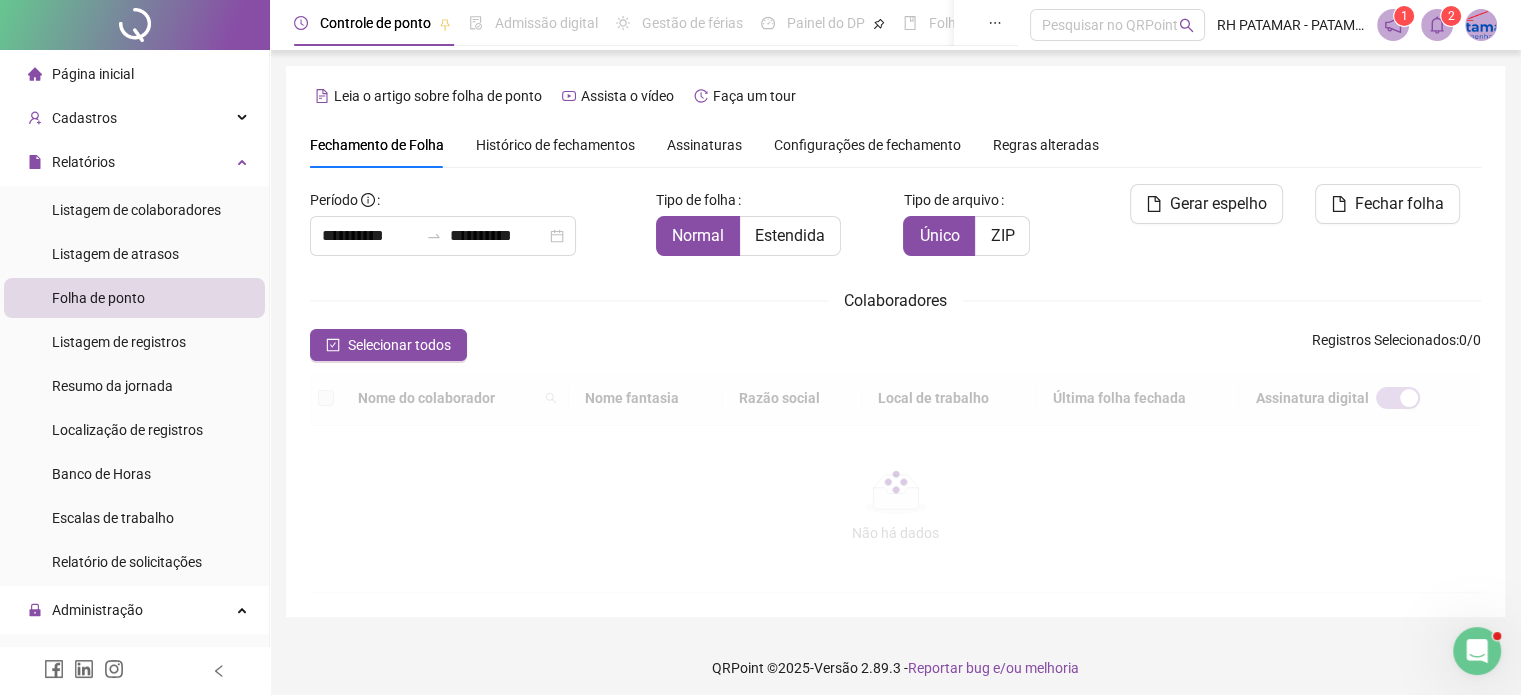 type on "**********" 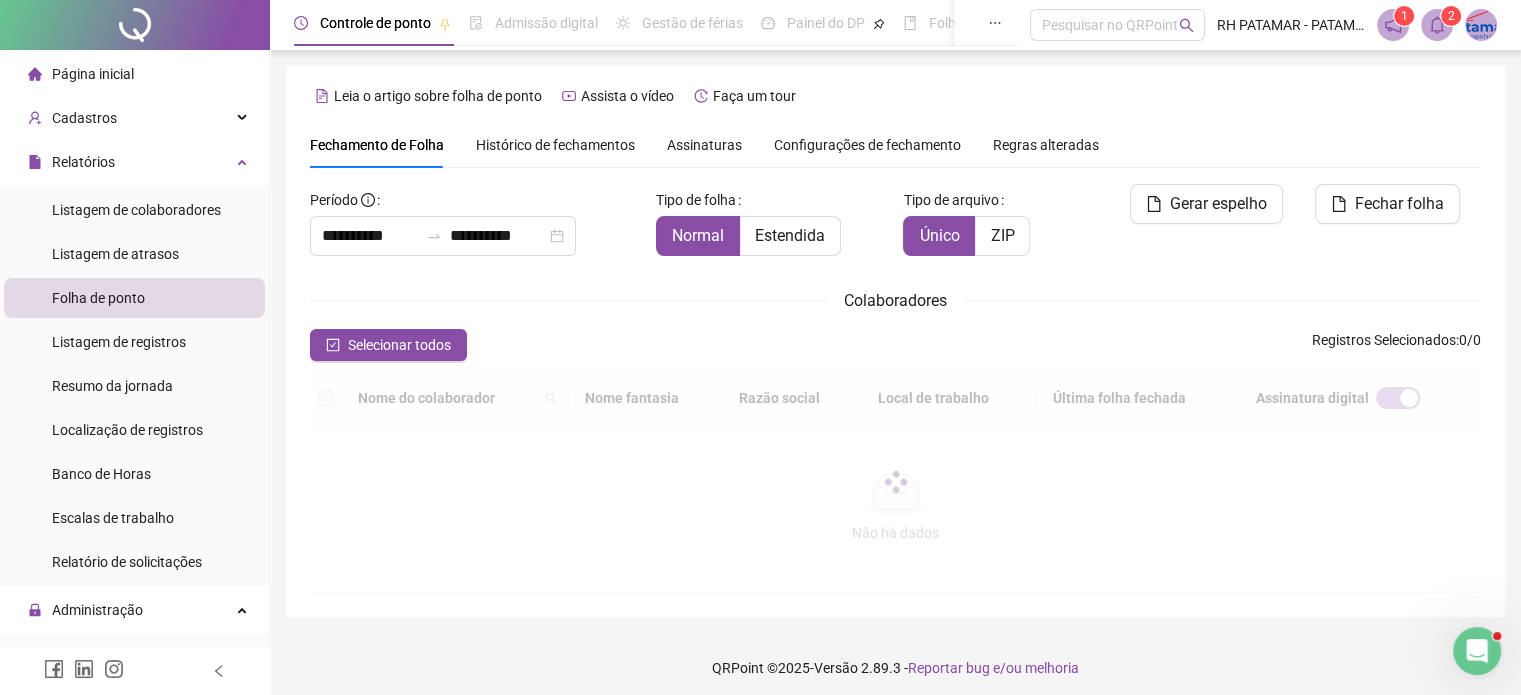 type on "**********" 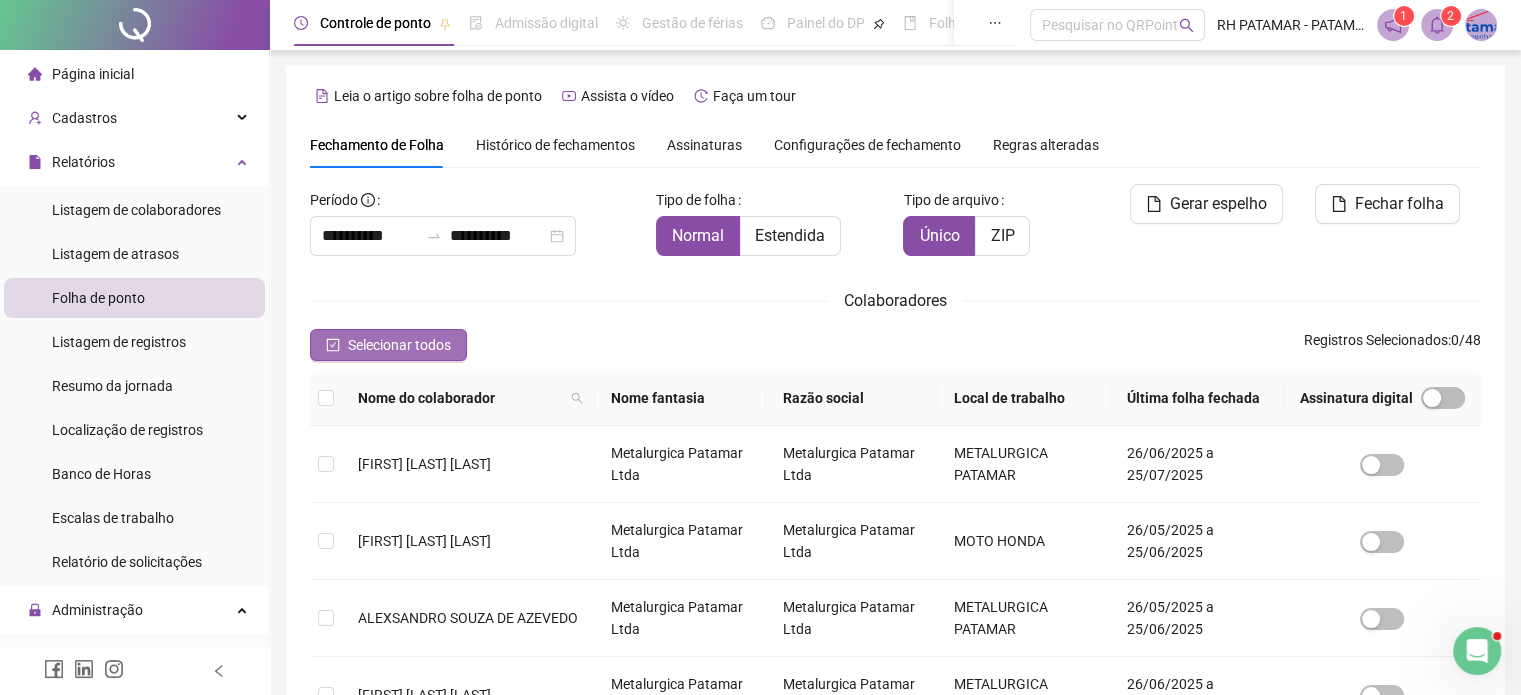 scroll, scrollTop: 51, scrollLeft: 0, axis: vertical 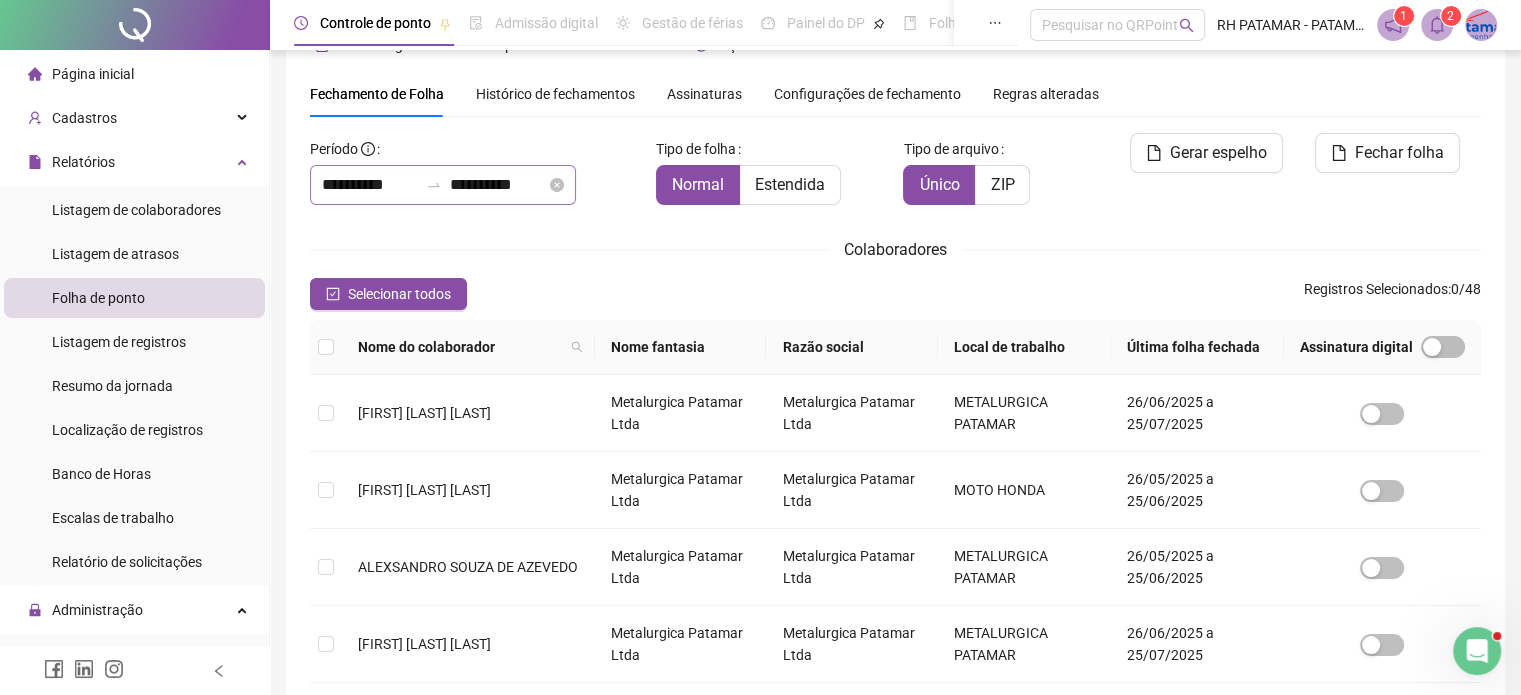 click on "**********" at bounding box center (443, 185) 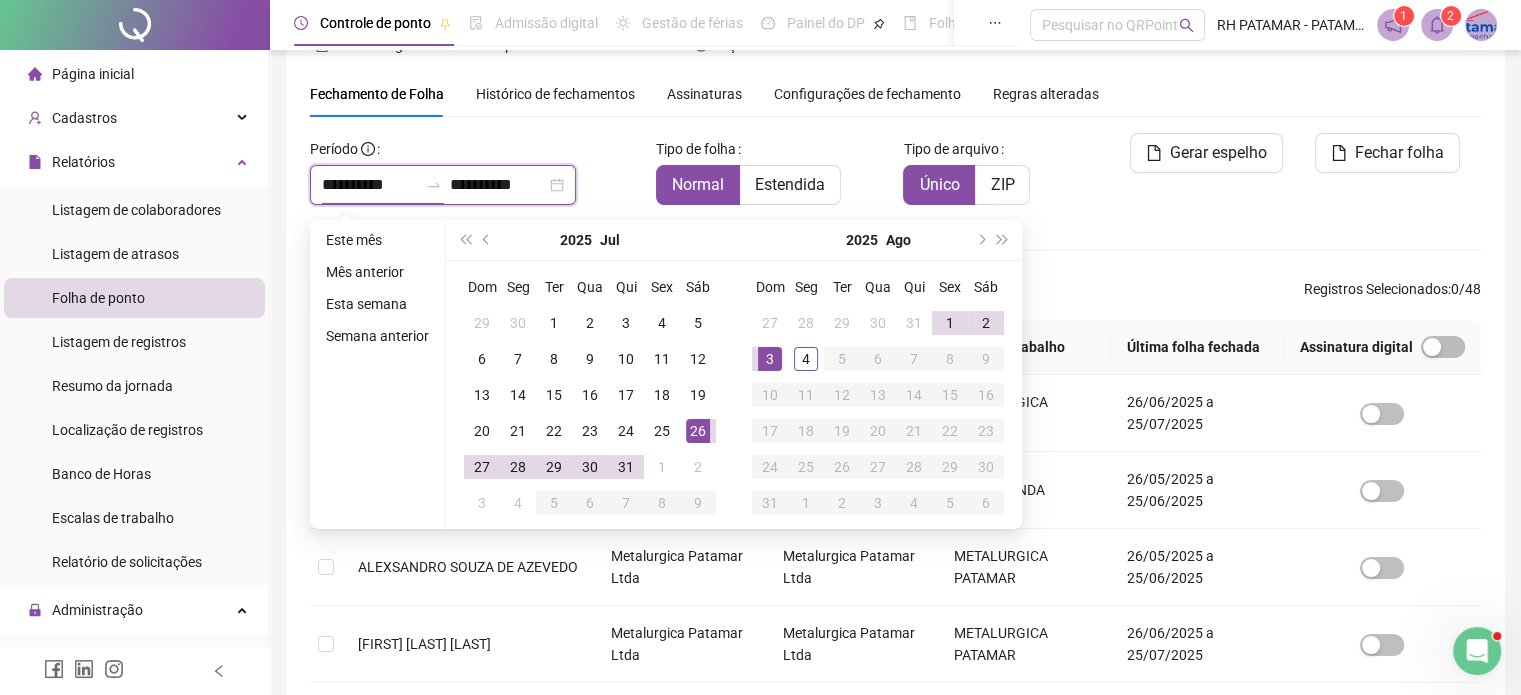 drag, startPoint x: 408, startPoint y: 182, endPoint x: 292, endPoint y: 181, distance: 116.00431 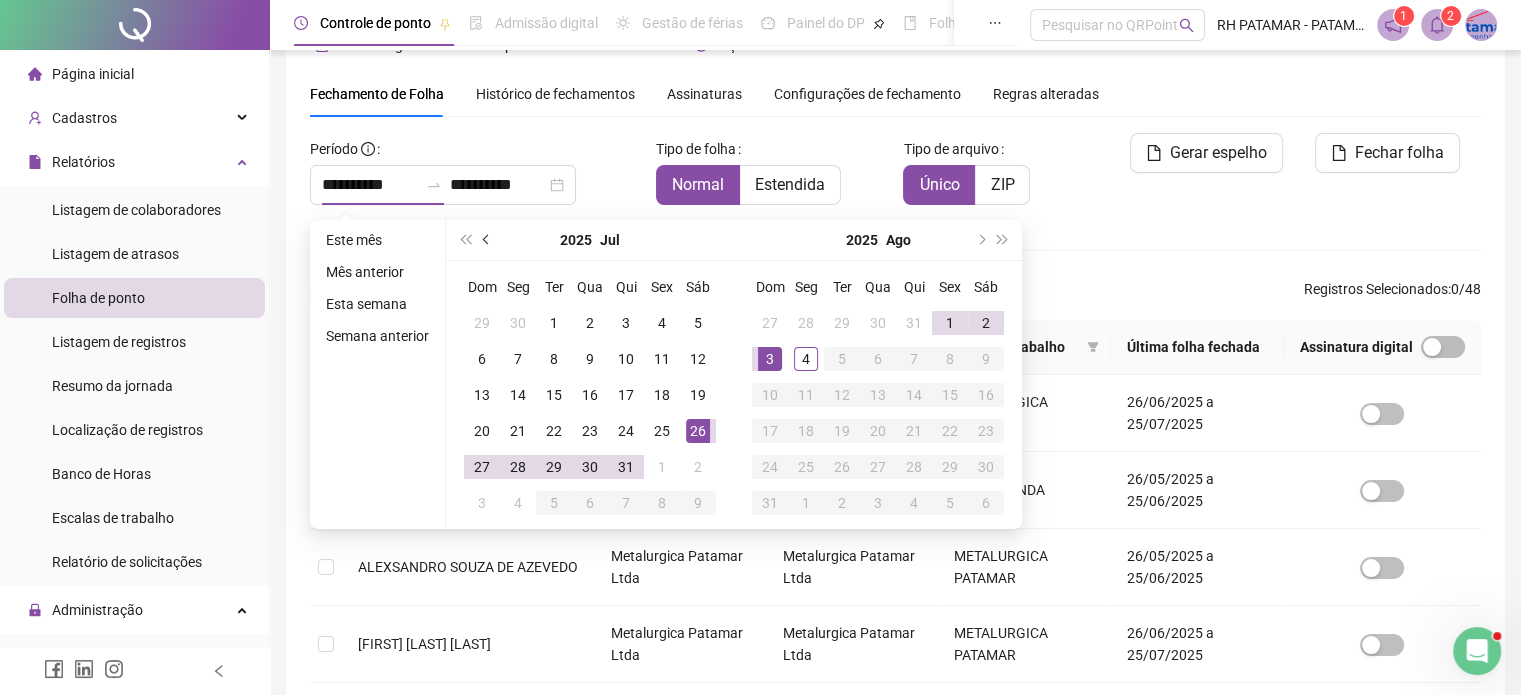 click at bounding box center [488, 240] 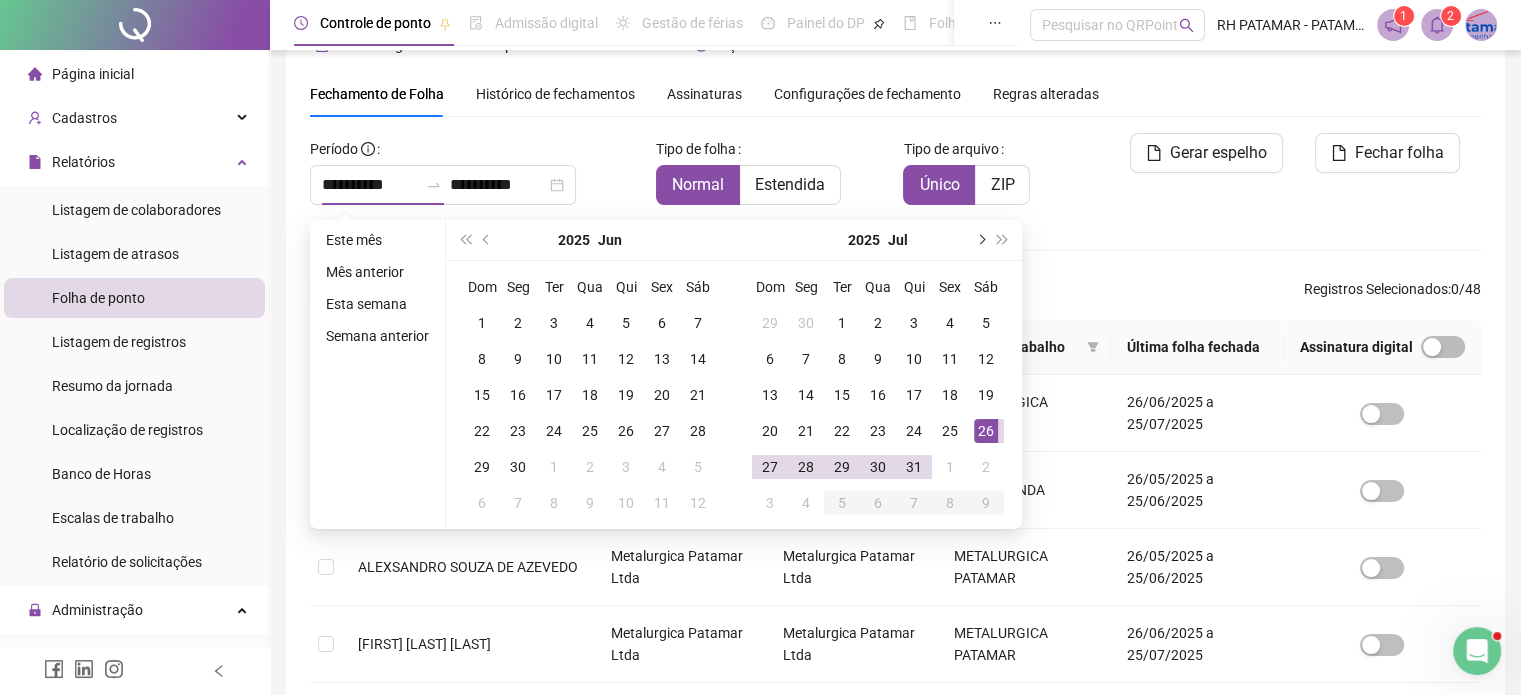click at bounding box center (980, 240) 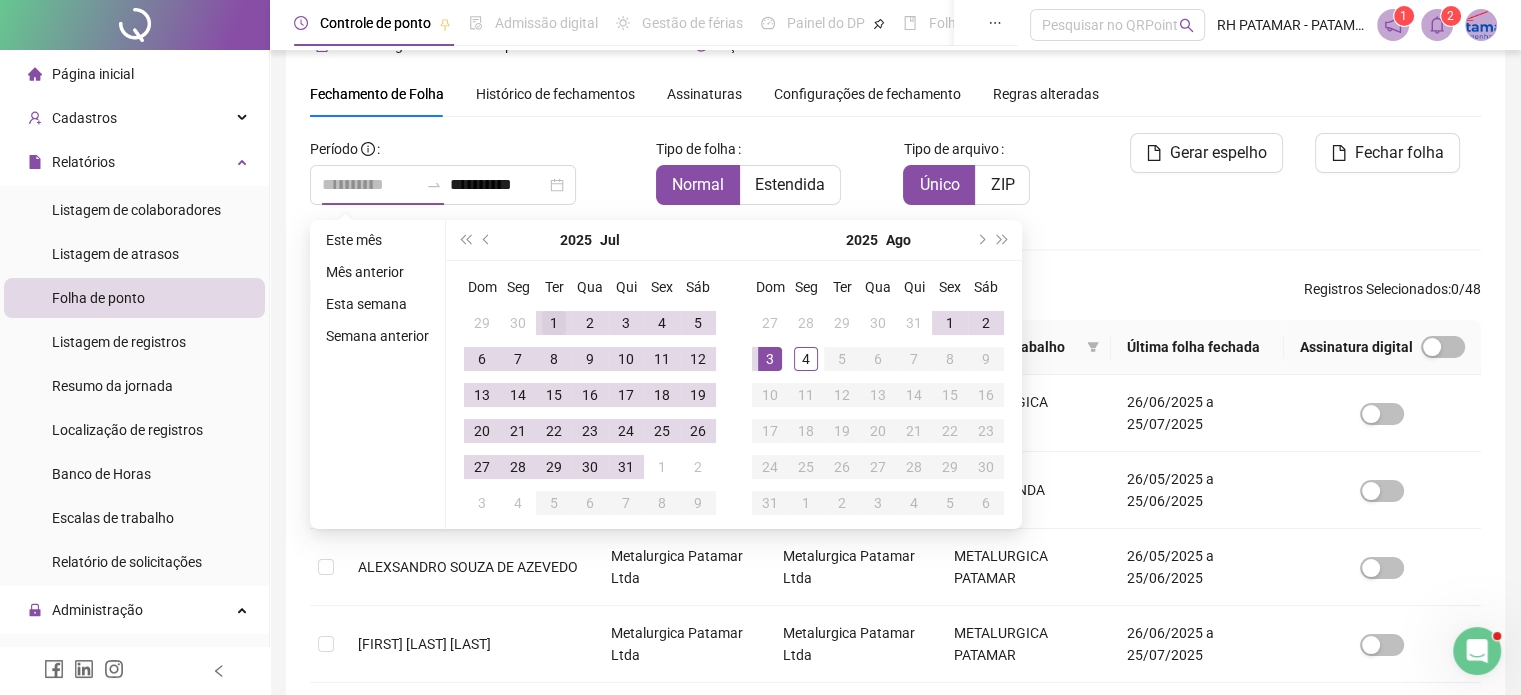 type on "**********" 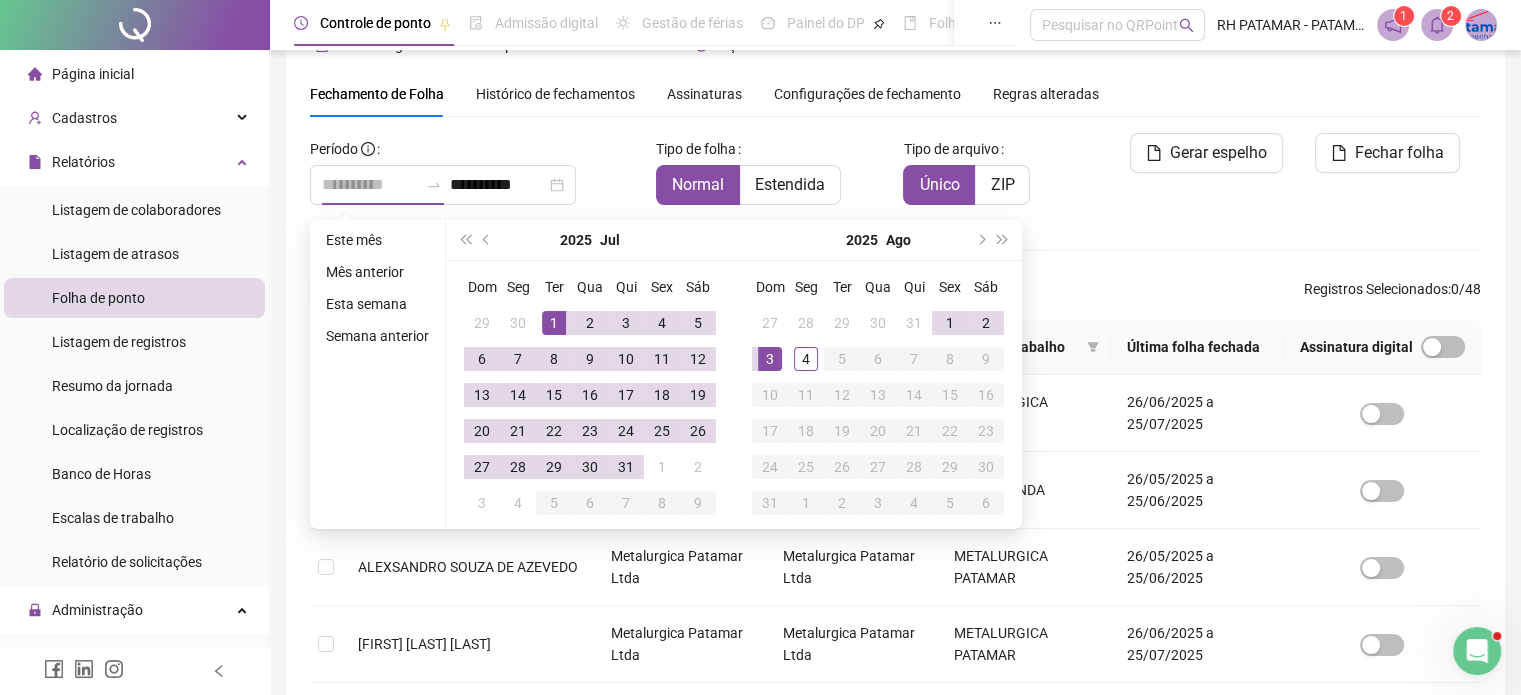 click on "1" at bounding box center (554, 323) 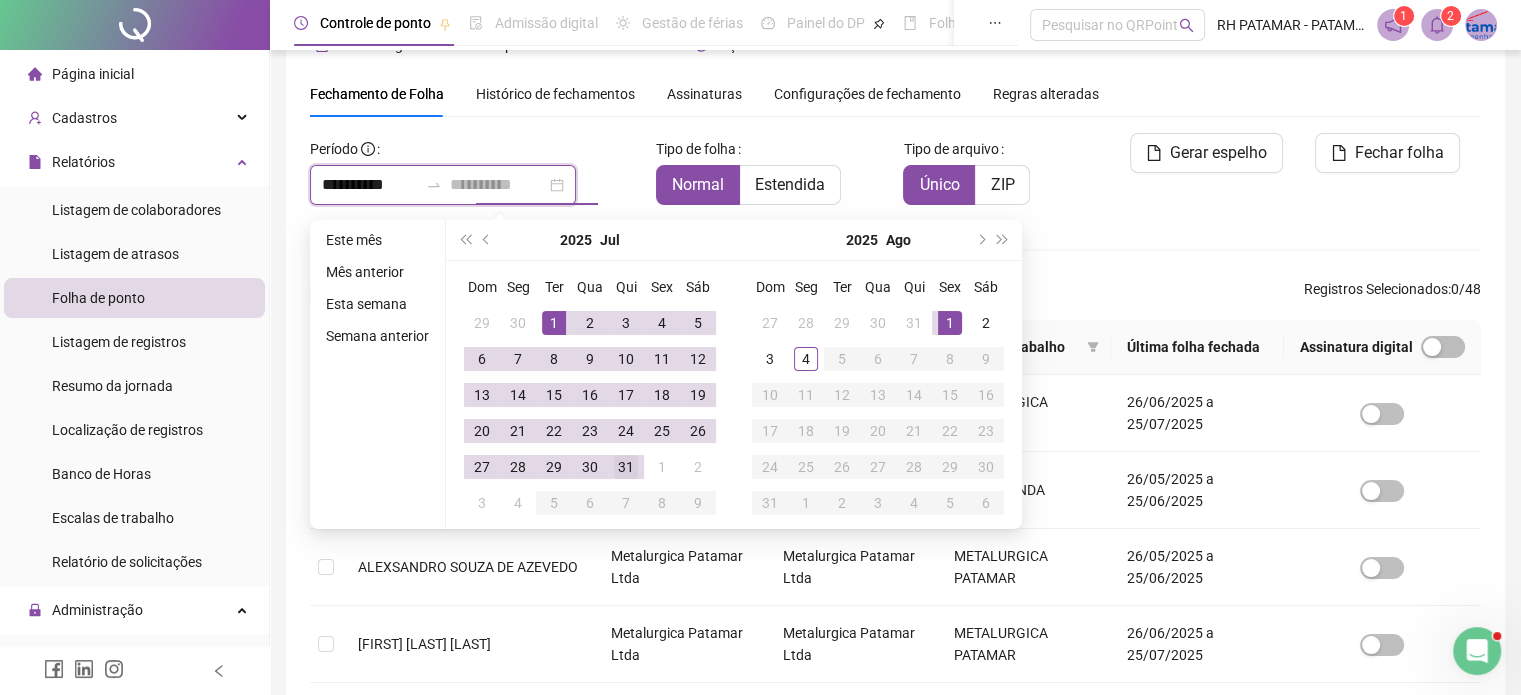 type on "**********" 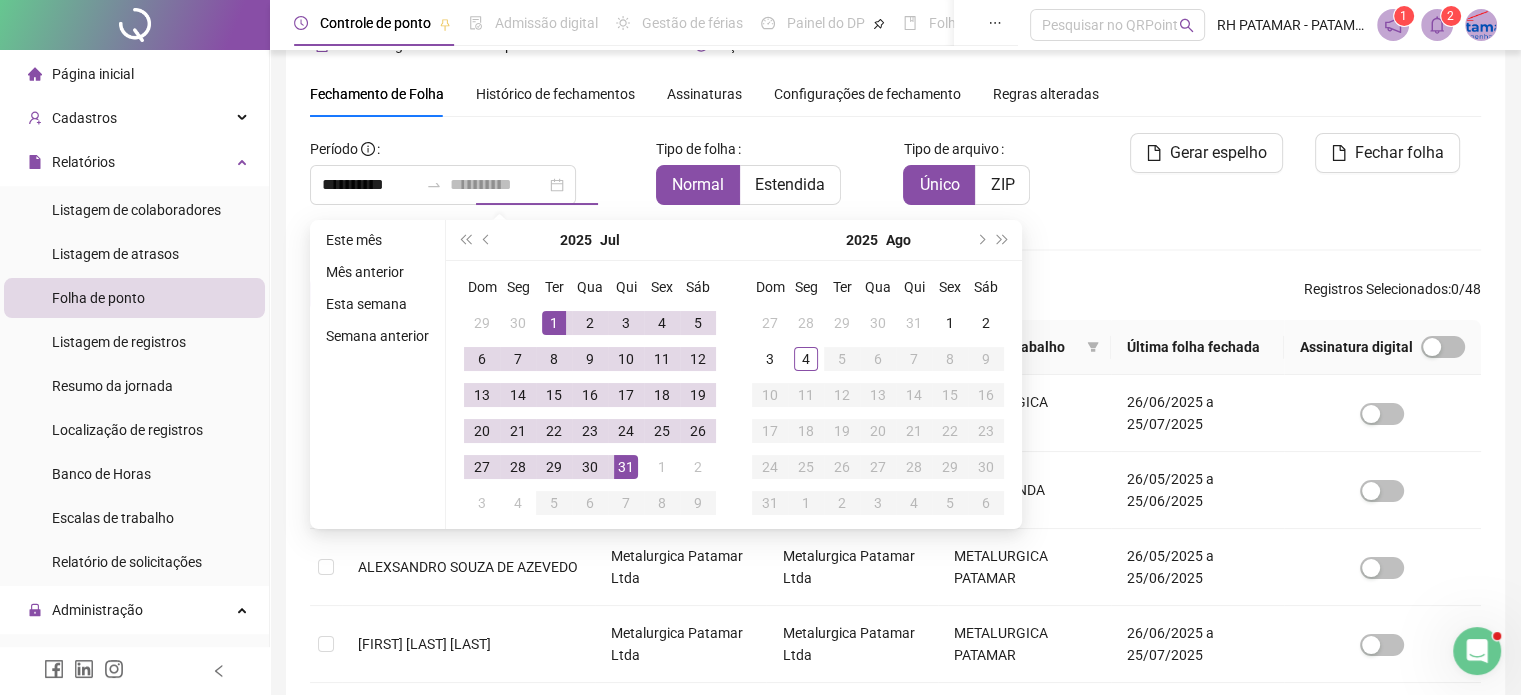 click on "31" at bounding box center [626, 467] 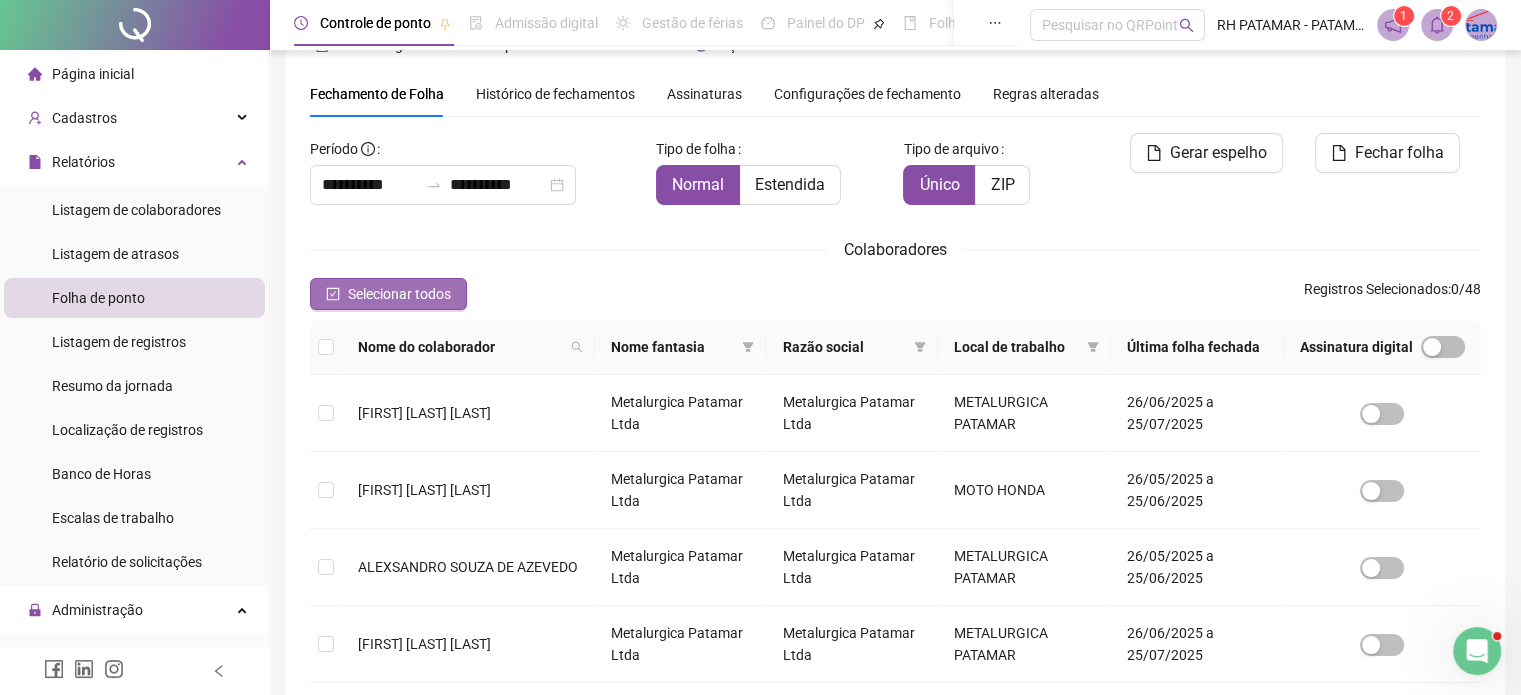 click on "Selecionar todos" at bounding box center [399, 294] 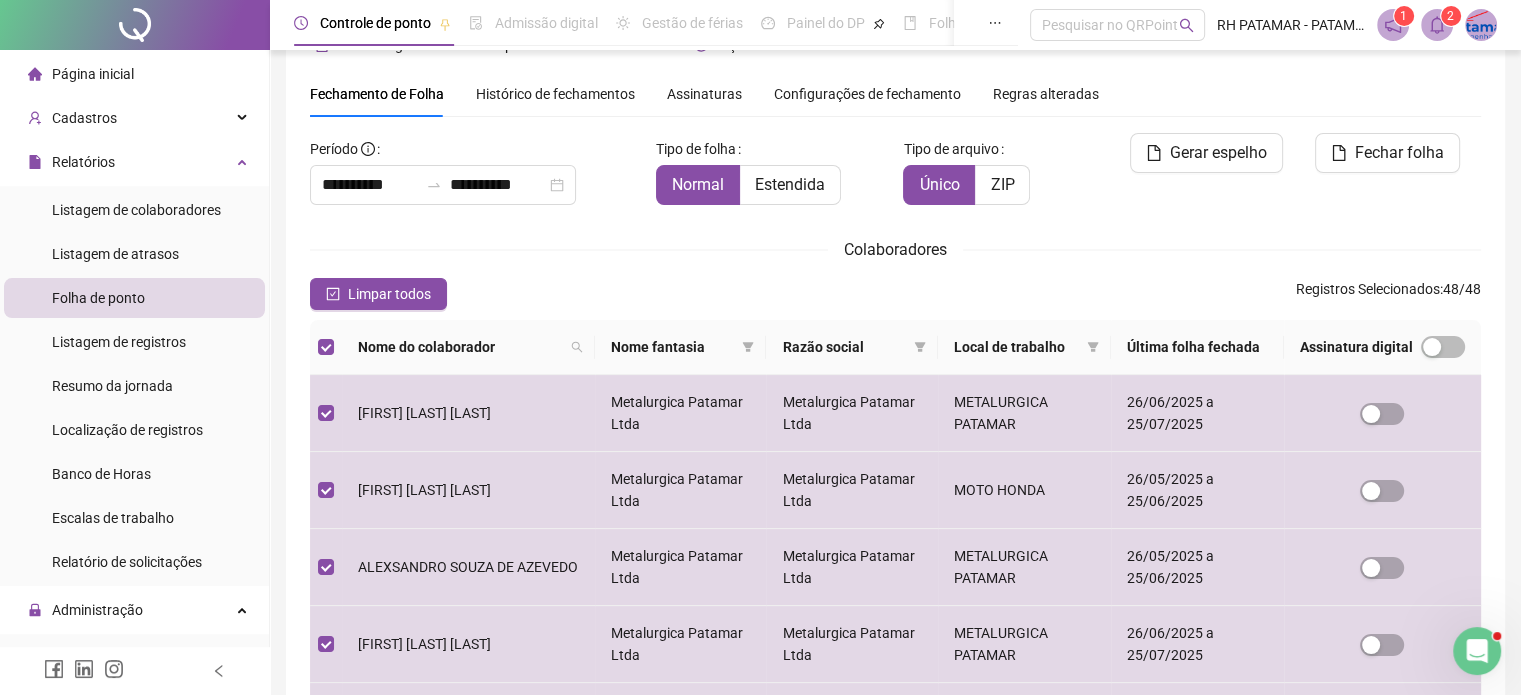 drag, startPoint x: 1239, startPoint y: 159, endPoint x: 1242, endPoint y: 271, distance: 112.04017 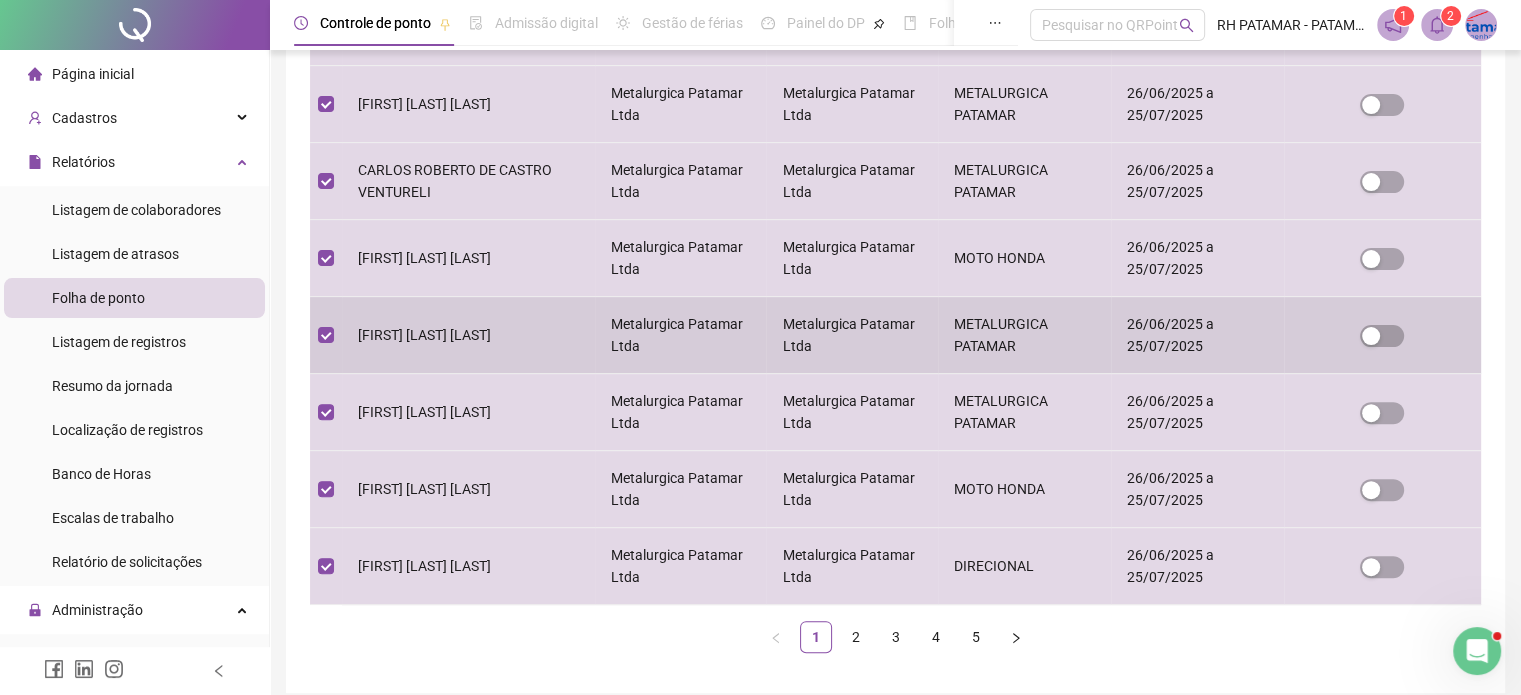 scroll, scrollTop: 672, scrollLeft: 0, axis: vertical 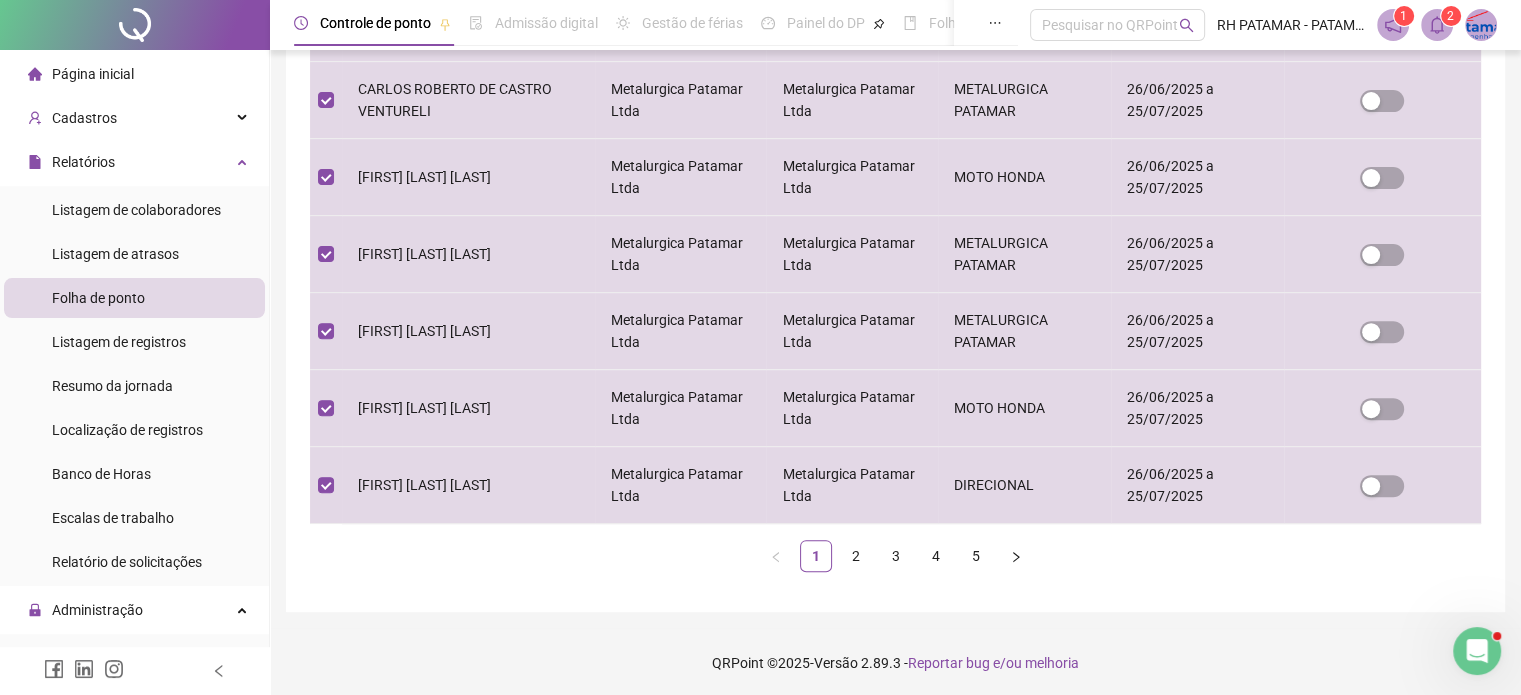 click on "1 2 3 4 5" at bounding box center (895, 556) 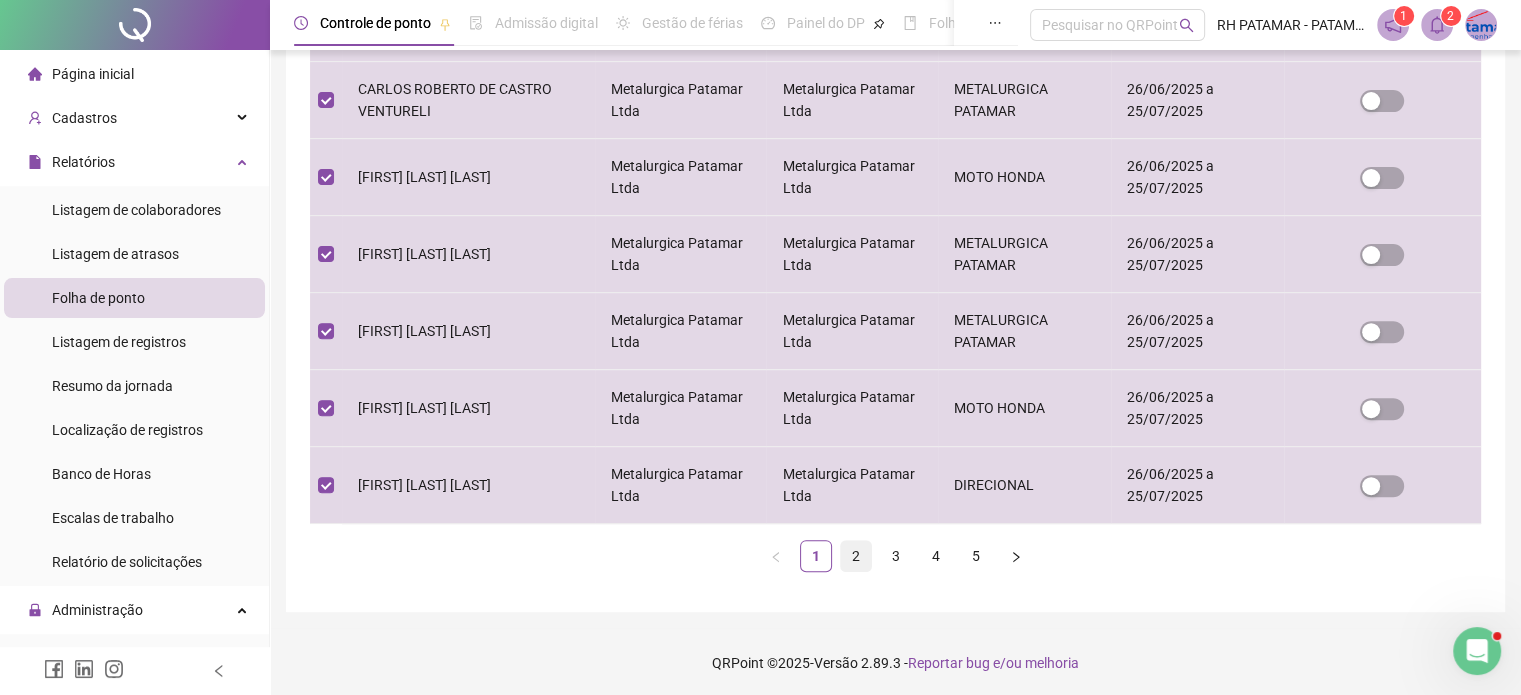 click on "2" at bounding box center (856, 556) 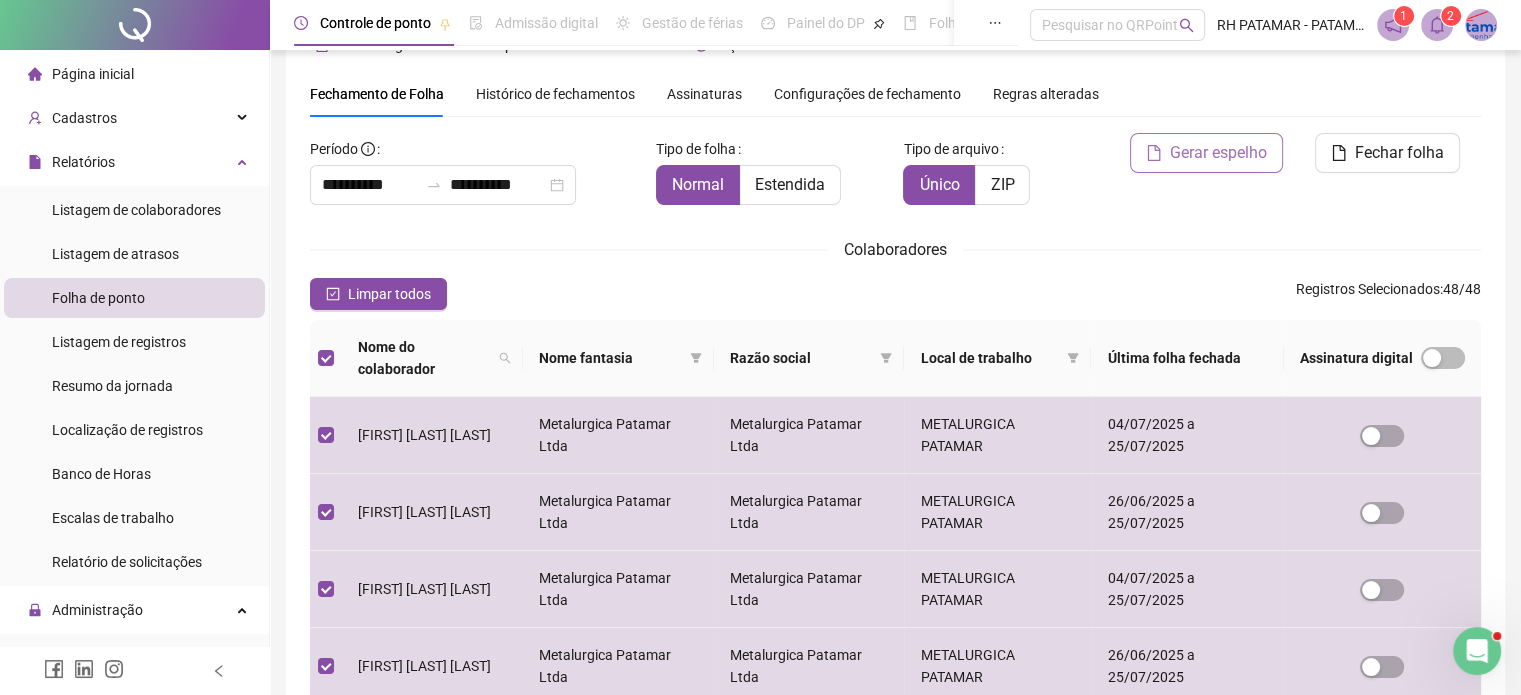 click on "Gerar espelho" at bounding box center [1218, 153] 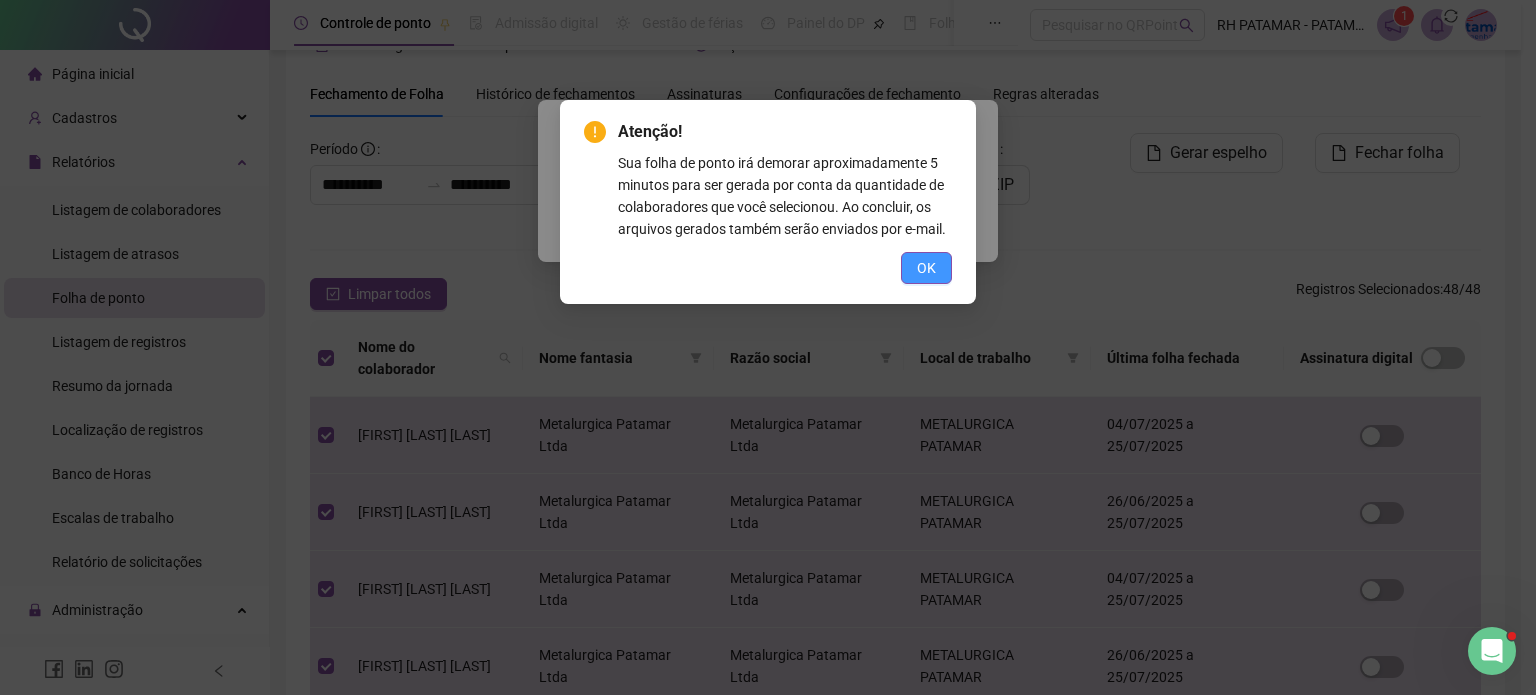 click on "OK" at bounding box center (926, 268) 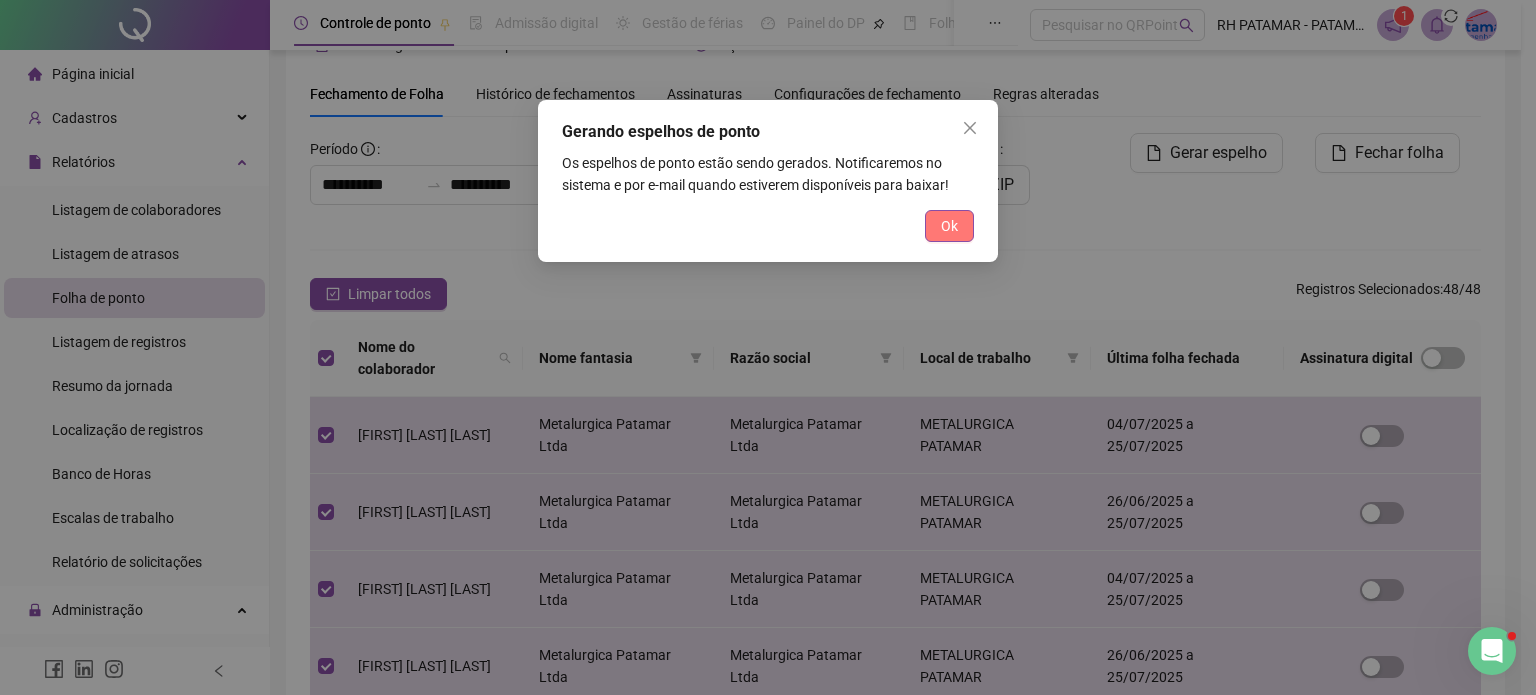 click on "Ok" at bounding box center [949, 226] 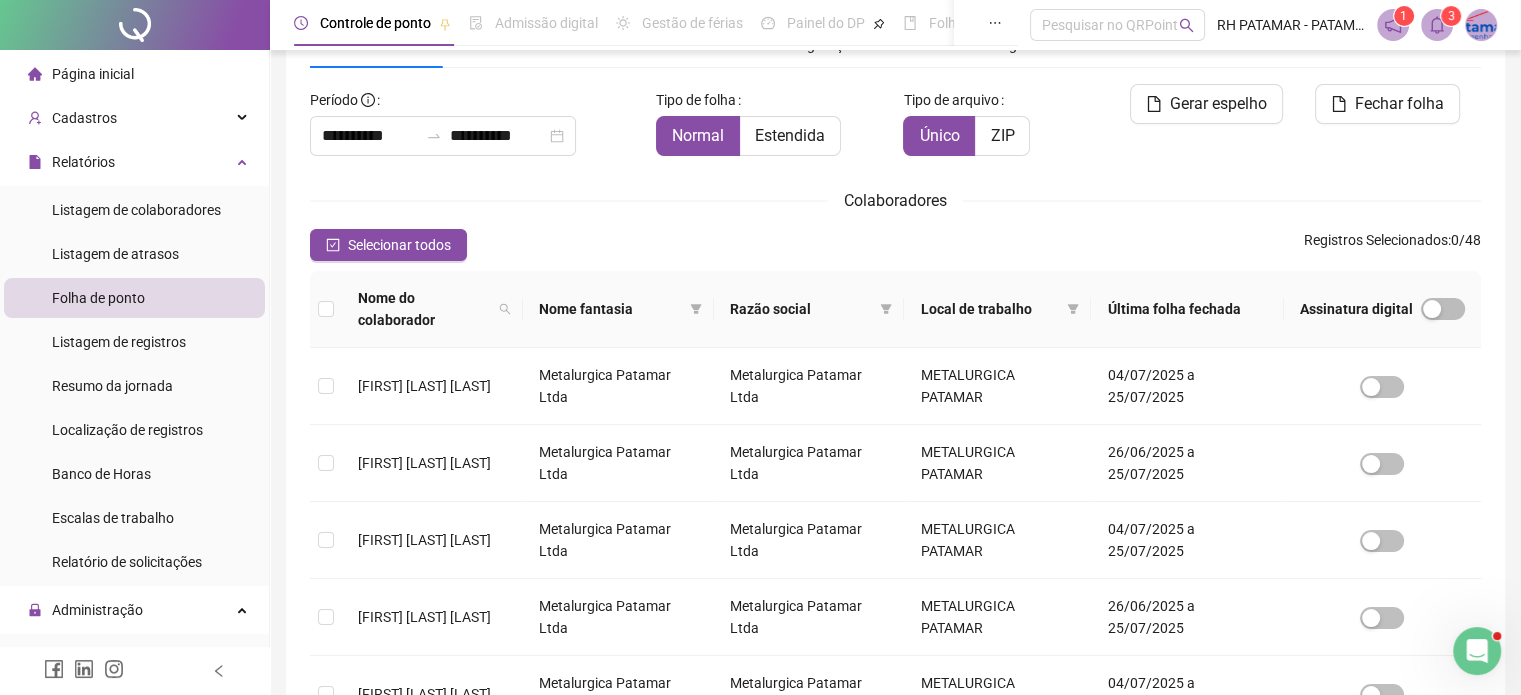 scroll, scrollTop: 51, scrollLeft: 0, axis: vertical 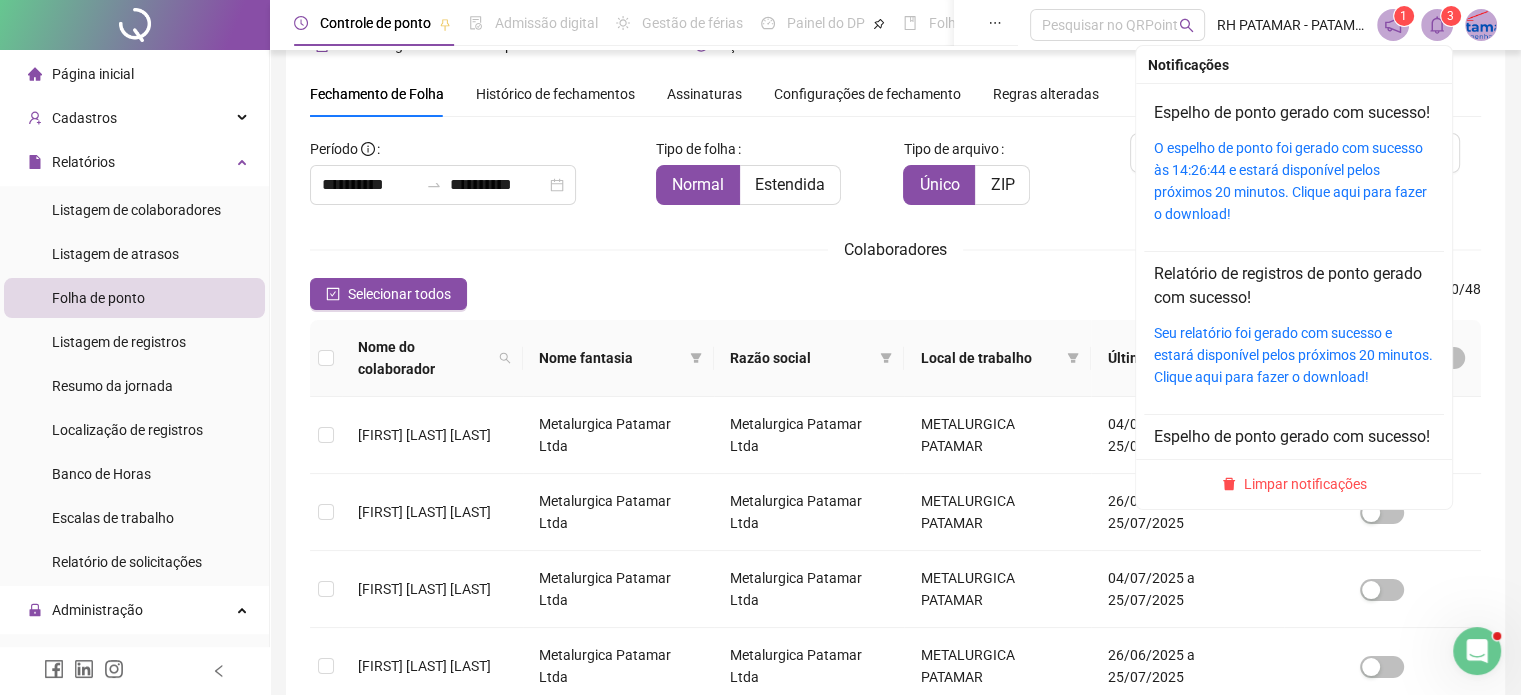click on "3" at bounding box center (1451, 16) 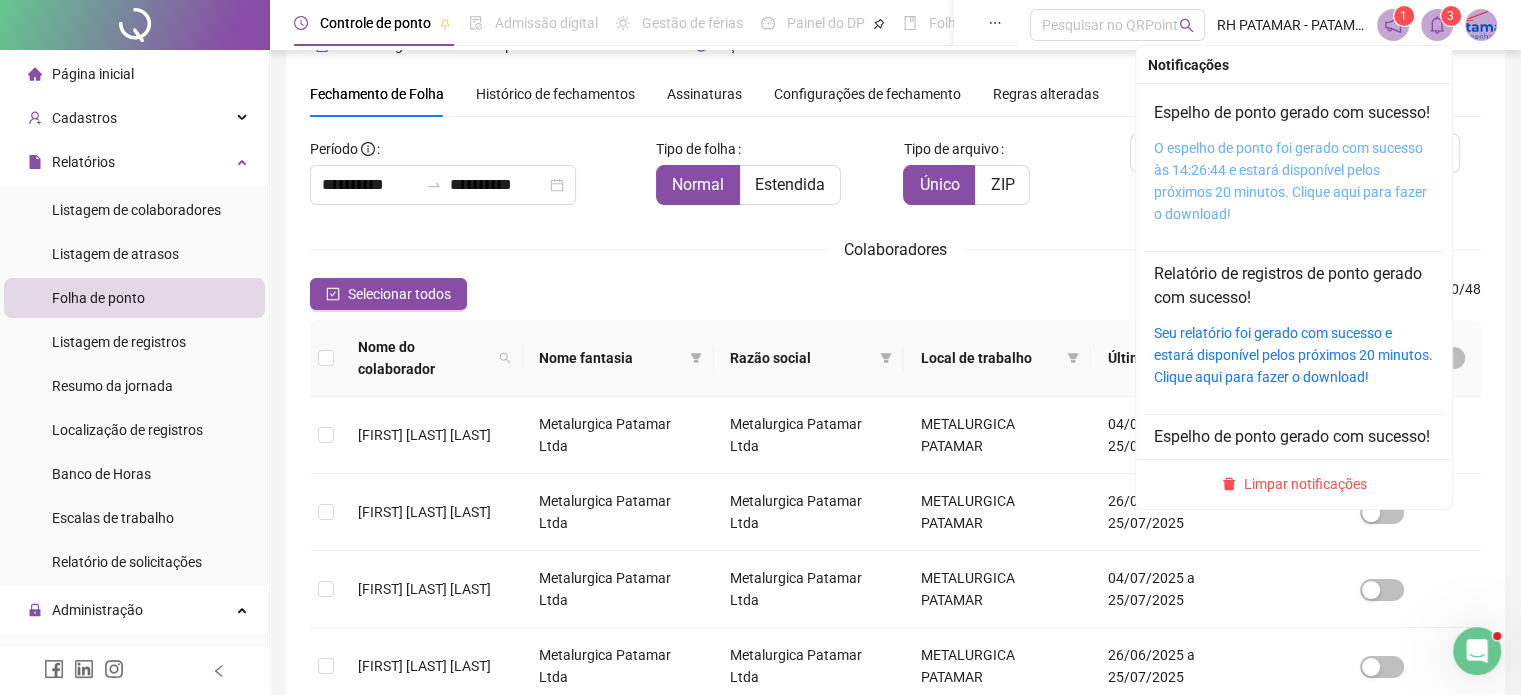 click on "O espelho de ponto foi gerado com sucesso às 14:26:44 e estará disponível pelos próximos 20 minutos.
Clique aqui para fazer o download!" at bounding box center [1290, 181] 